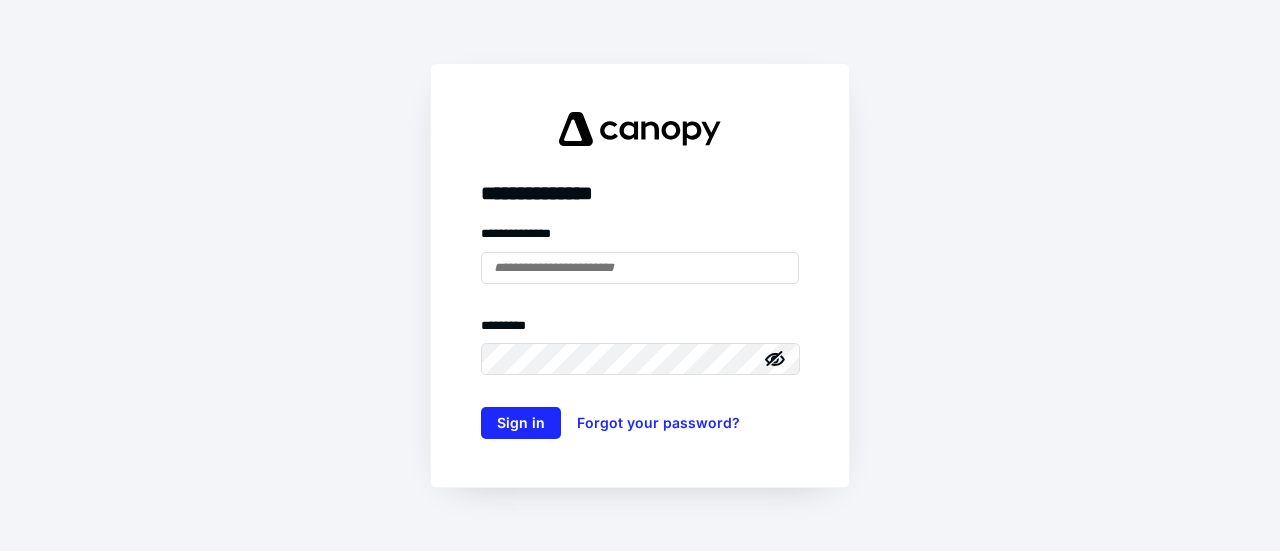 scroll, scrollTop: 0, scrollLeft: 0, axis: both 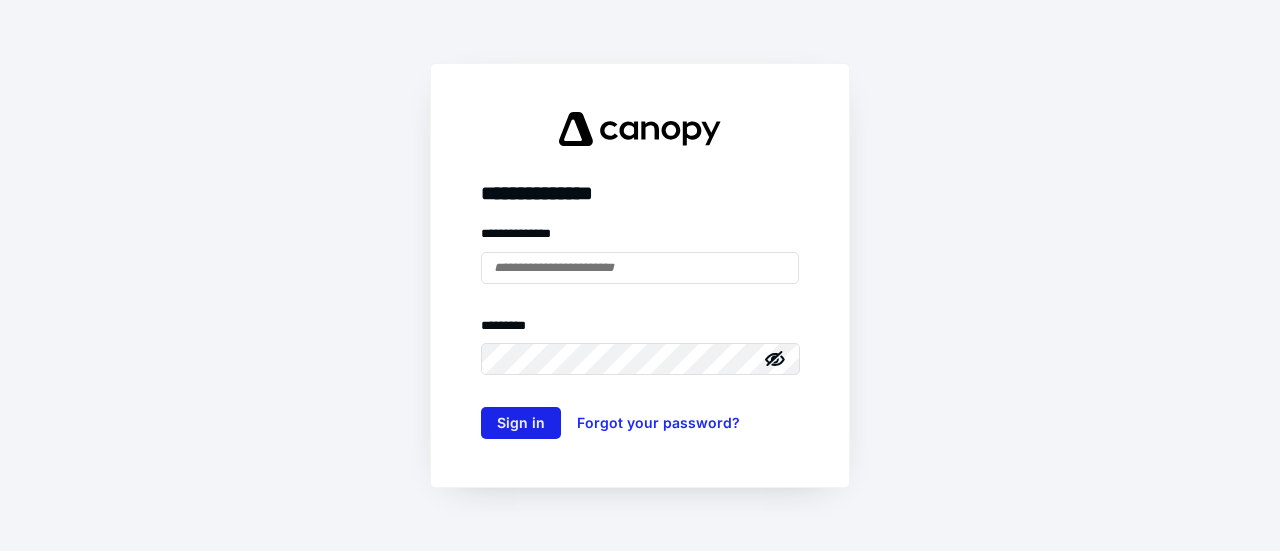type on "**********" 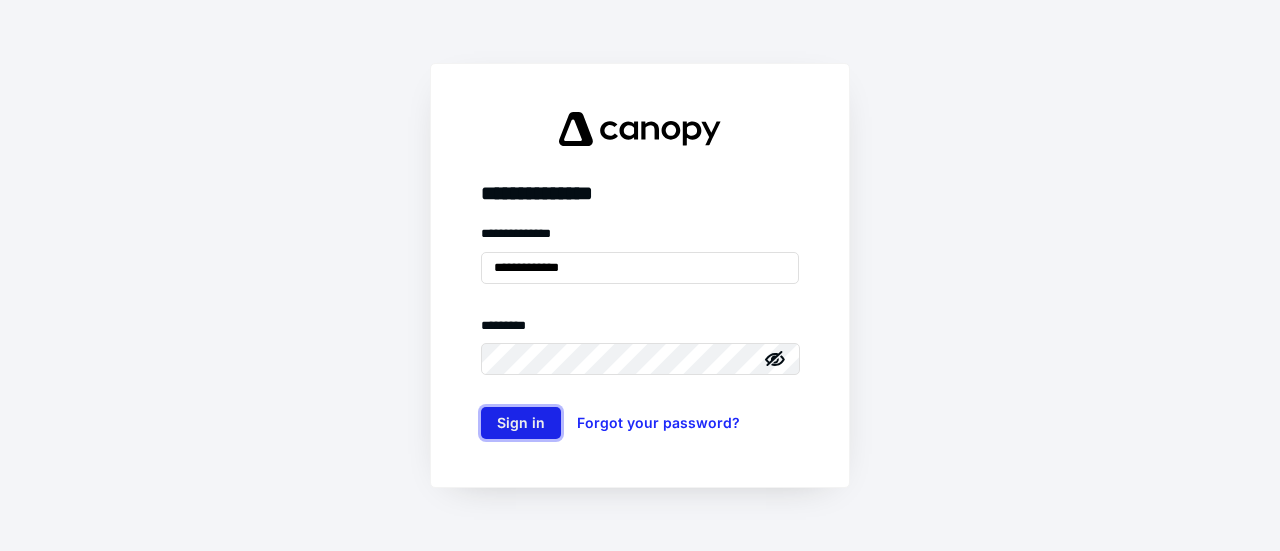 click on "Sign in" at bounding box center (521, 423) 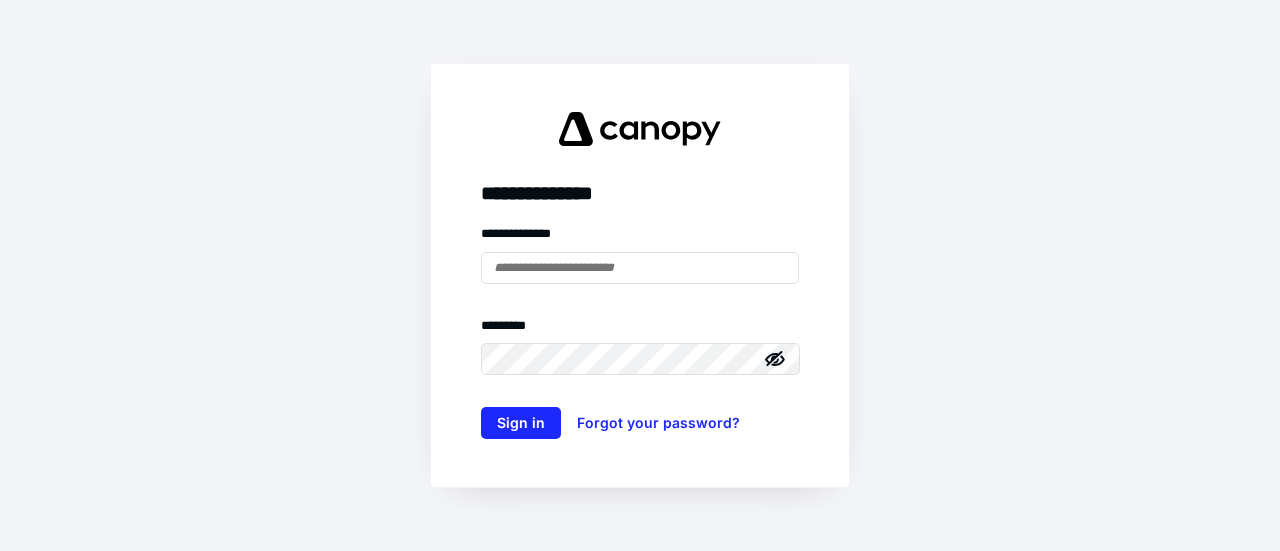 scroll, scrollTop: 0, scrollLeft: 0, axis: both 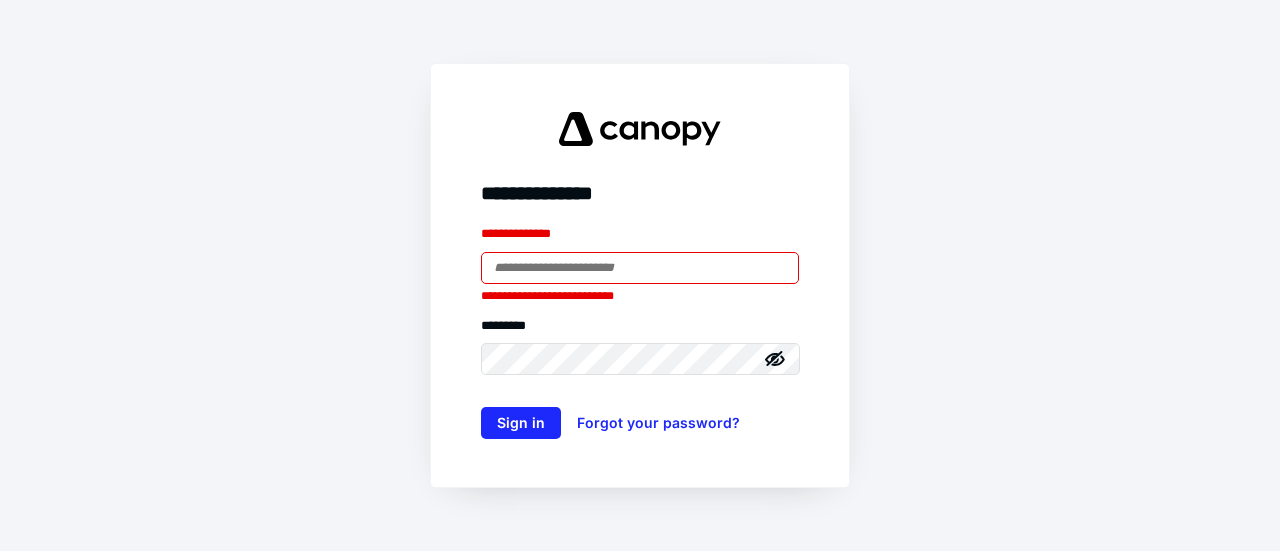 type on "**********" 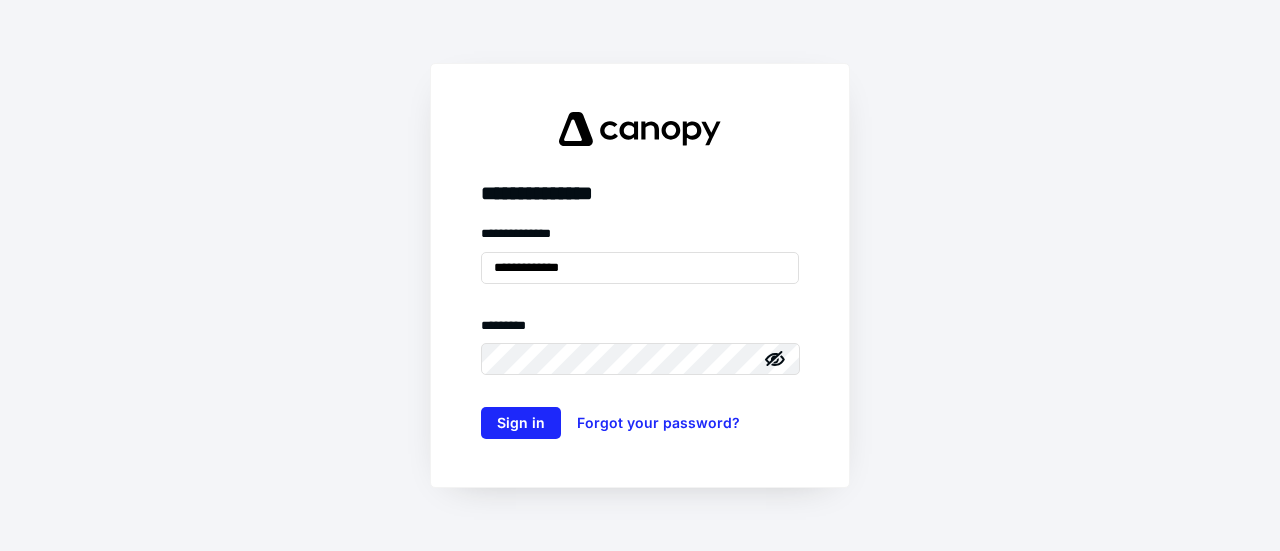 drag, startPoint x: 597, startPoint y: 275, endPoint x: 458, endPoint y: 306, distance: 142.41489 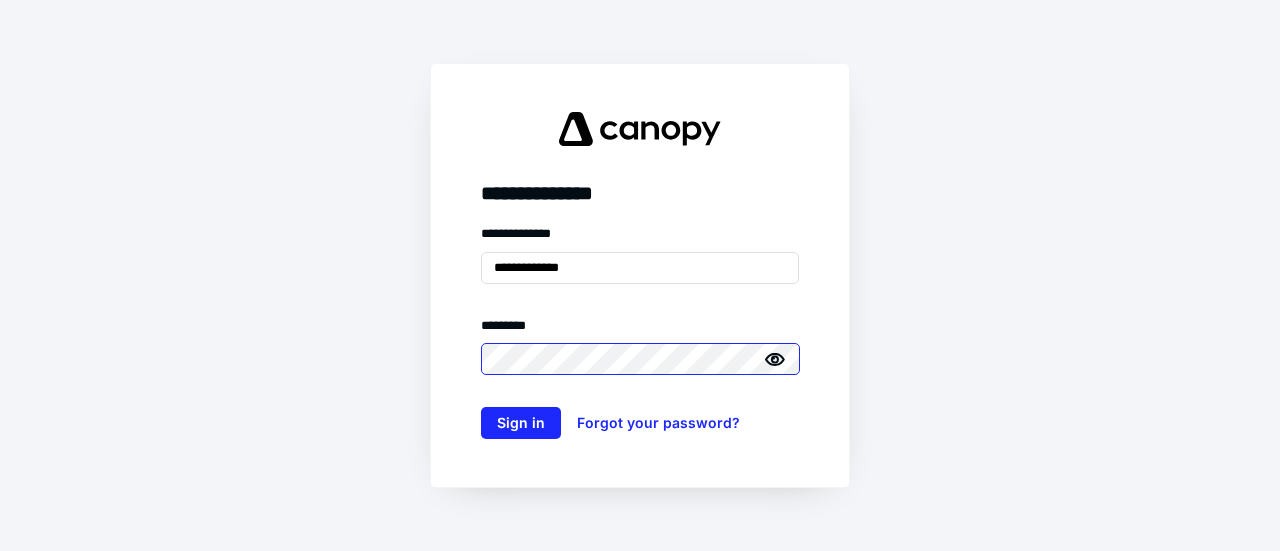 click on "**********" at bounding box center (640, 275) 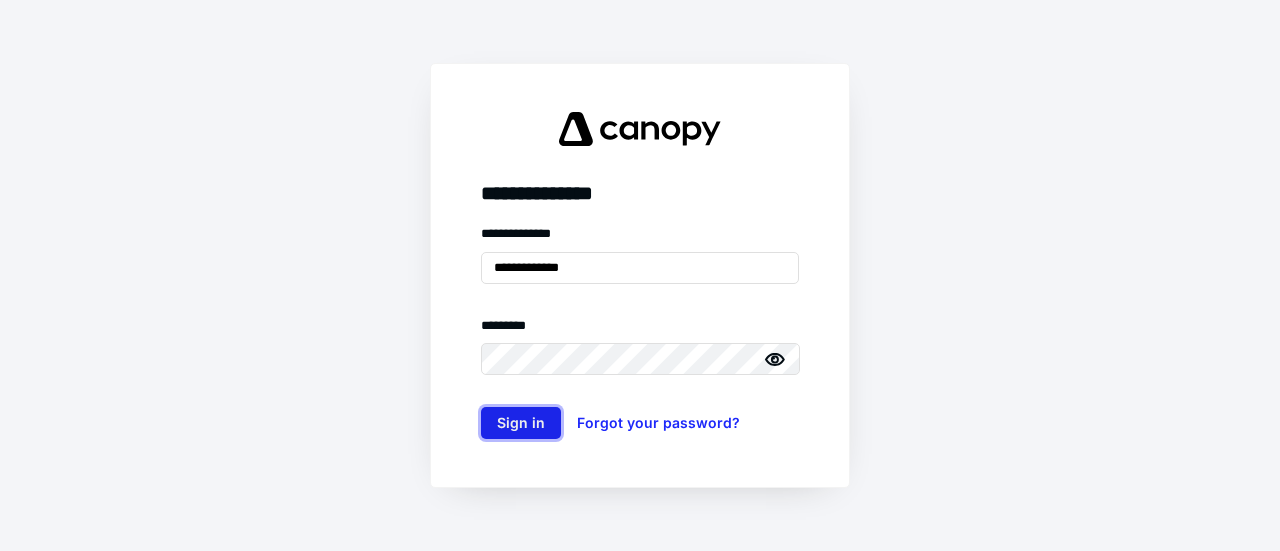 click on "Sign in" at bounding box center (521, 423) 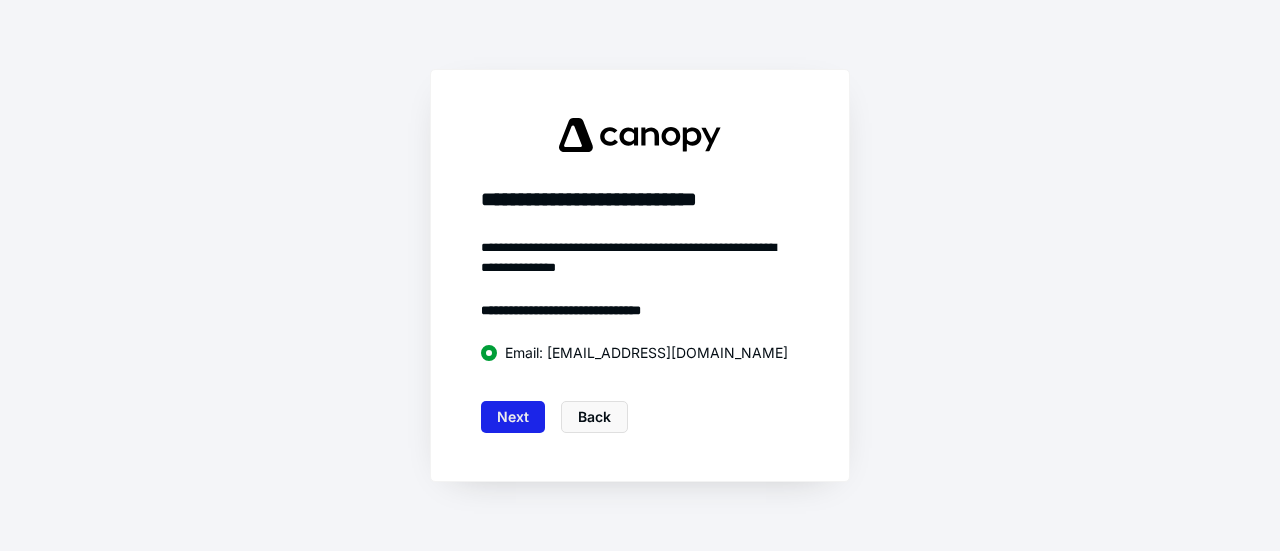 click on "Next" at bounding box center (513, 417) 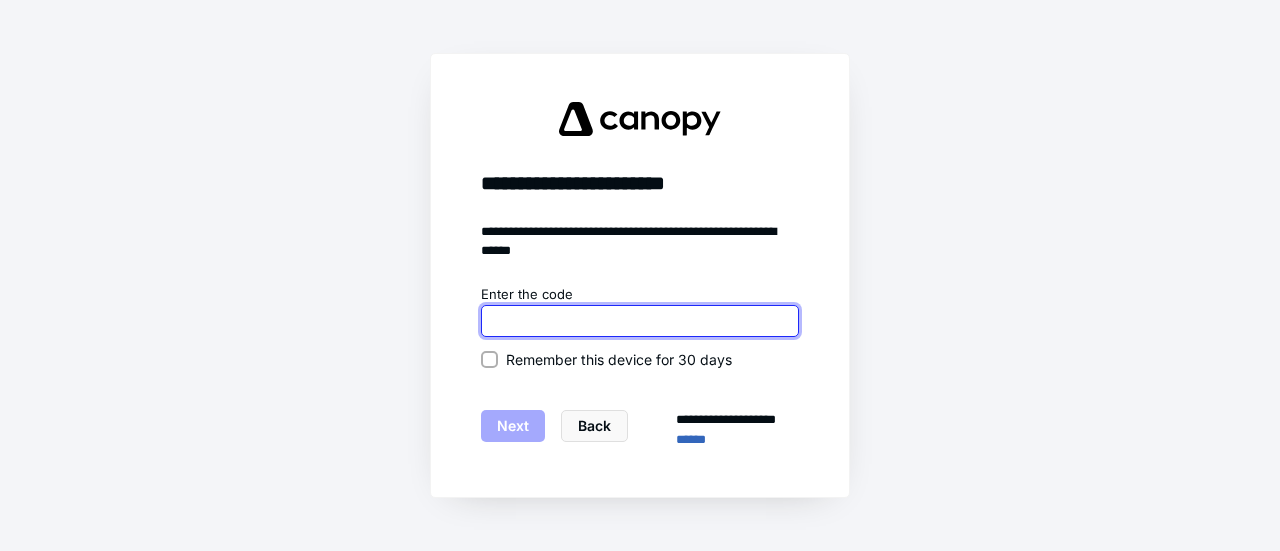 click at bounding box center (640, 321) 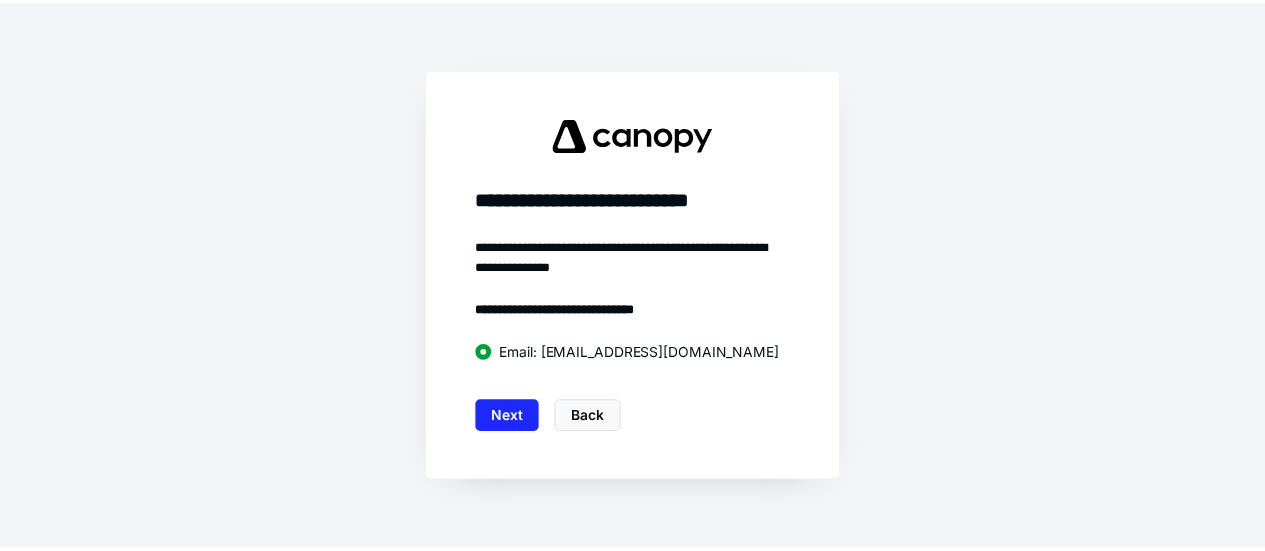 scroll, scrollTop: 0, scrollLeft: 0, axis: both 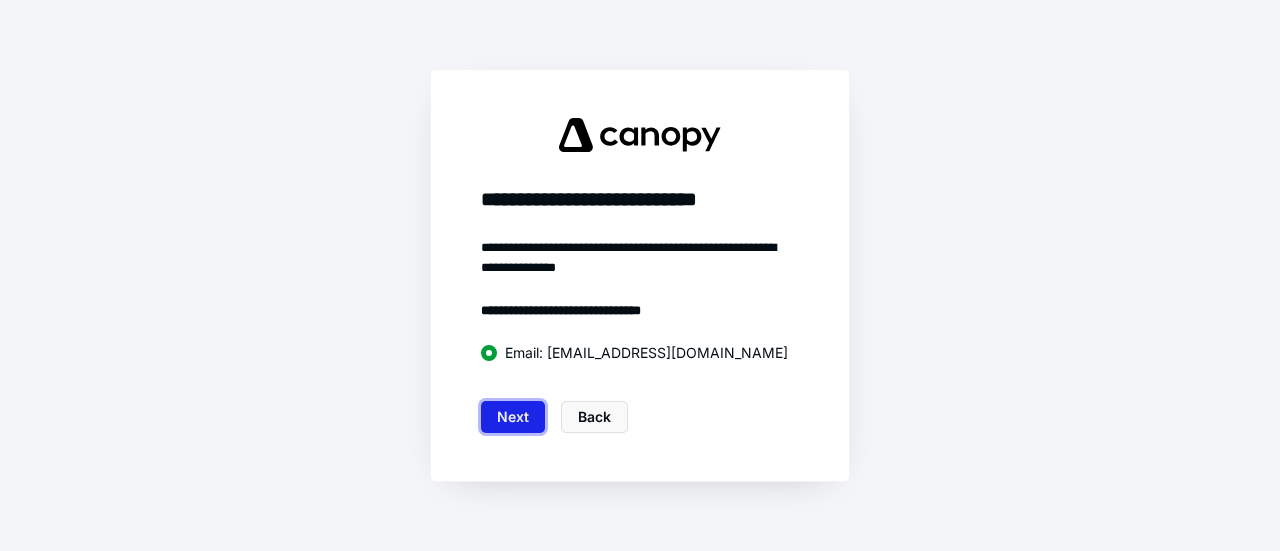 click on "Next" at bounding box center (513, 417) 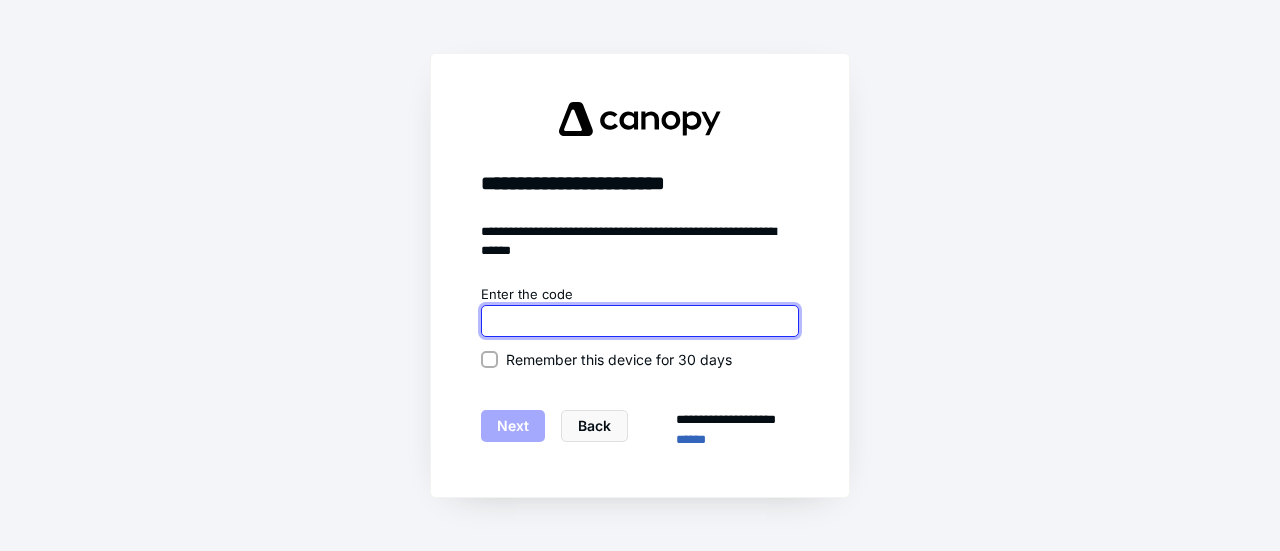 click at bounding box center [640, 321] 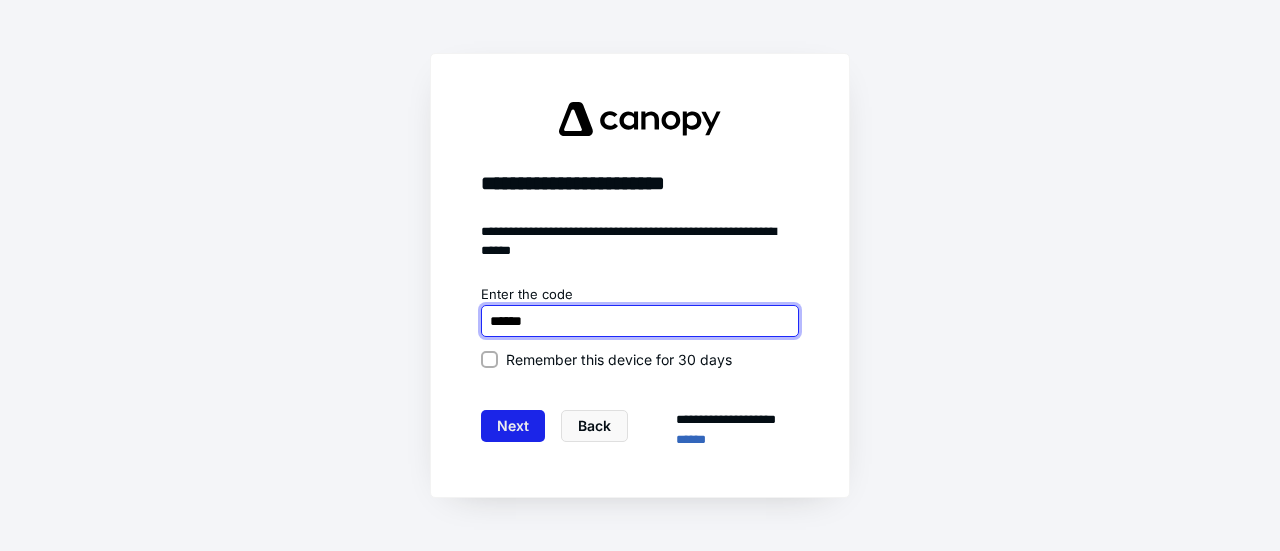 type on "******" 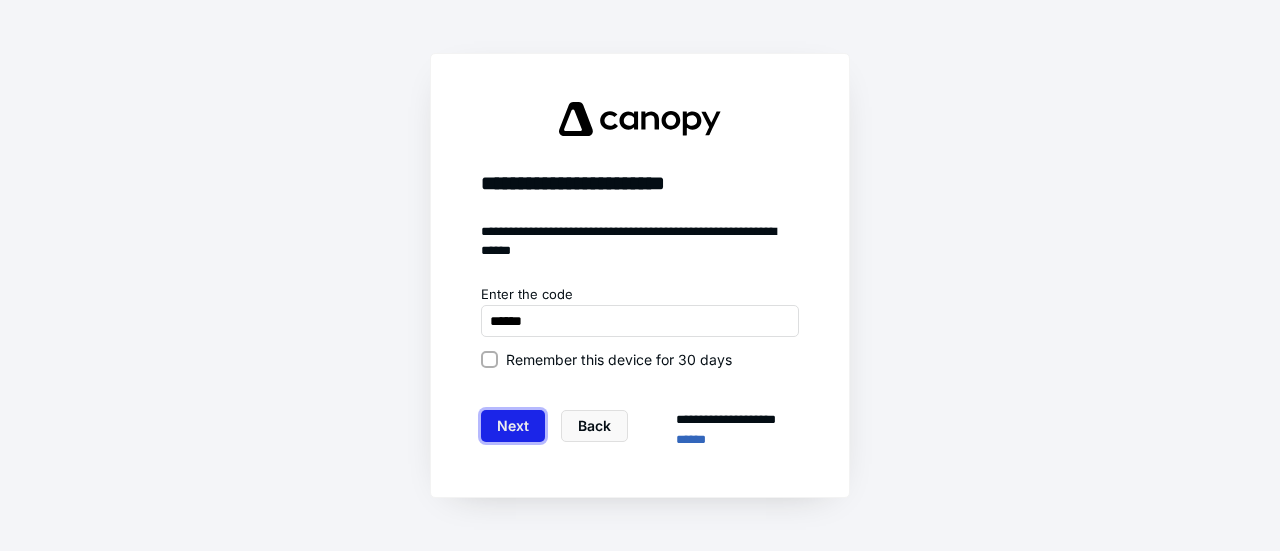 click on "Next" at bounding box center (513, 426) 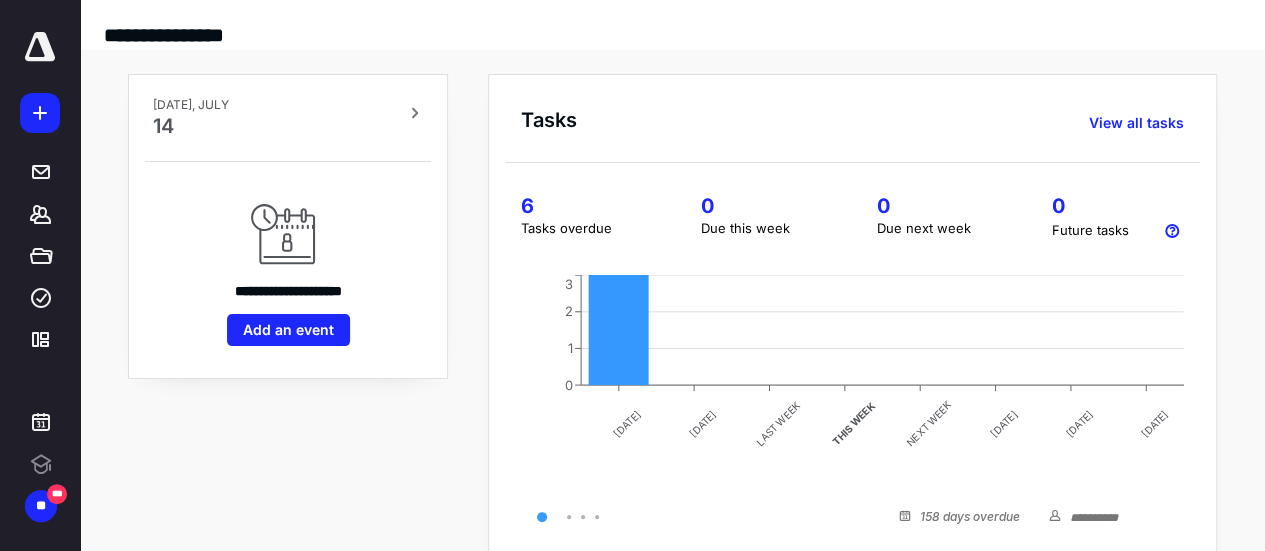 scroll, scrollTop: 0, scrollLeft: 0, axis: both 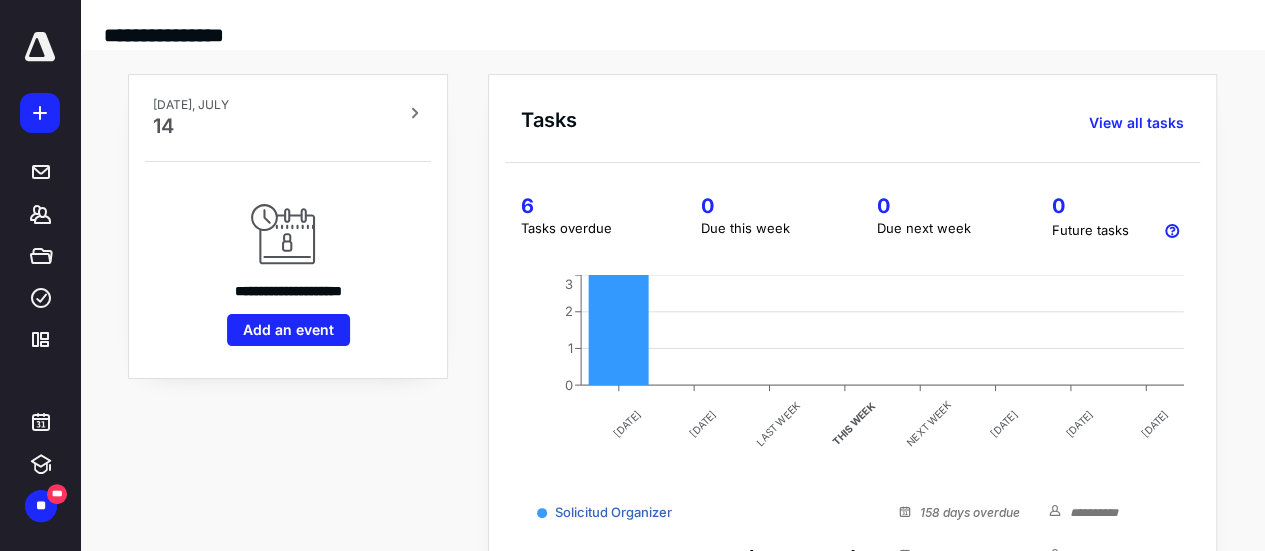 click 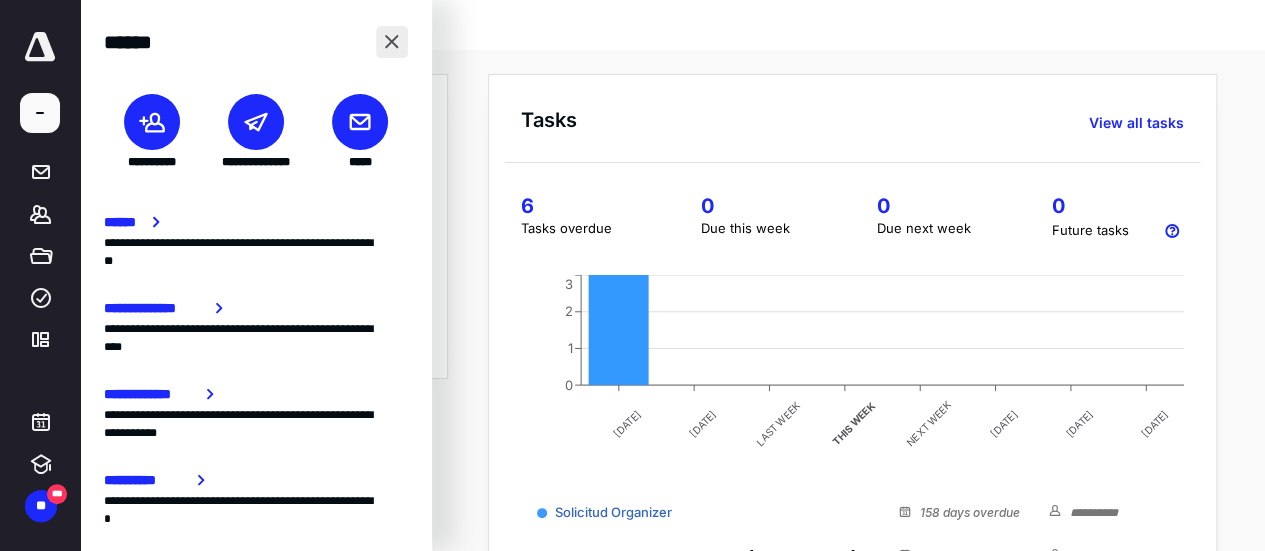 click at bounding box center [392, 42] 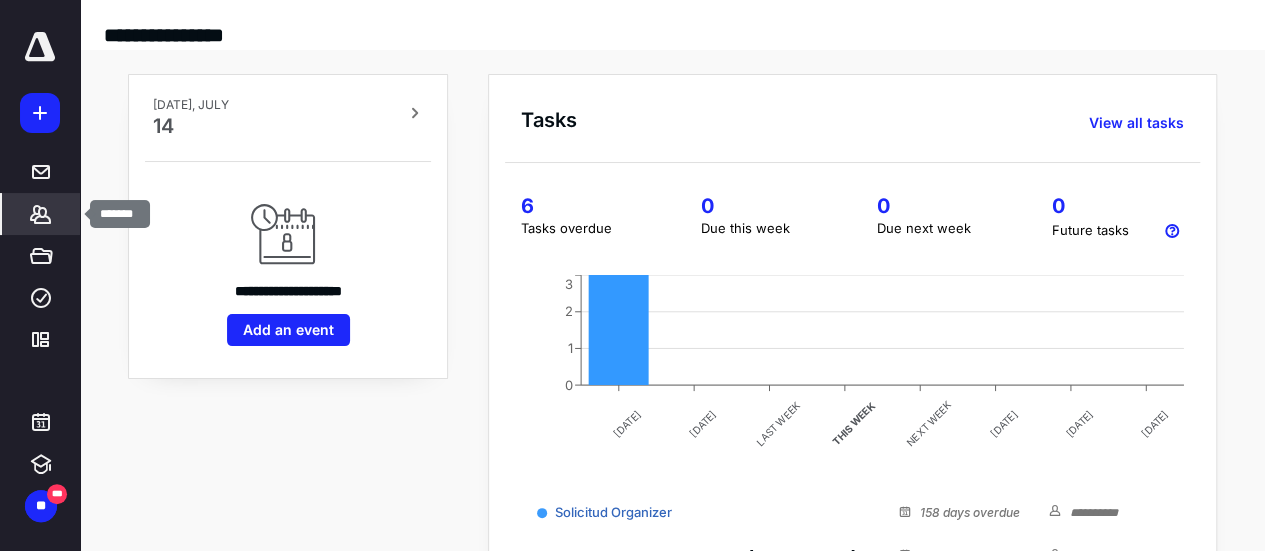 click 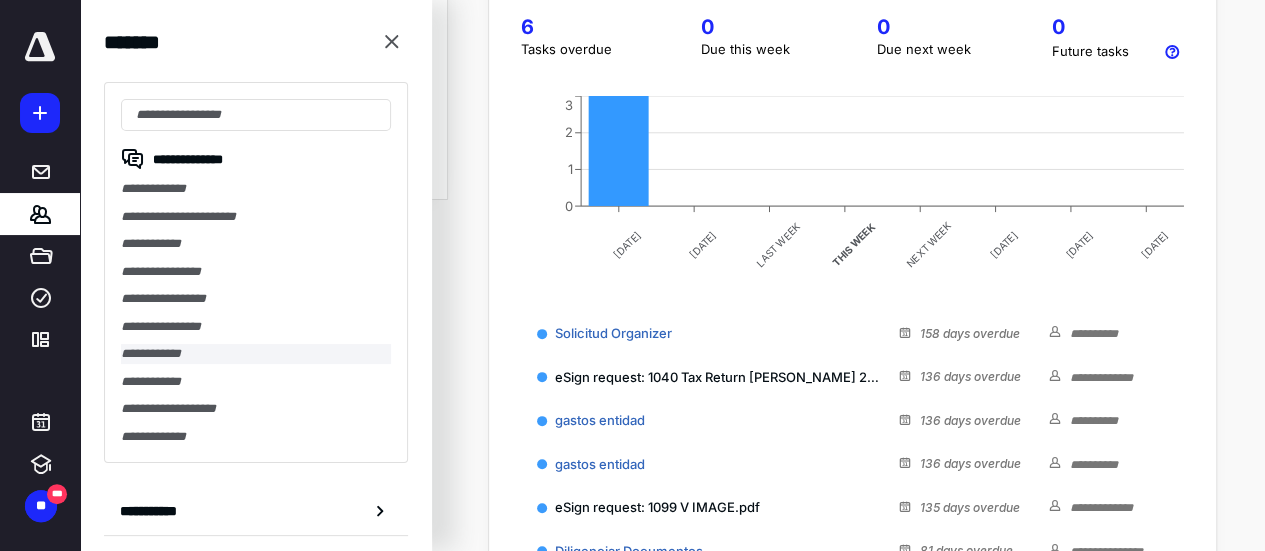 scroll, scrollTop: 180, scrollLeft: 0, axis: vertical 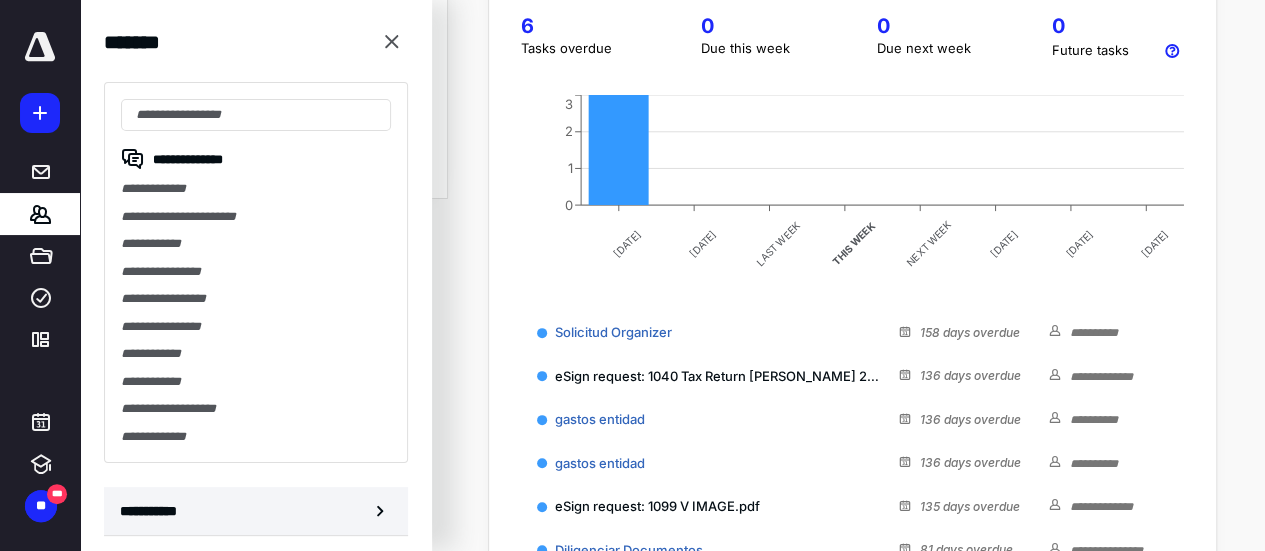 click on "**********" at bounding box center (153, 511) 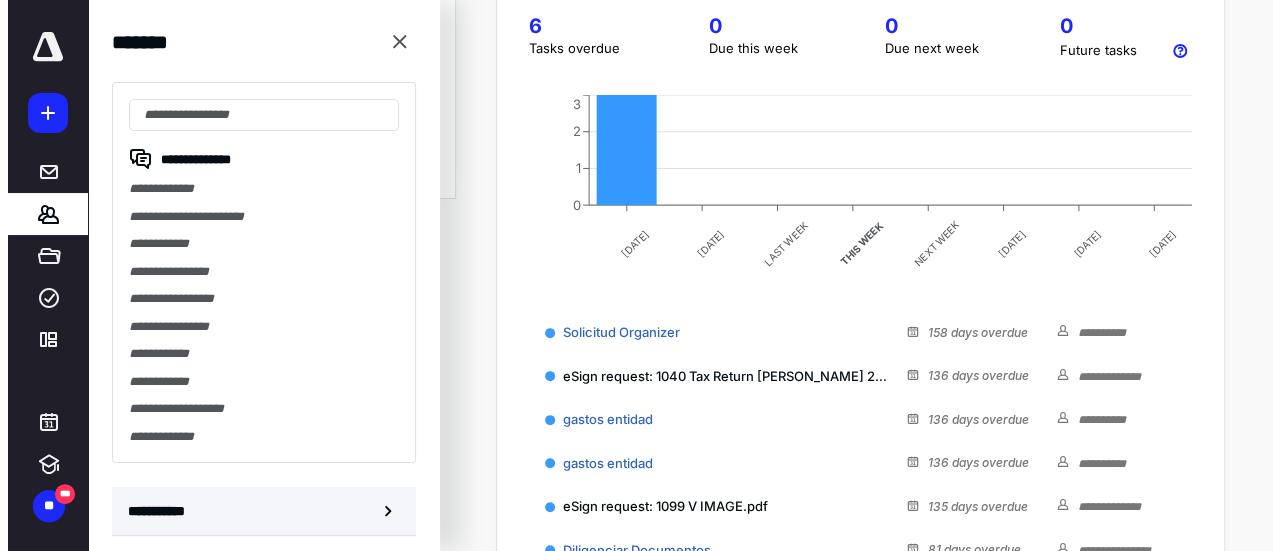 scroll, scrollTop: 0, scrollLeft: 0, axis: both 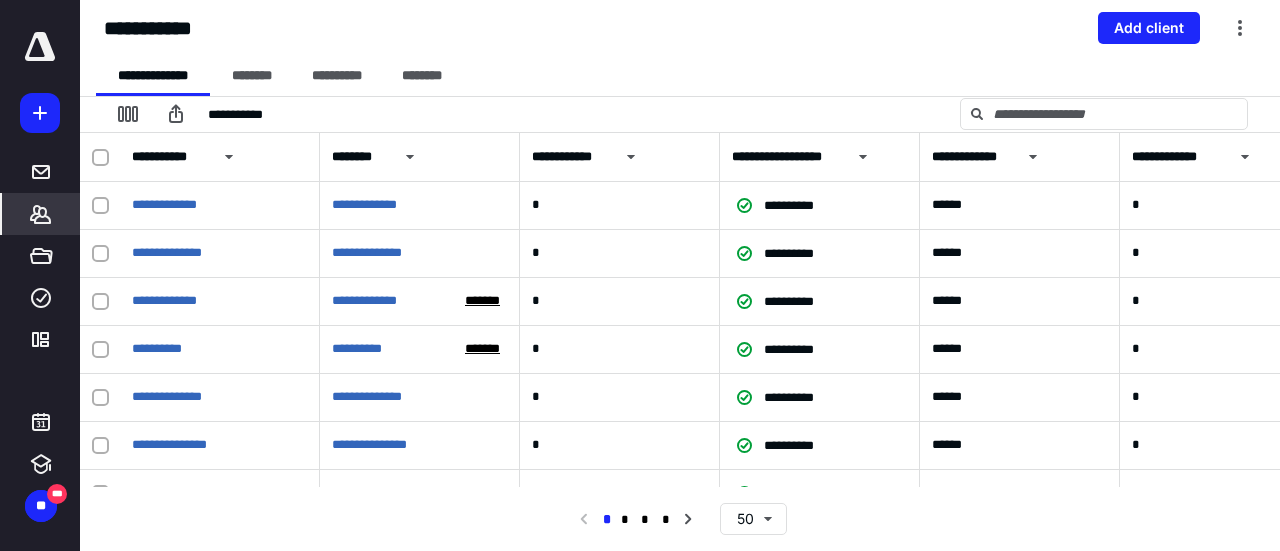 click 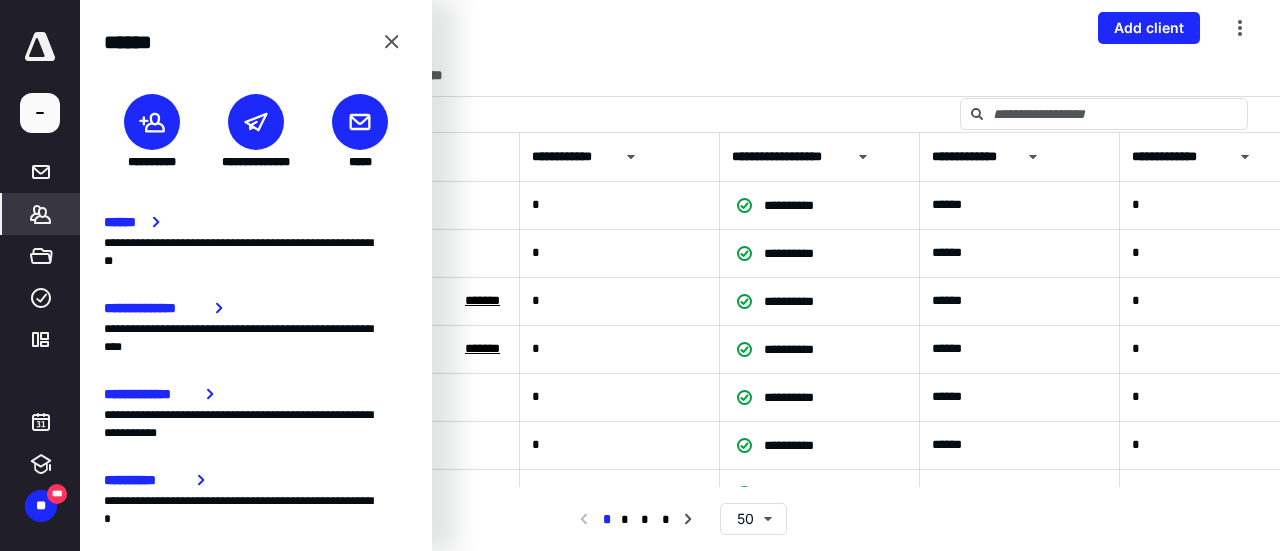 click 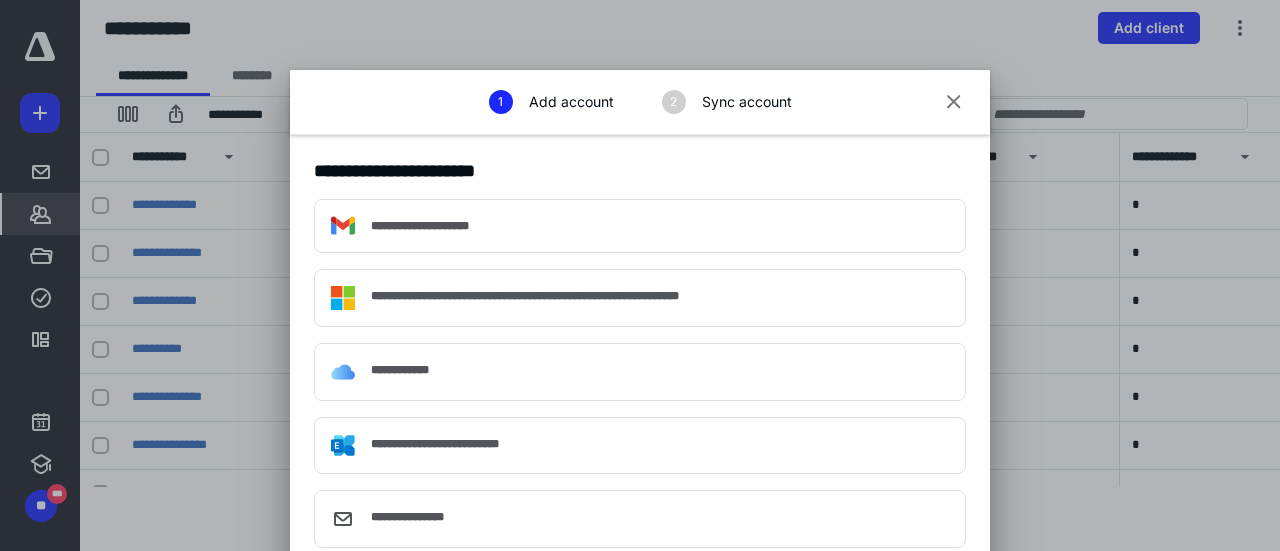 click at bounding box center (954, 103) 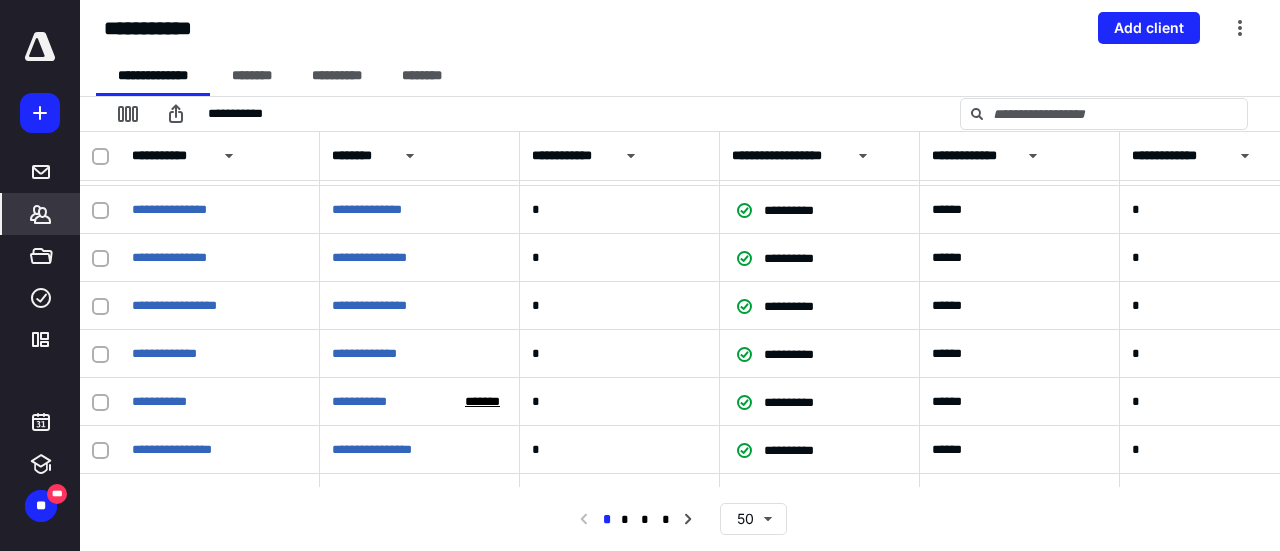 scroll, scrollTop: 1827, scrollLeft: 0, axis: vertical 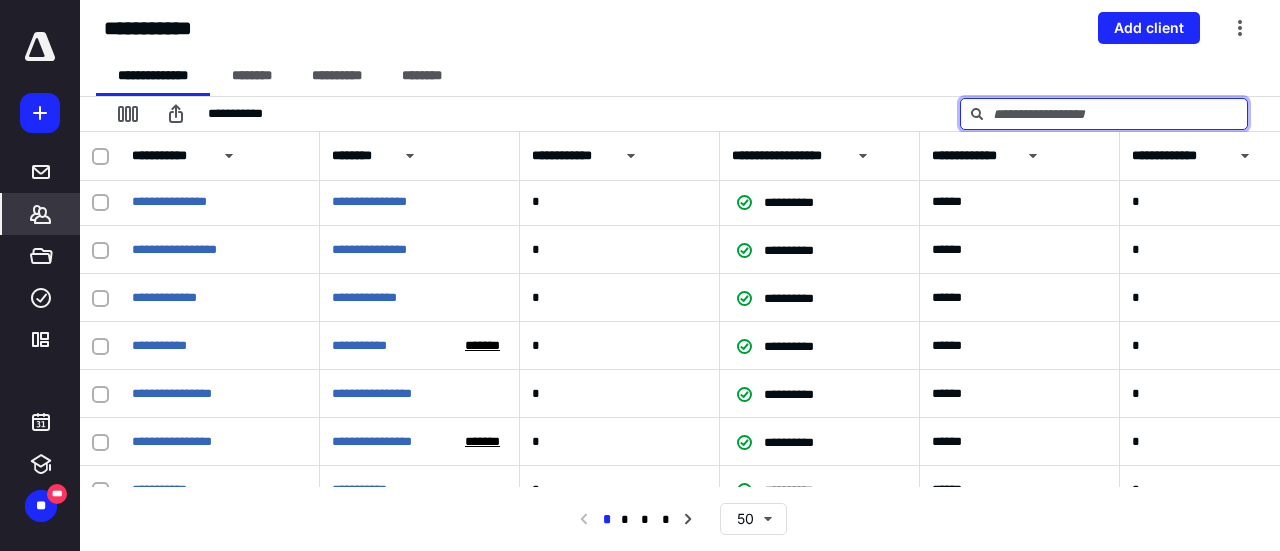 click at bounding box center [1104, 114] 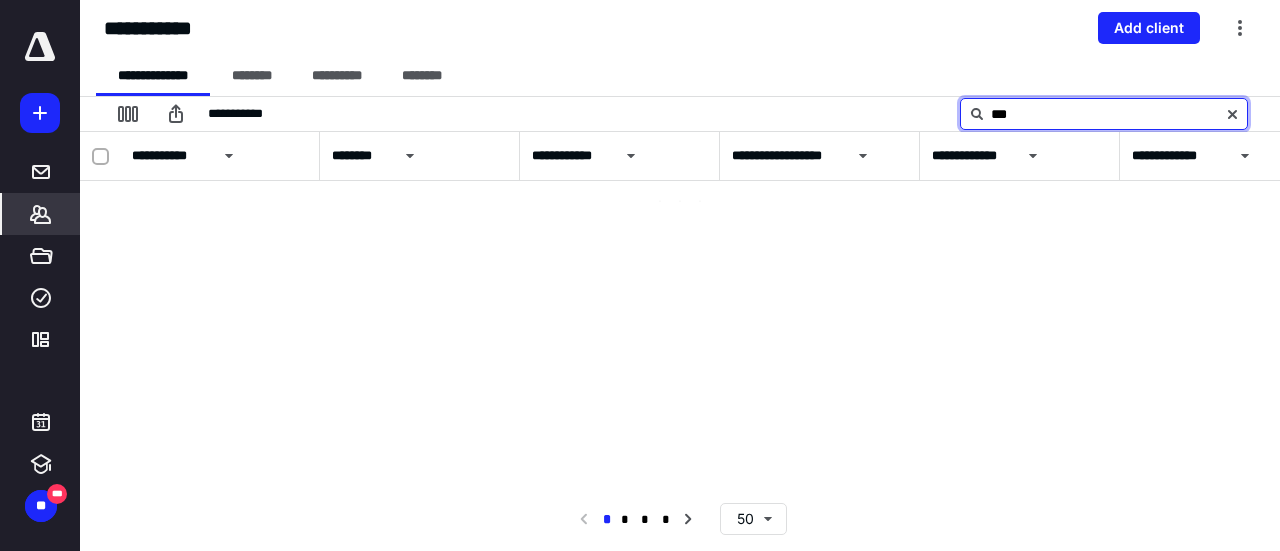 scroll, scrollTop: 0, scrollLeft: 0, axis: both 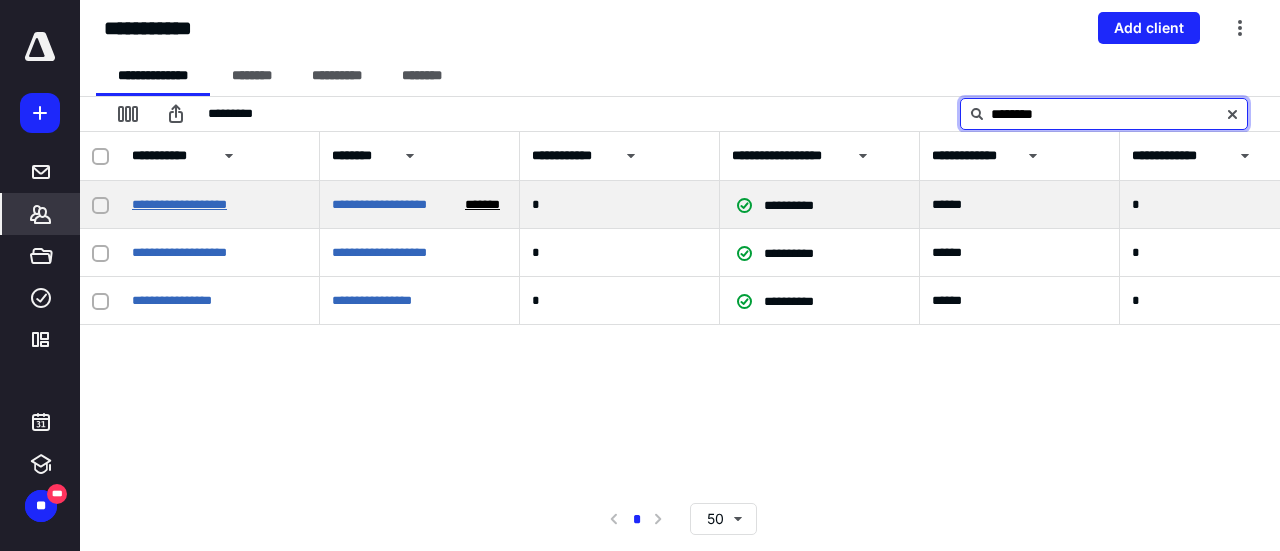 type on "********" 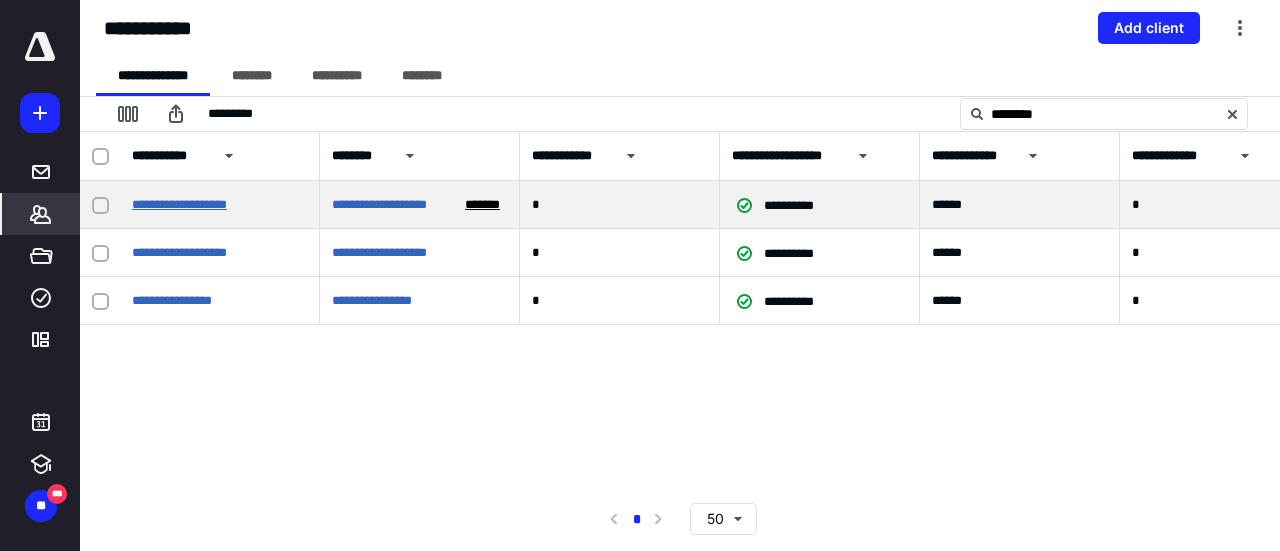 click on "**********" at bounding box center (179, 204) 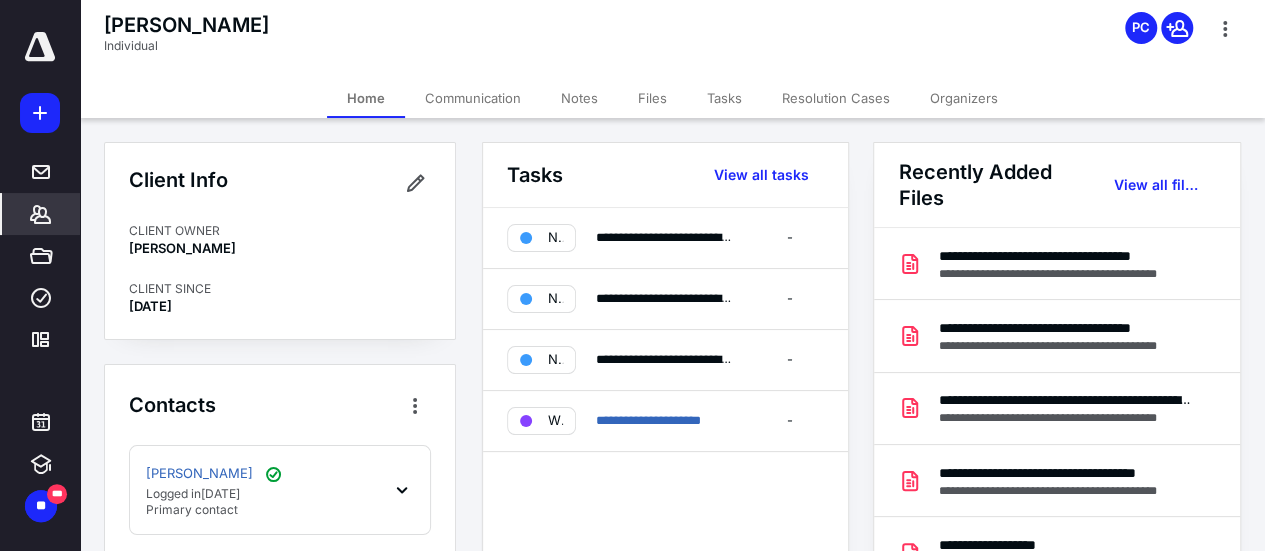 click on "Files" at bounding box center [652, 98] 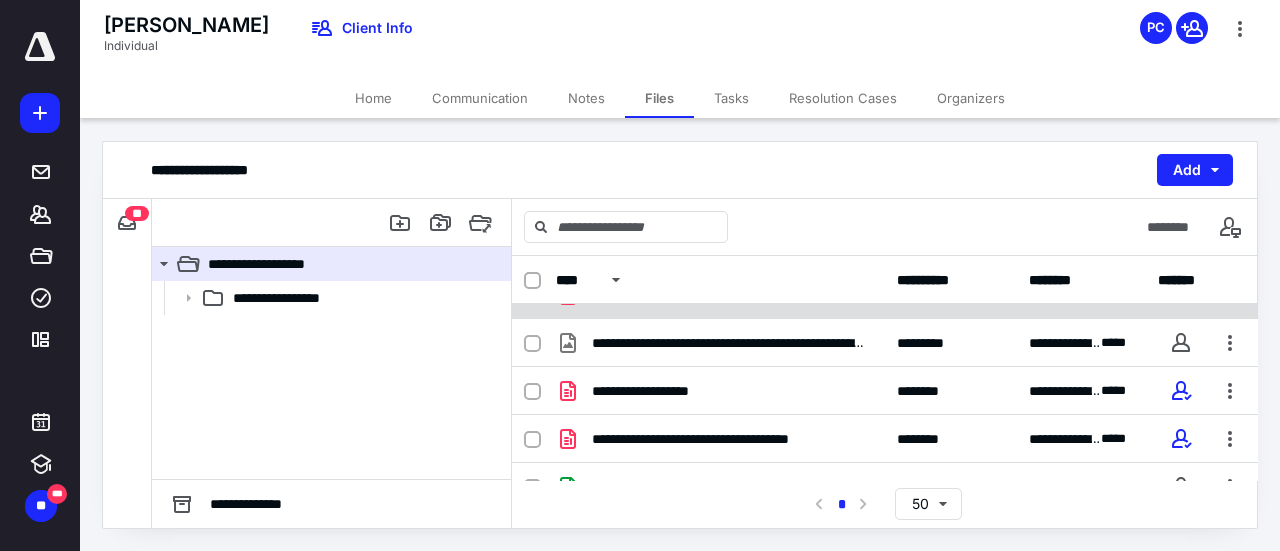 scroll, scrollTop: 0, scrollLeft: 0, axis: both 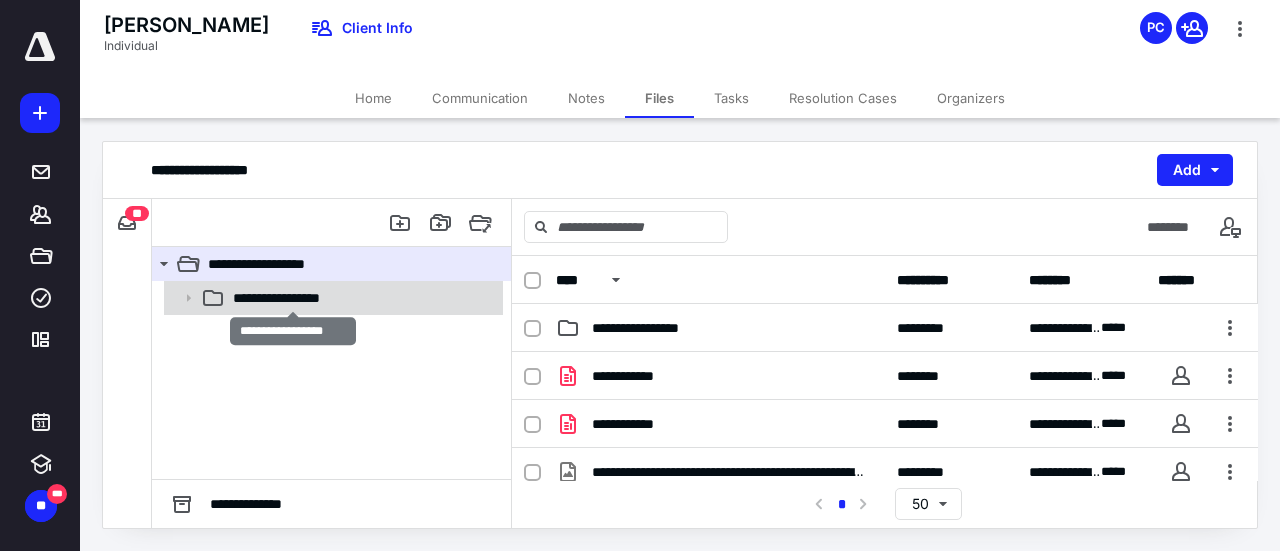 click on "**********" at bounding box center (294, 298) 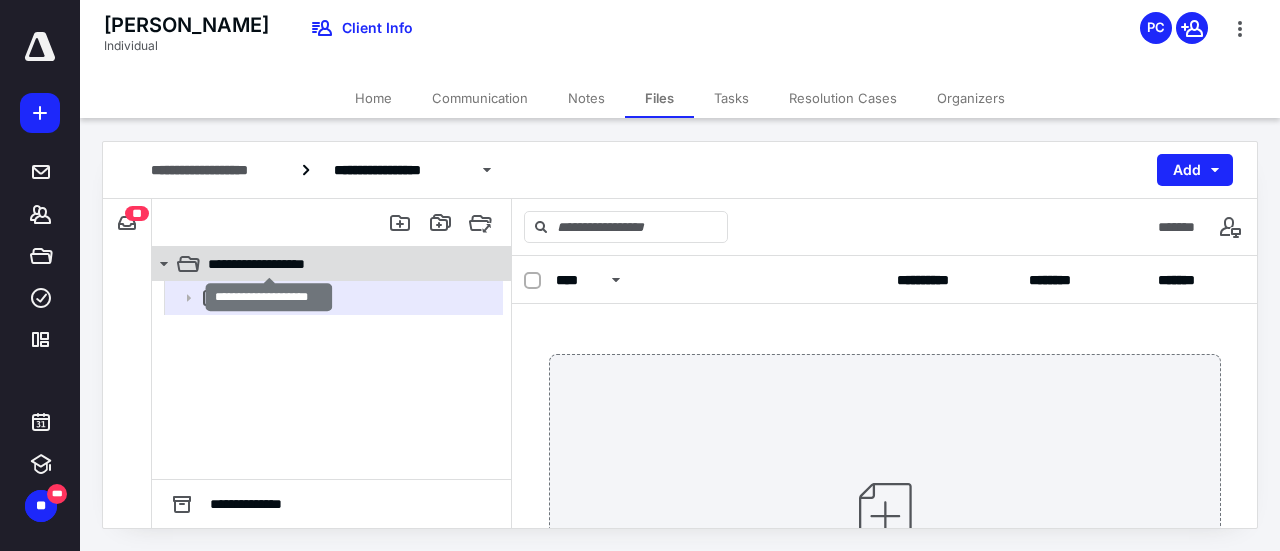 click on "**********" at bounding box center (269, 264) 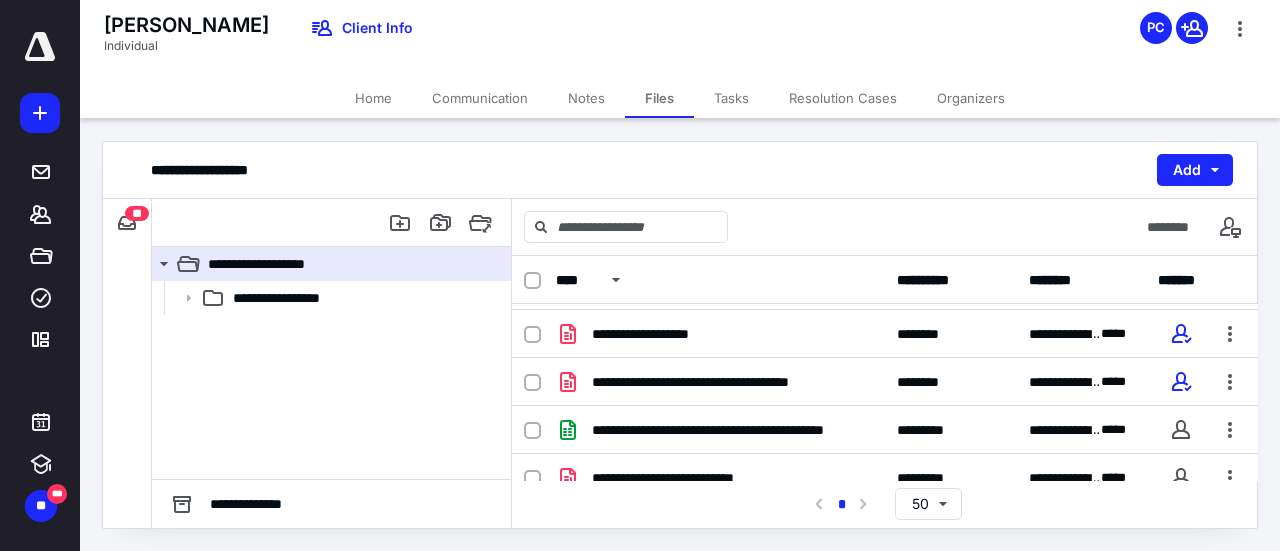 scroll, scrollTop: 0, scrollLeft: 0, axis: both 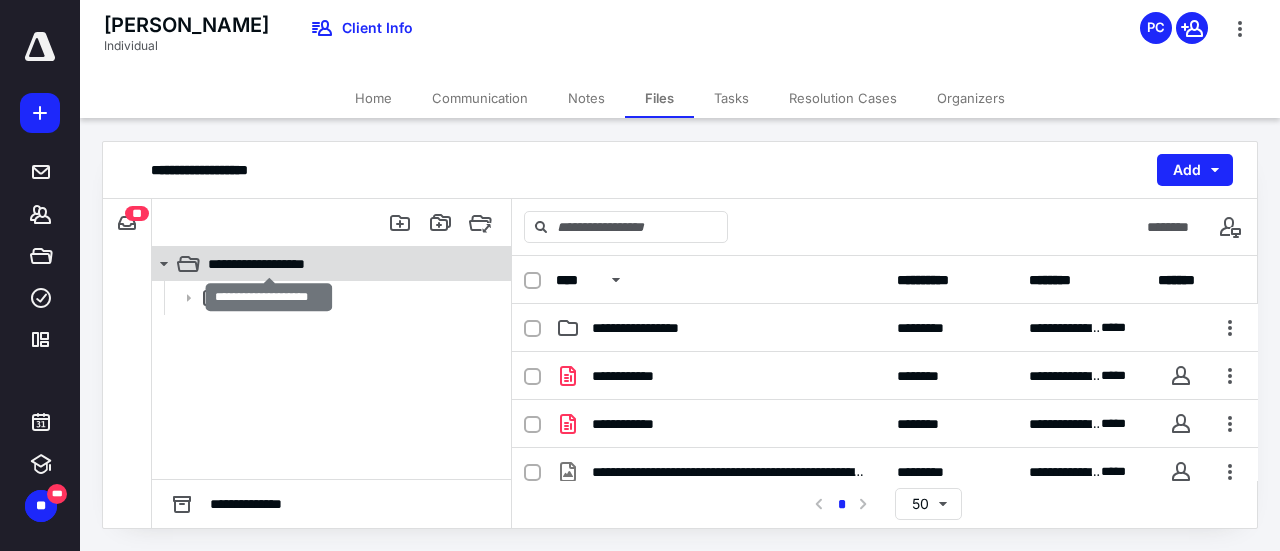 click on "**********" at bounding box center [269, 264] 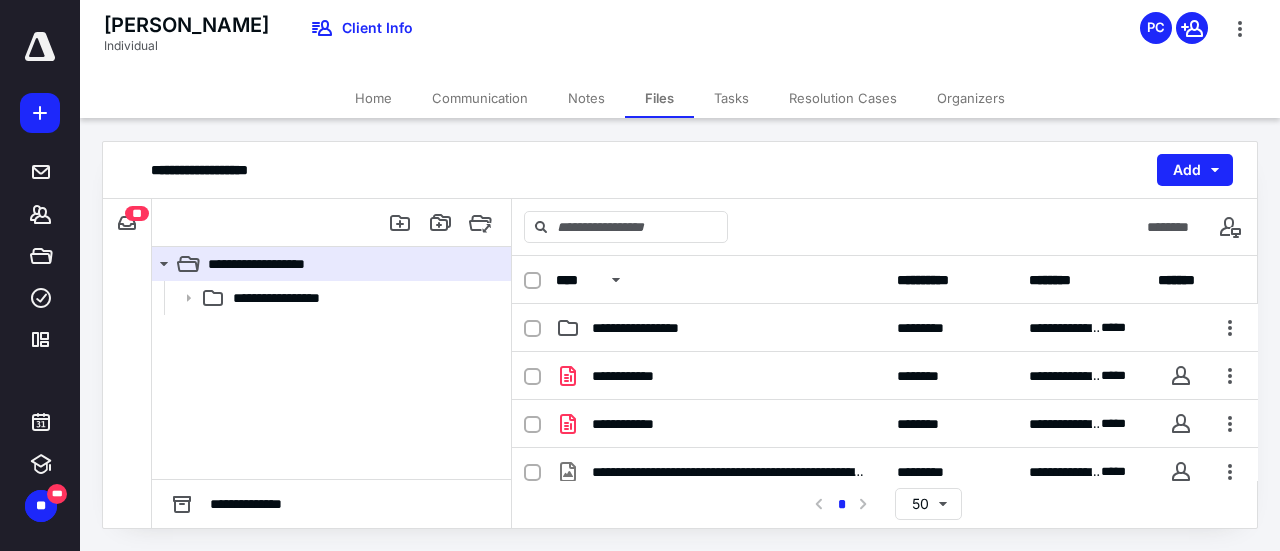 click on "Files" at bounding box center [659, 98] 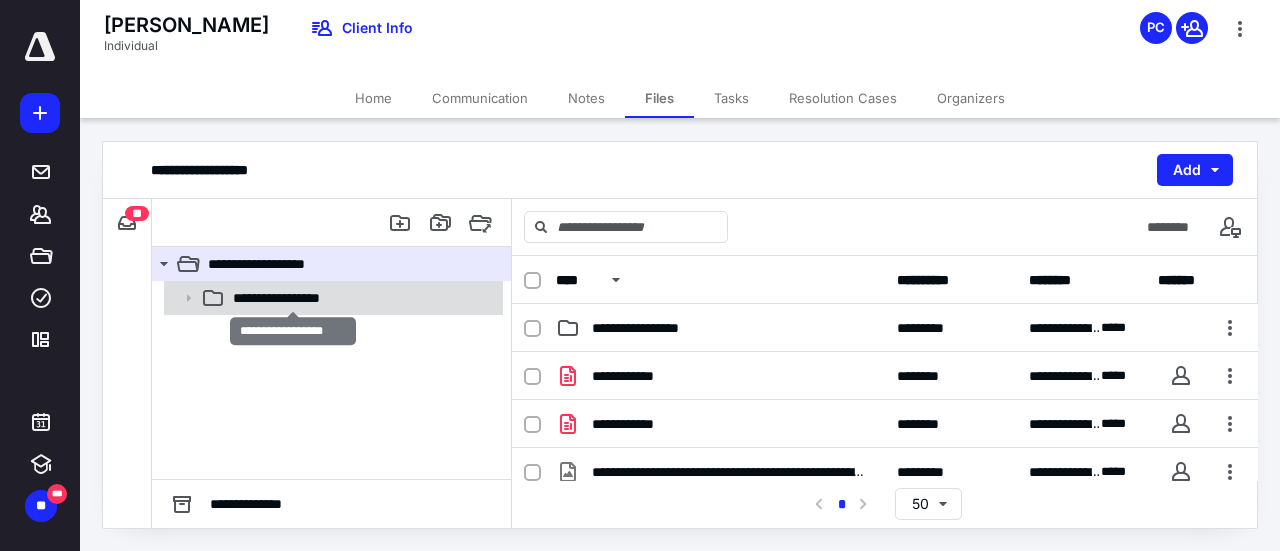 click on "**********" at bounding box center [294, 298] 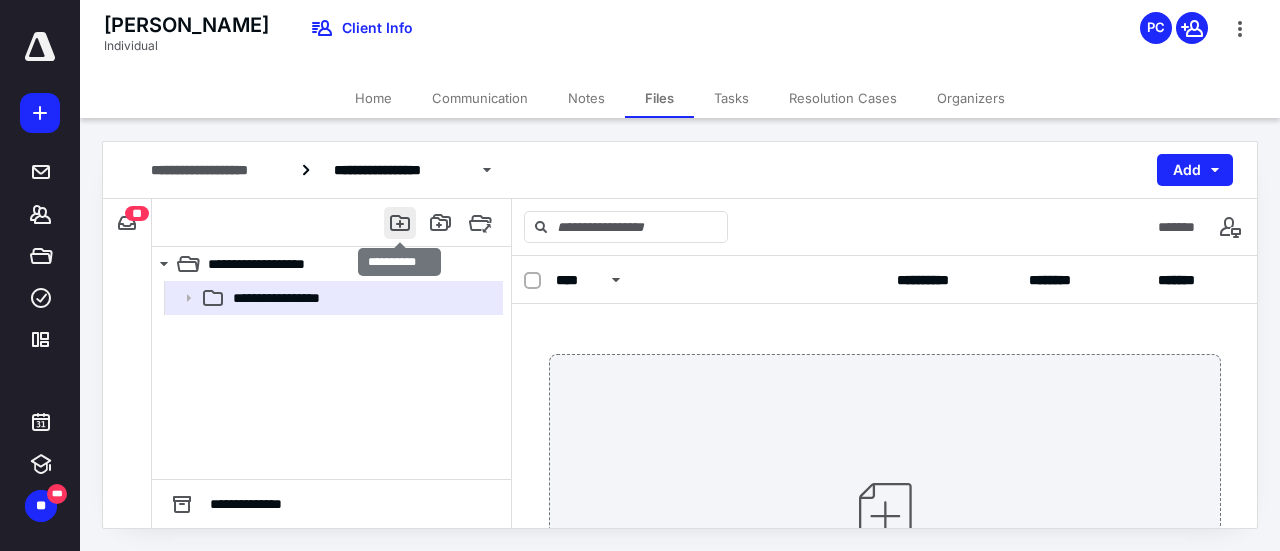 click at bounding box center (400, 223) 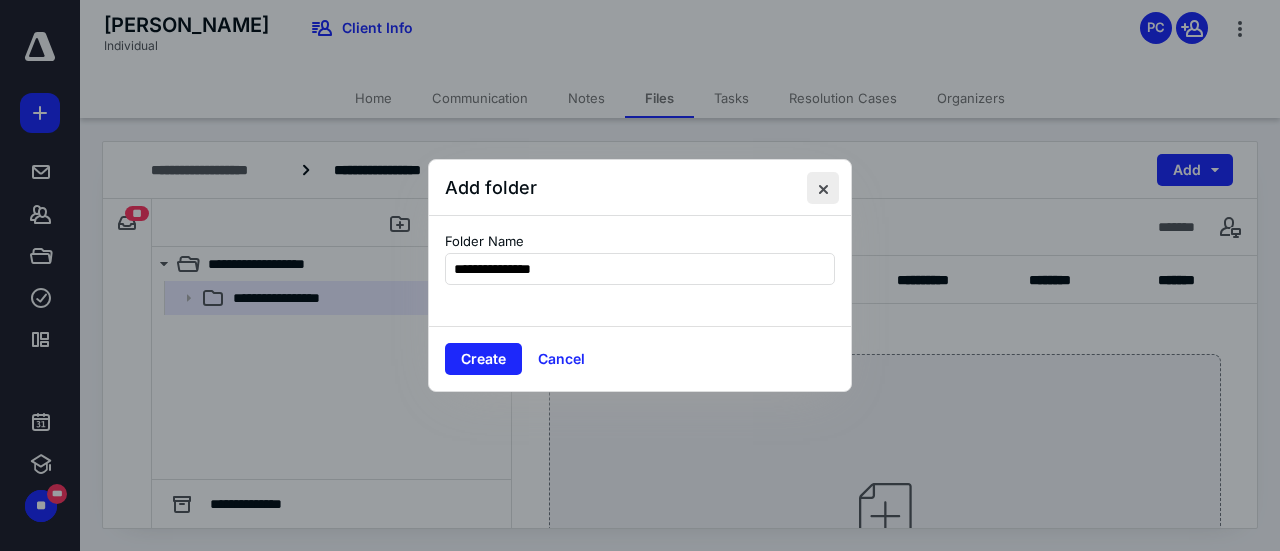 type on "**********" 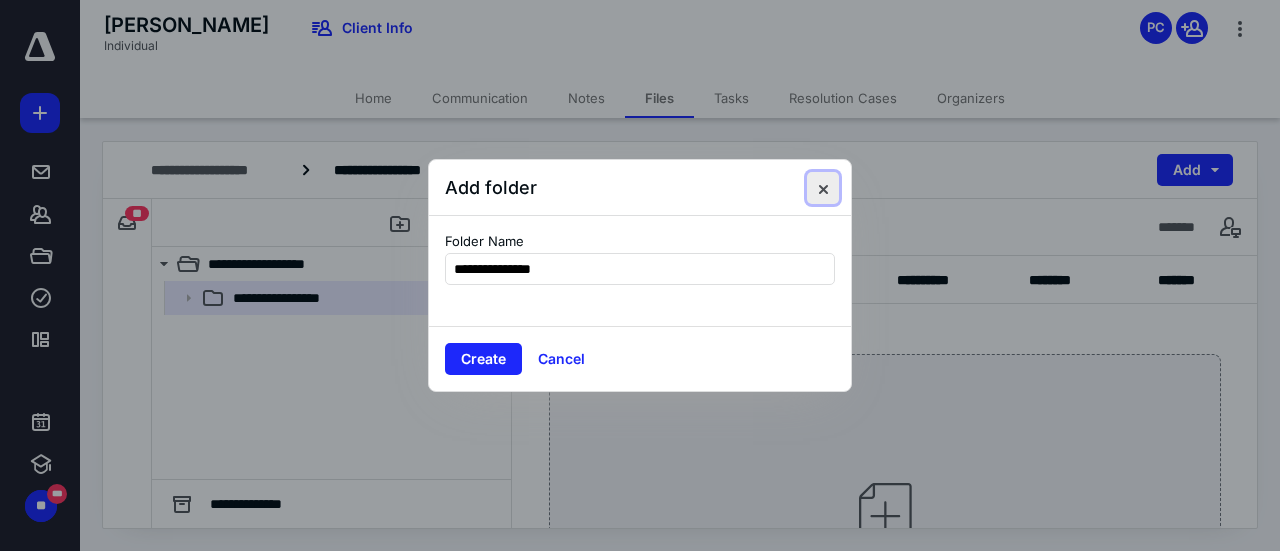 click at bounding box center (823, 188) 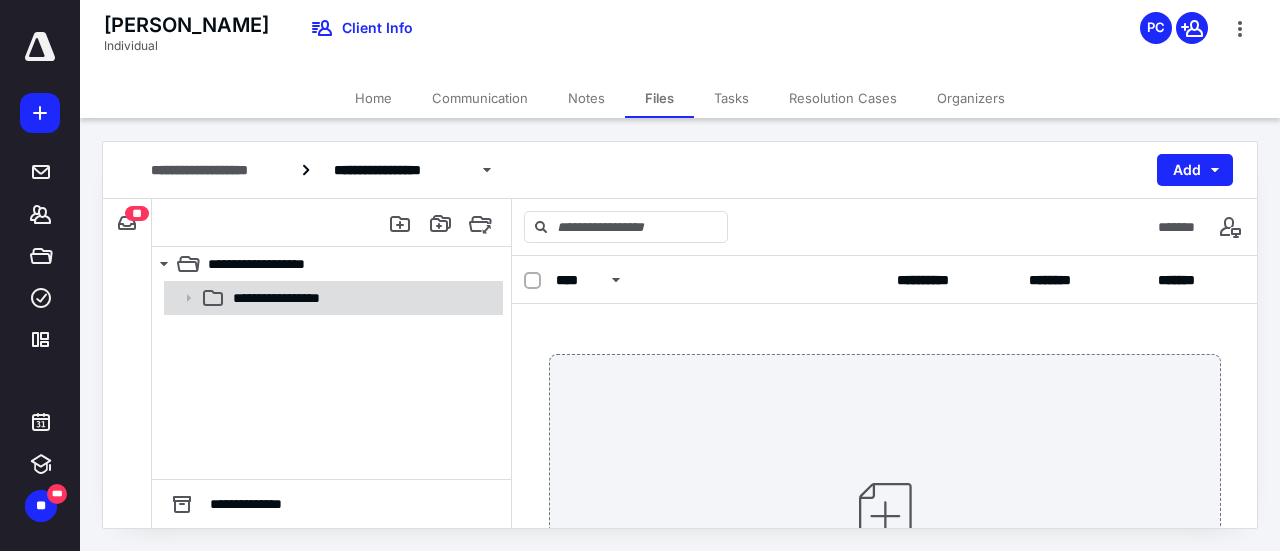 click on "**********" at bounding box center [332, 298] 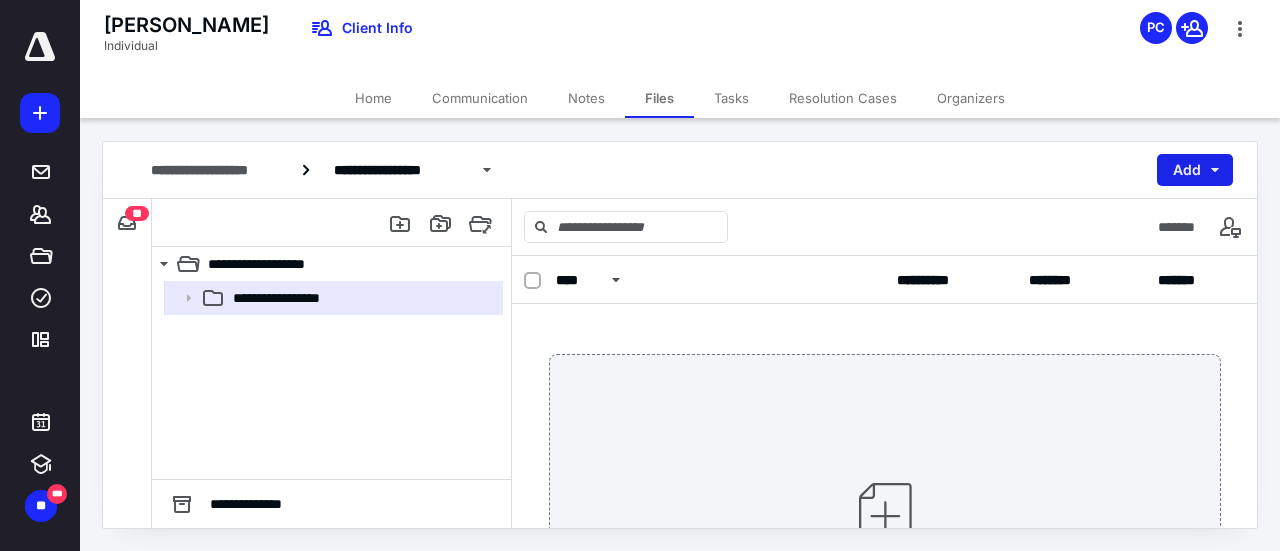 click on "Add" at bounding box center (1195, 170) 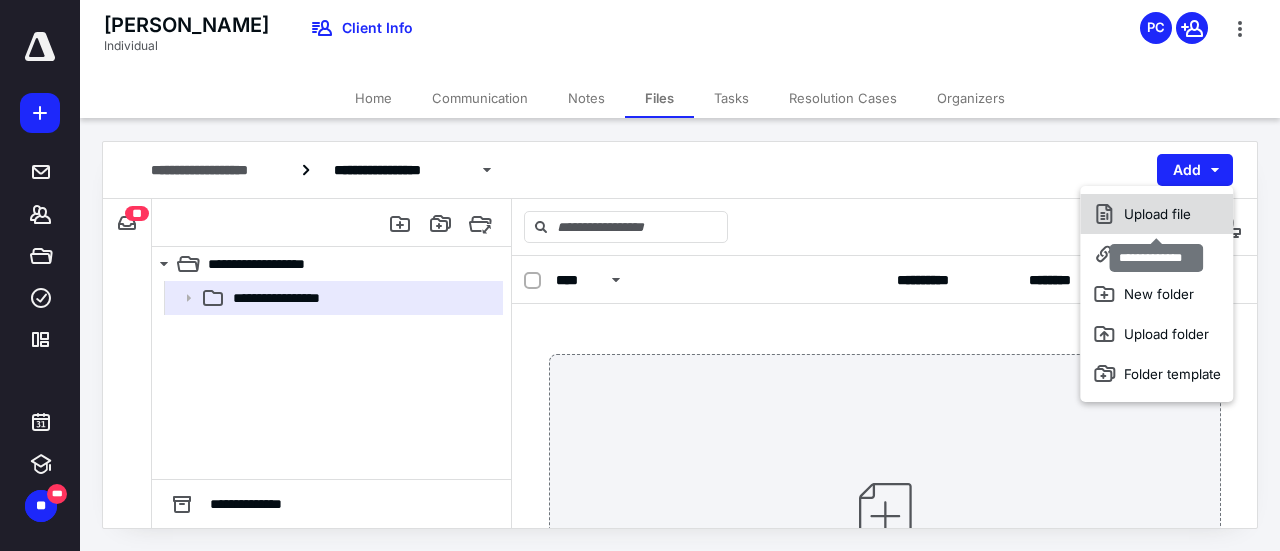 click on "Upload file" at bounding box center (1156, 214) 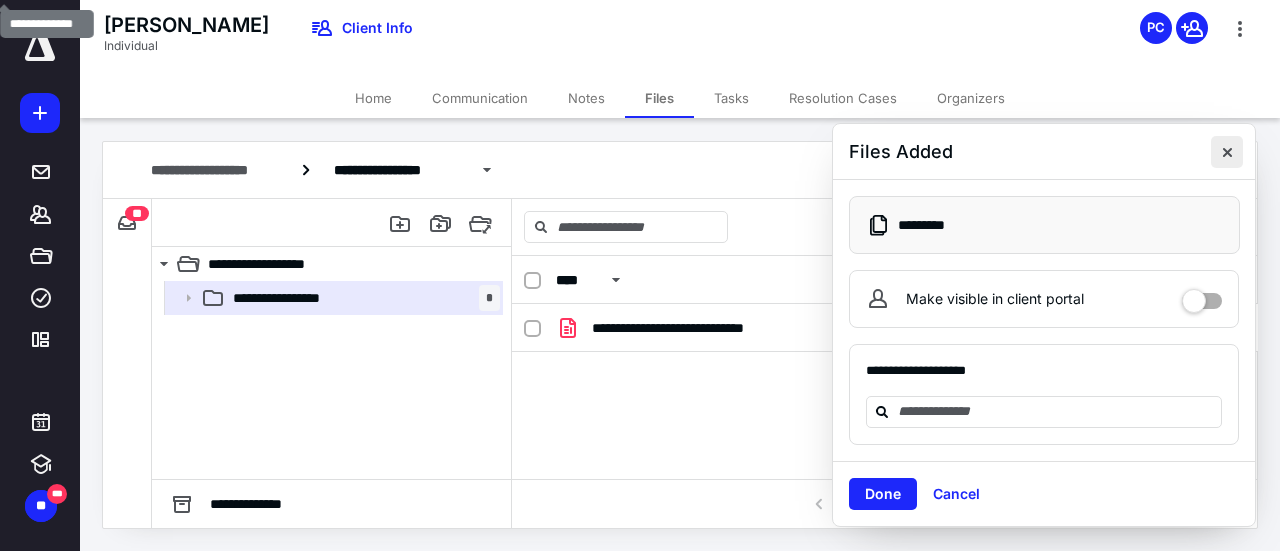 click at bounding box center (1227, 152) 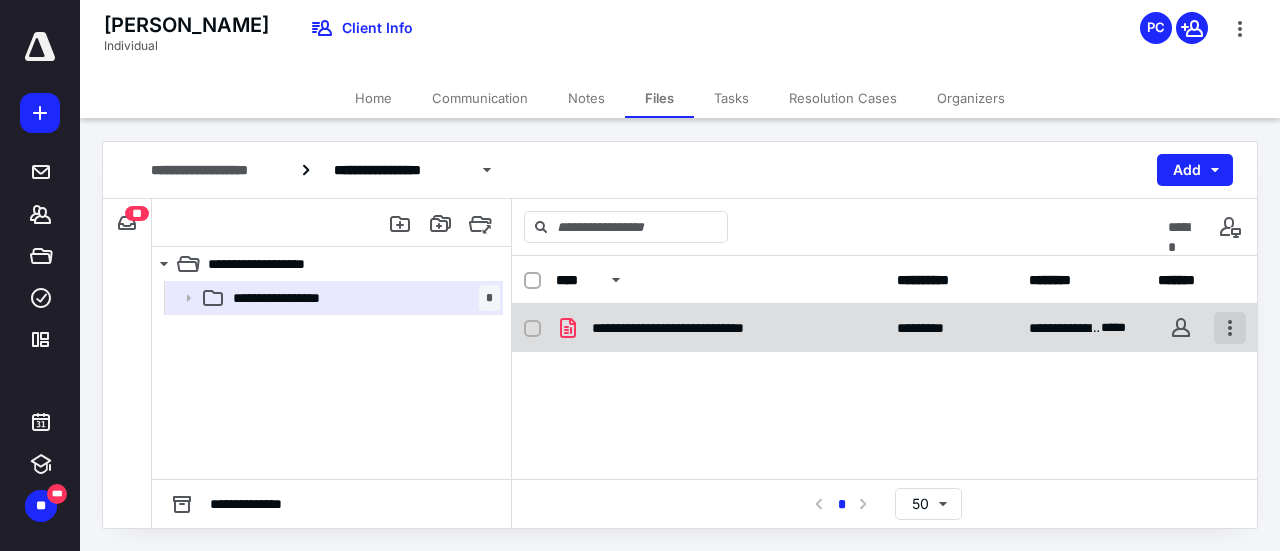 click at bounding box center (1230, 328) 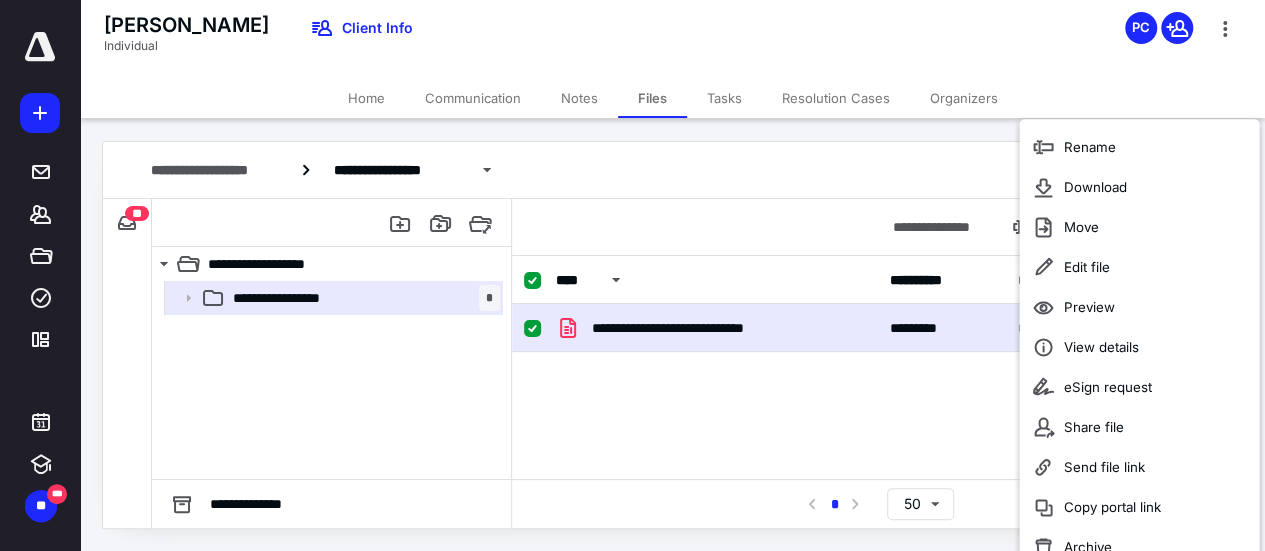 click on "**********" at bounding box center [877, 454] 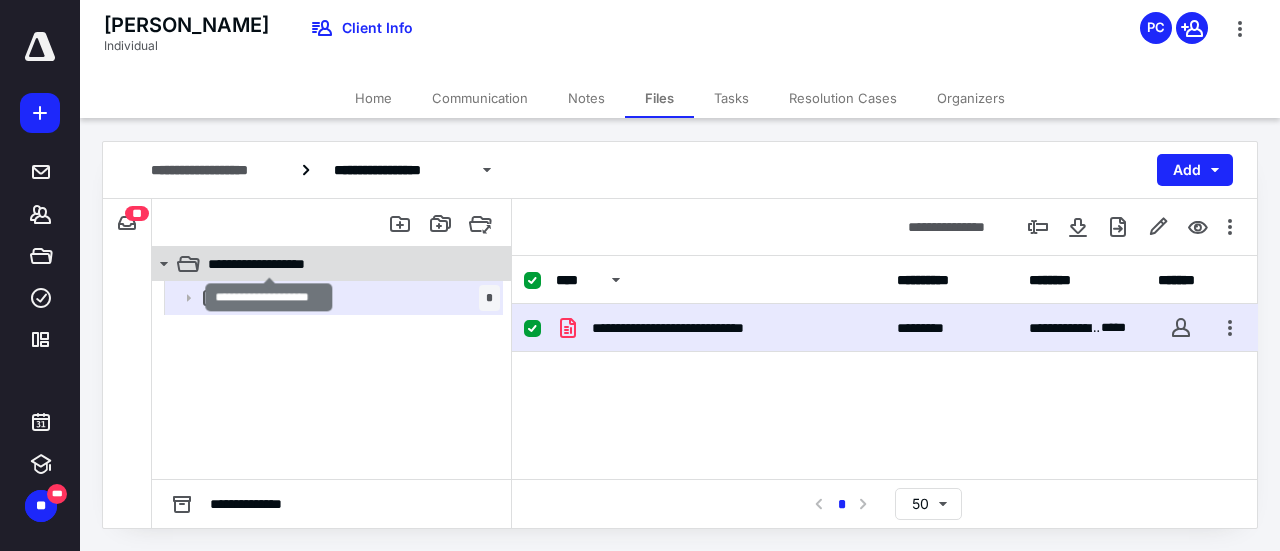 click on "**********" at bounding box center [269, 264] 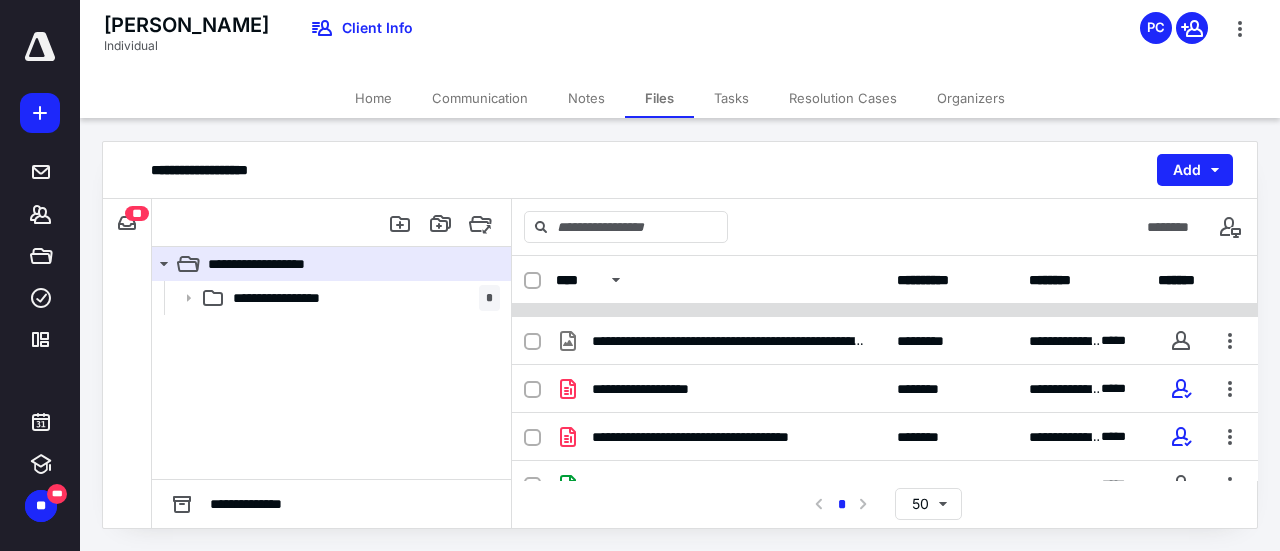 scroll, scrollTop: 148, scrollLeft: 0, axis: vertical 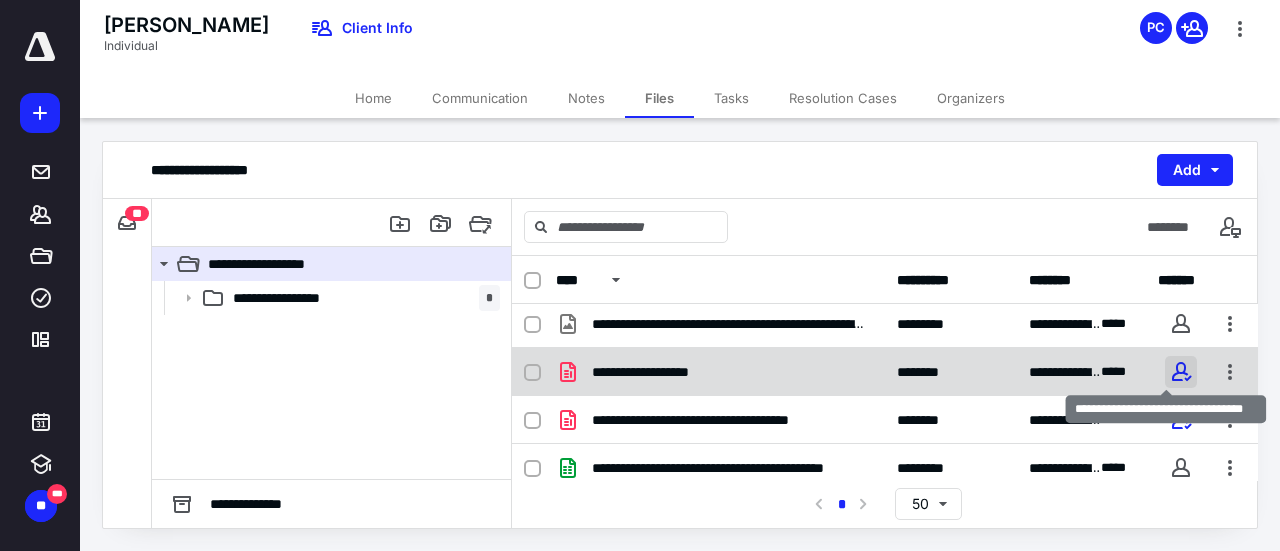 click at bounding box center [1181, 372] 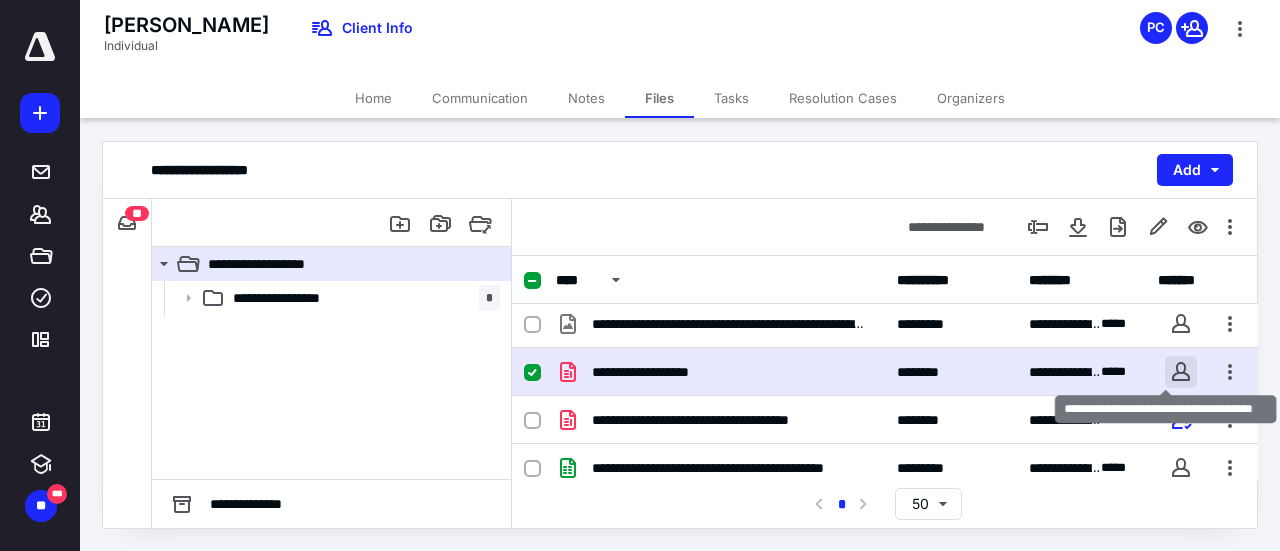 click at bounding box center [1181, 372] 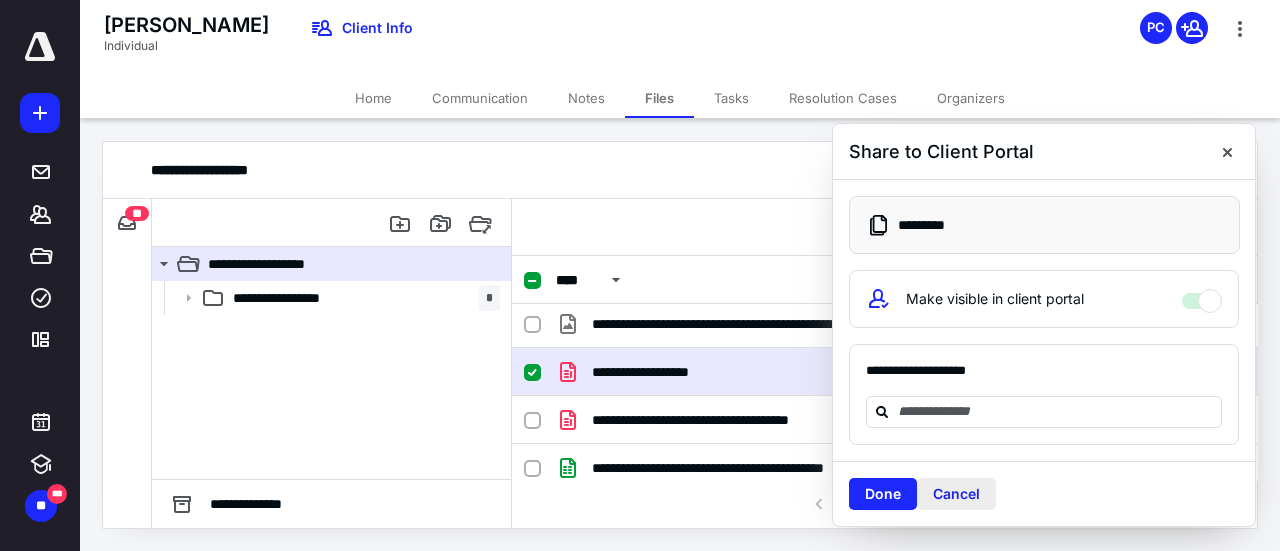 click on "Cancel" at bounding box center [956, 494] 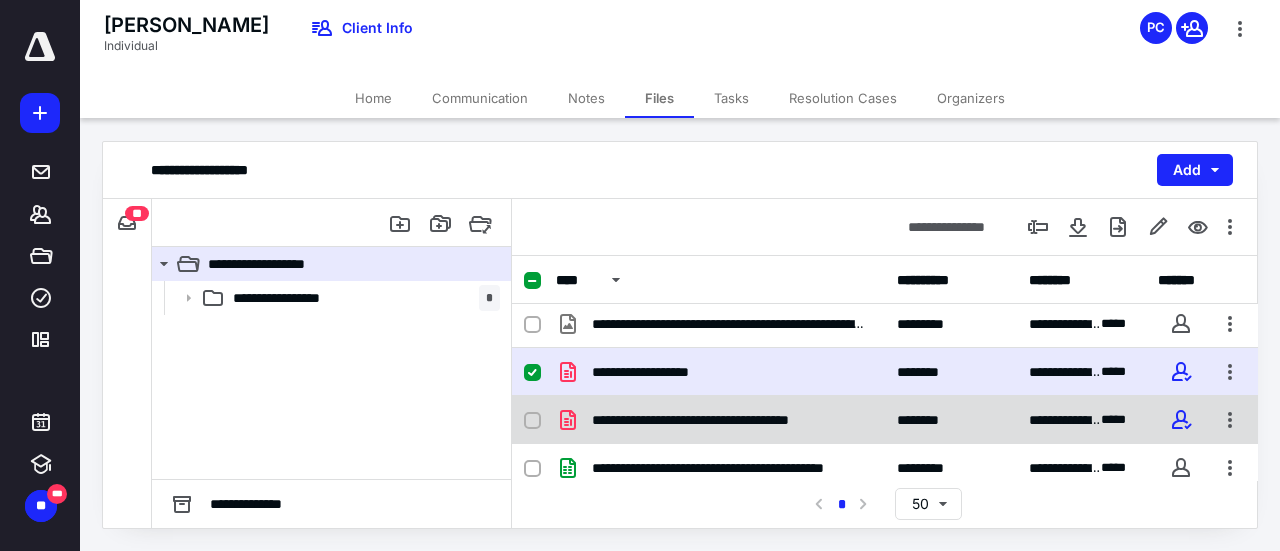 scroll, scrollTop: 250, scrollLeft: 0, axis: vertical 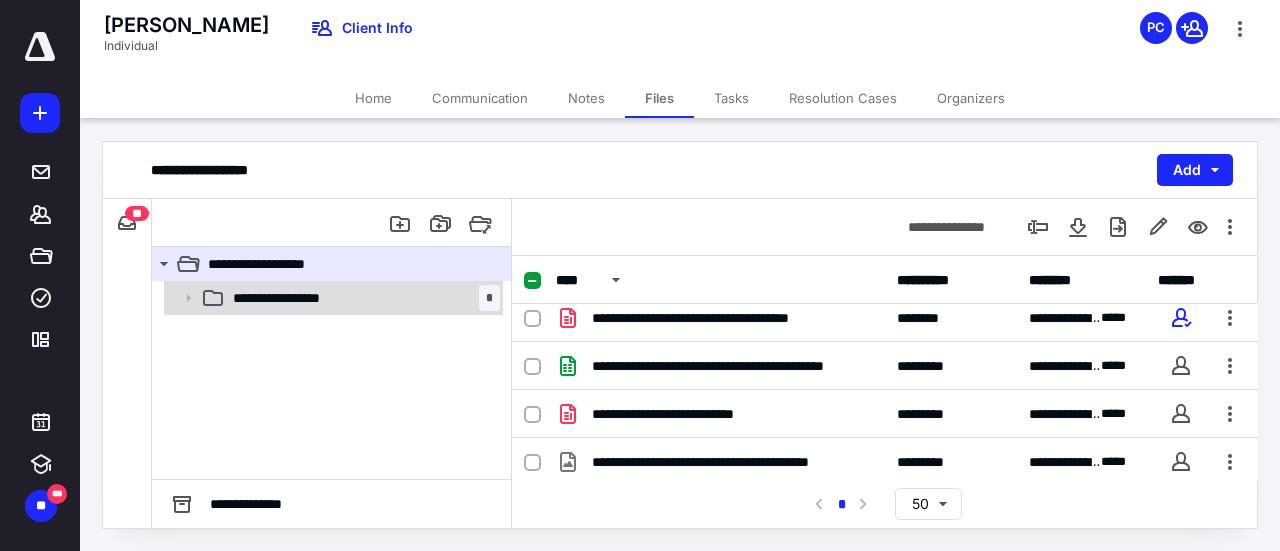 click on "**********" at bounding box center [294, 298] 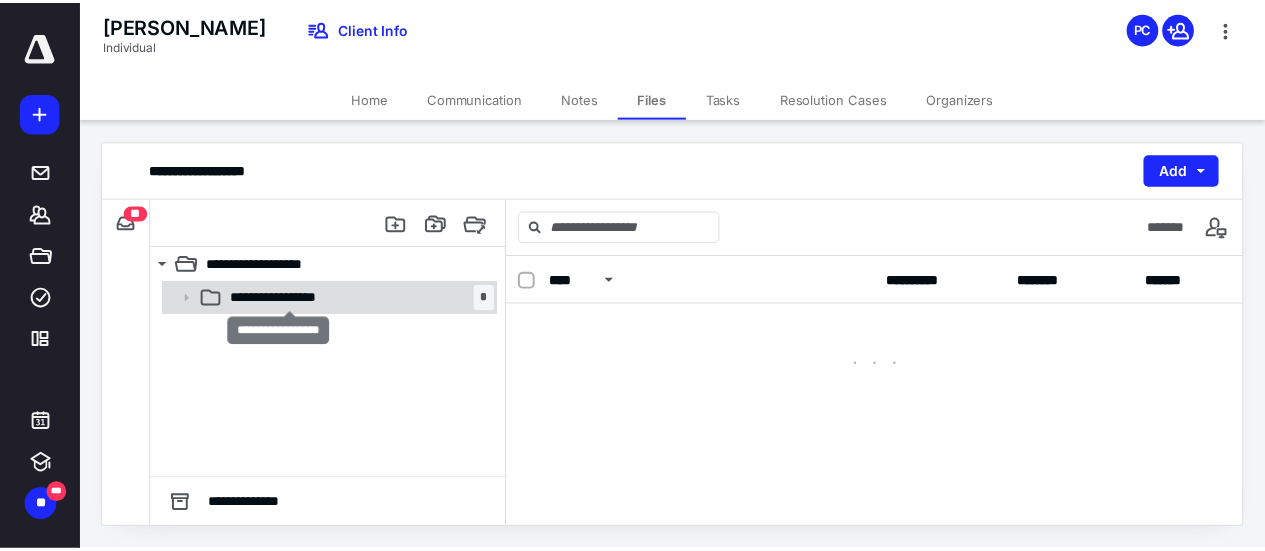 scroll, scrollTop: 0, scrollLeft: 0, axis: both 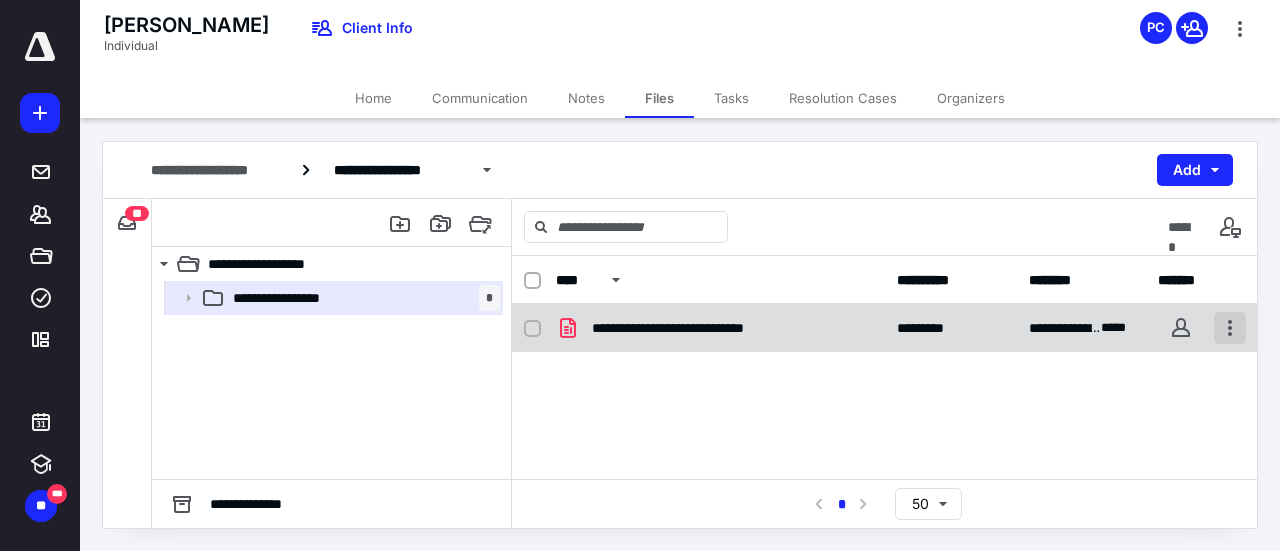 click at bounding box center [1230, 328] 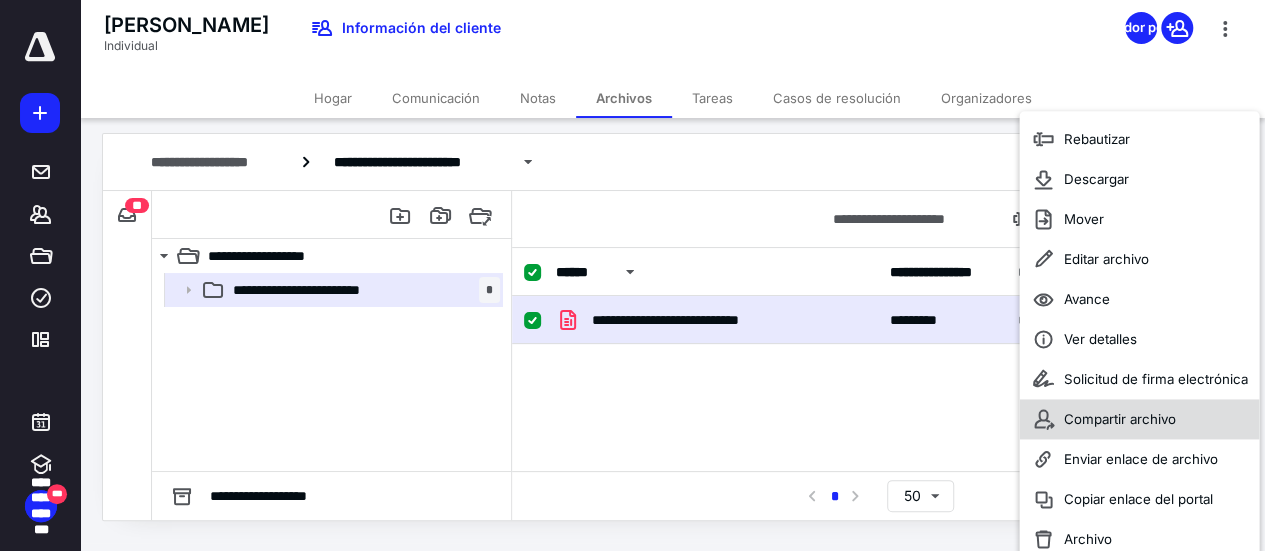 scroll, scrollTop: 0, scrollLeft: 0, axis: both 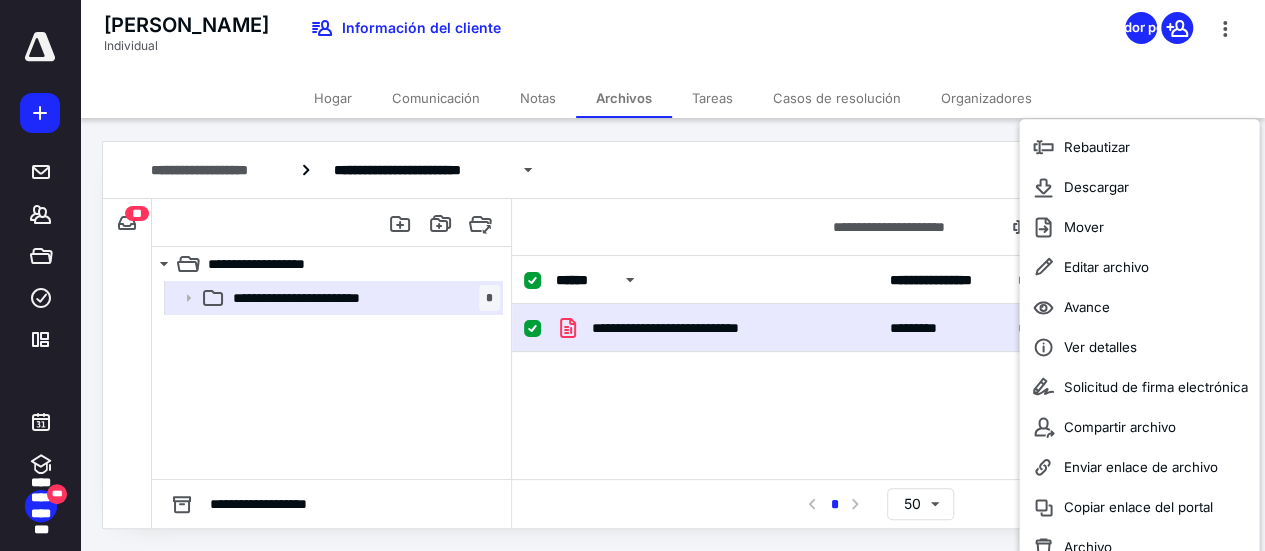 click on "**********" at bounding box center [877, 454] 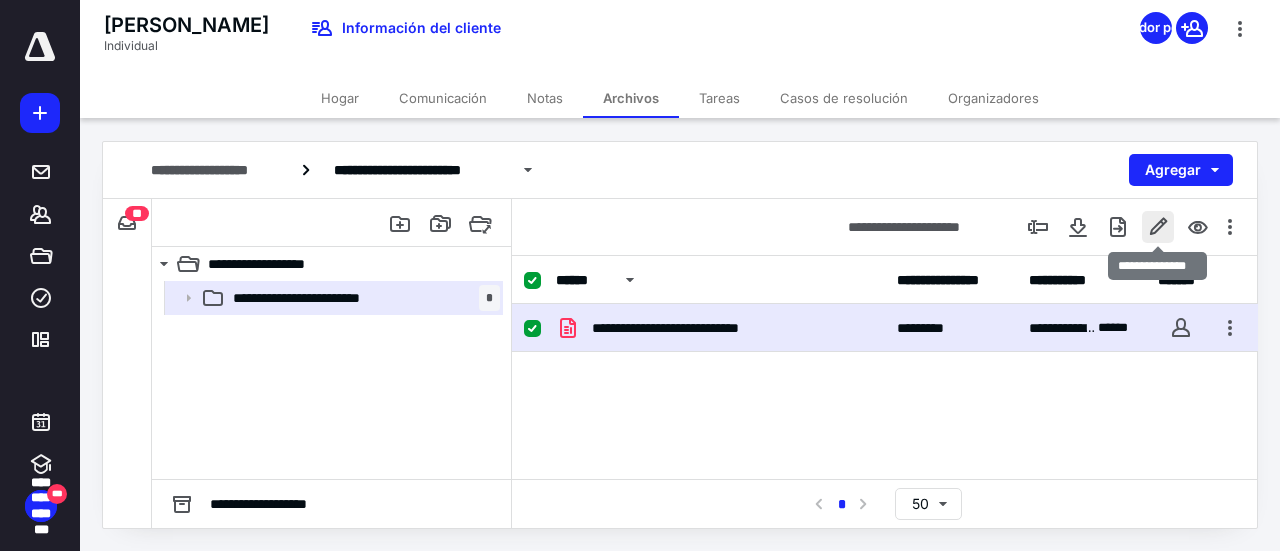 click at bounding box center (1158, 227) 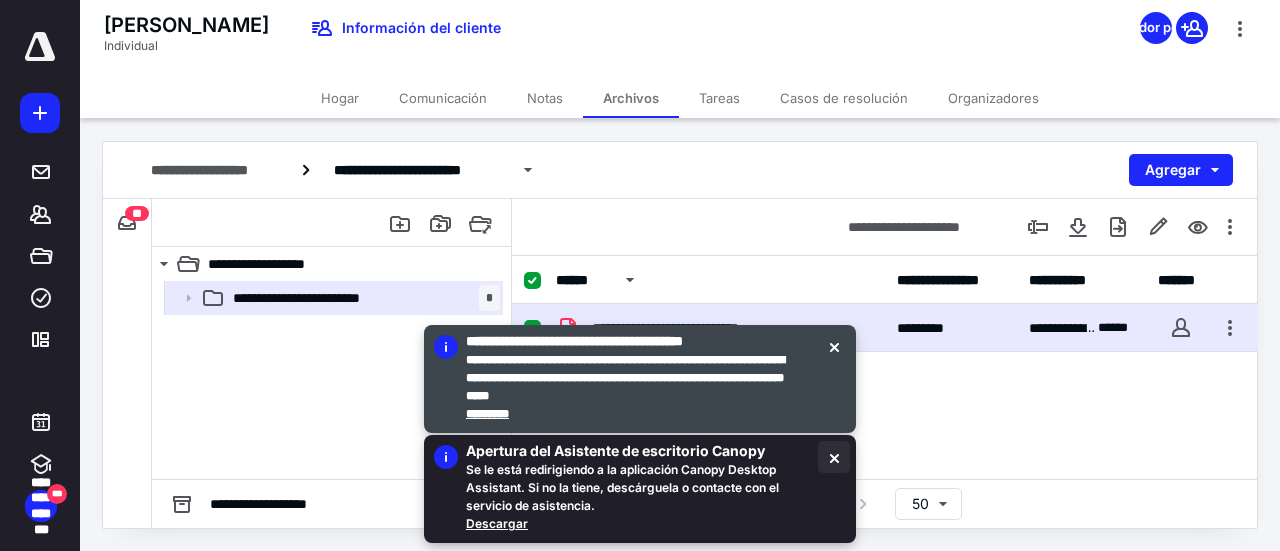 click at bounding box center [834, 457] 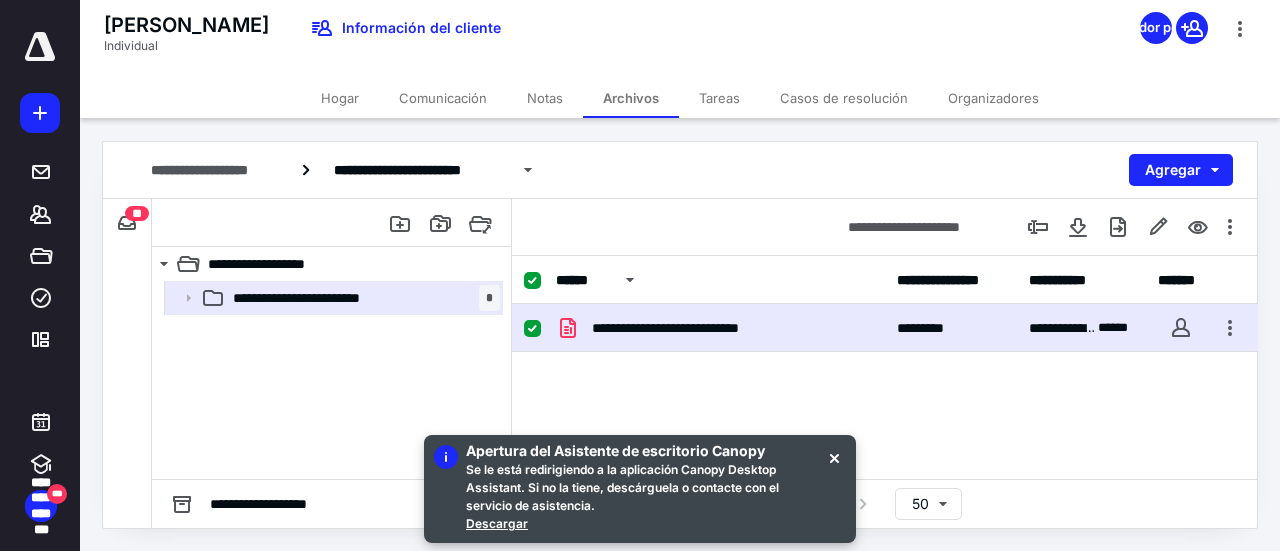 click on "**********" at bounding box center (885, 454) 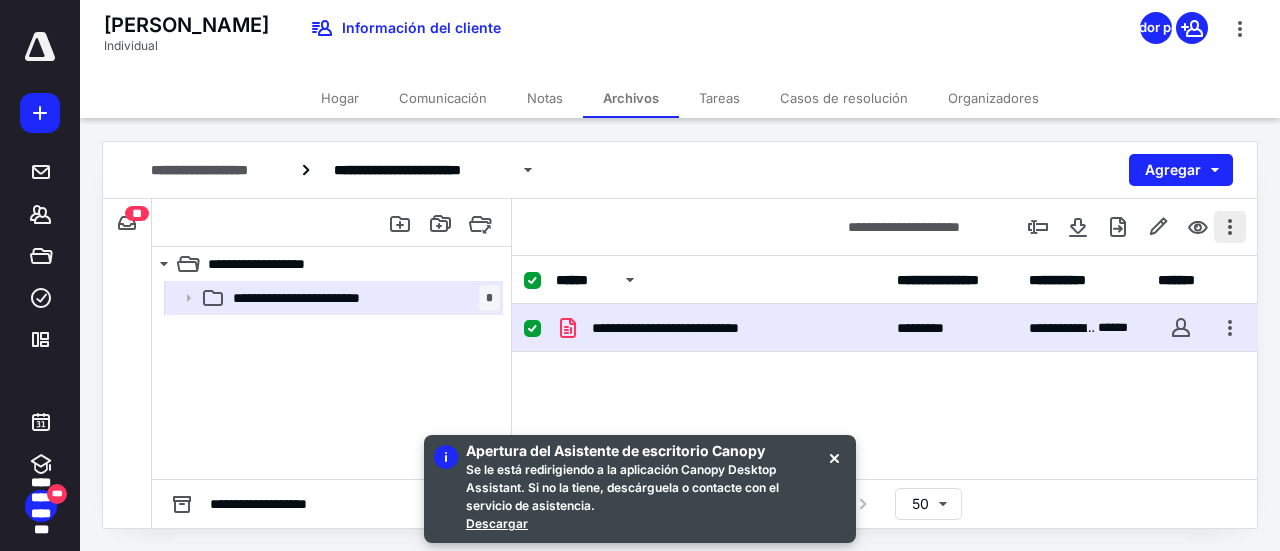 click at bounding box center (1230, 227) 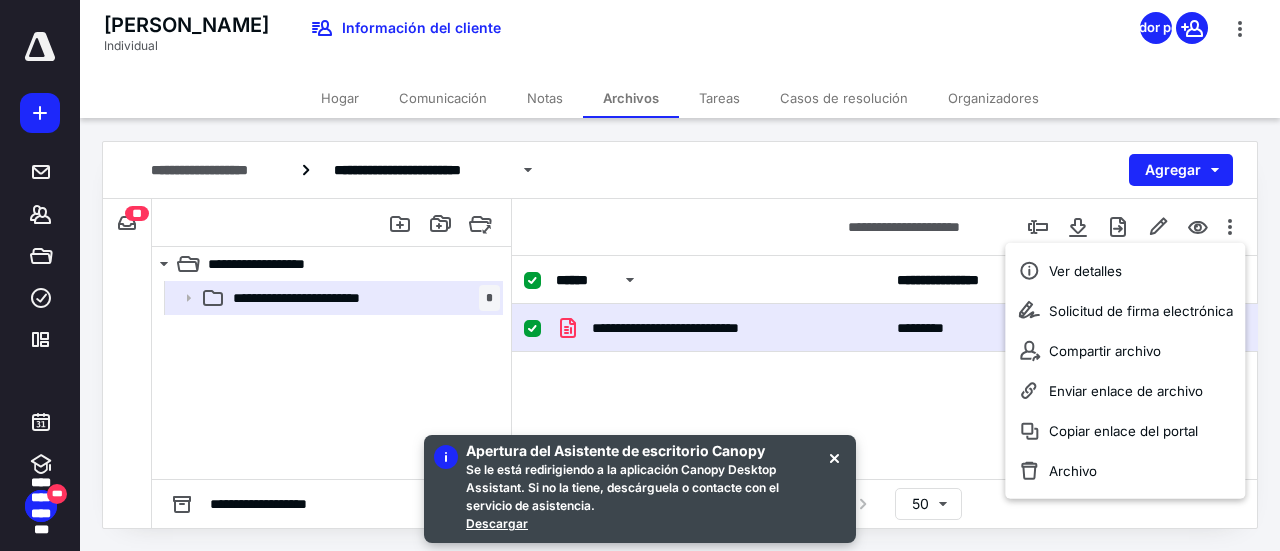 click on "**********" at bounding box center (885, 454) 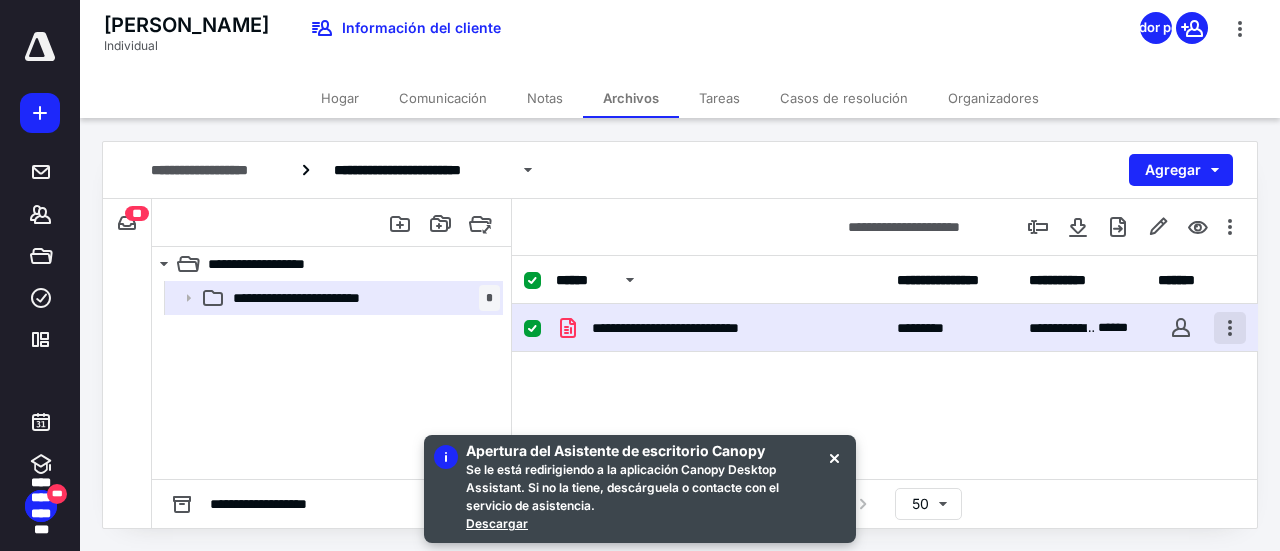 click at bounding box center [1230, 328] 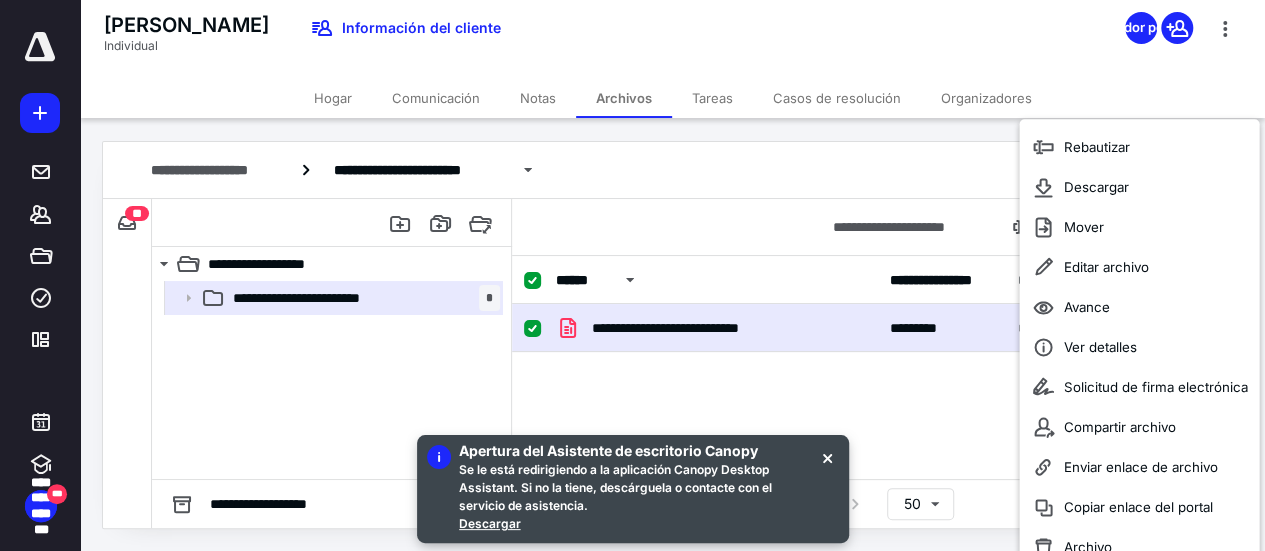 click on "Apertura del Asistente de escritorio Canopy Se le está redirigiendo a la aplicación Canopy Desktop Assistant. Si no la tiene, descárguela o contacte con el servicio de asistencia. [GEOGRAPHIC_DATA]" at bounding box center [632, 489] 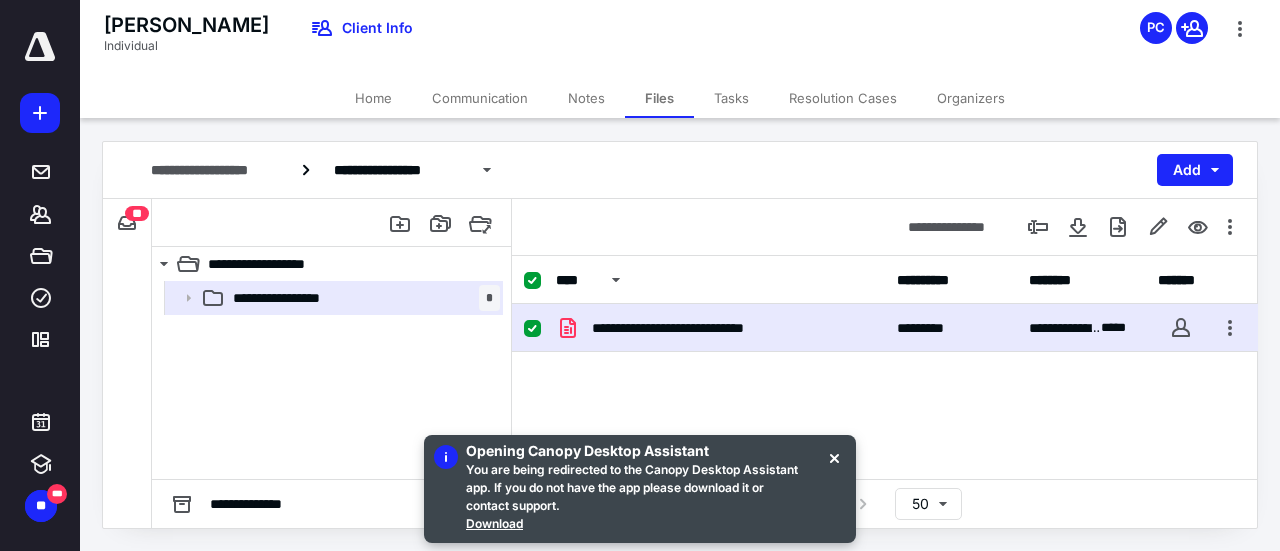 click on "**********" at bounding box center [885, 454] 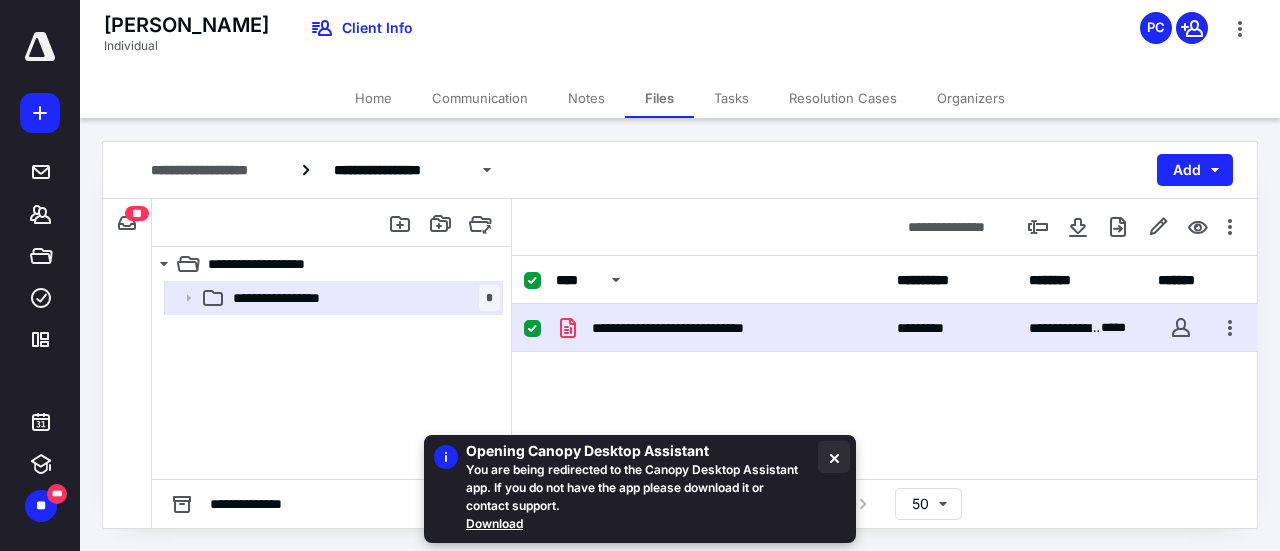 click at bounding box center [834, 457] 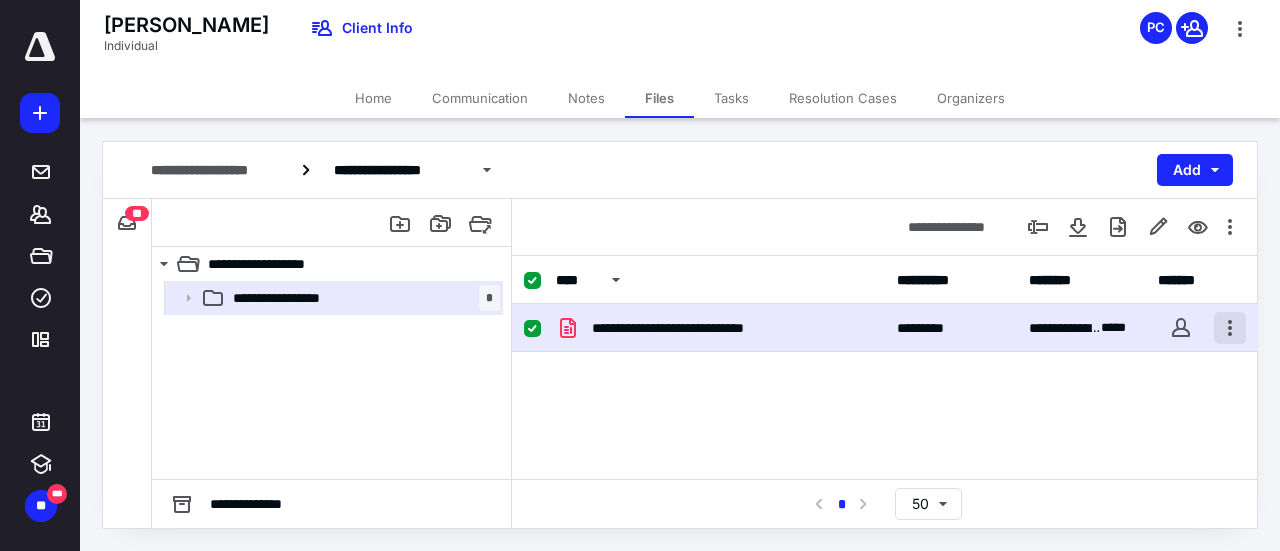click at bounding box center [1230, 328] 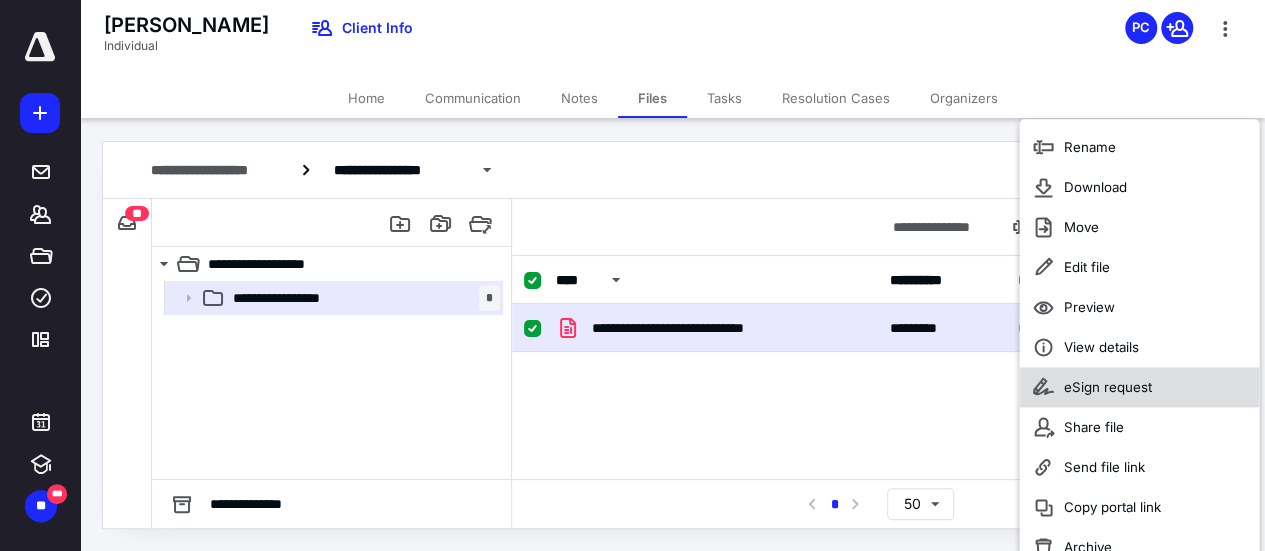 click on "eSign request" at bounding box center [1107, 387] 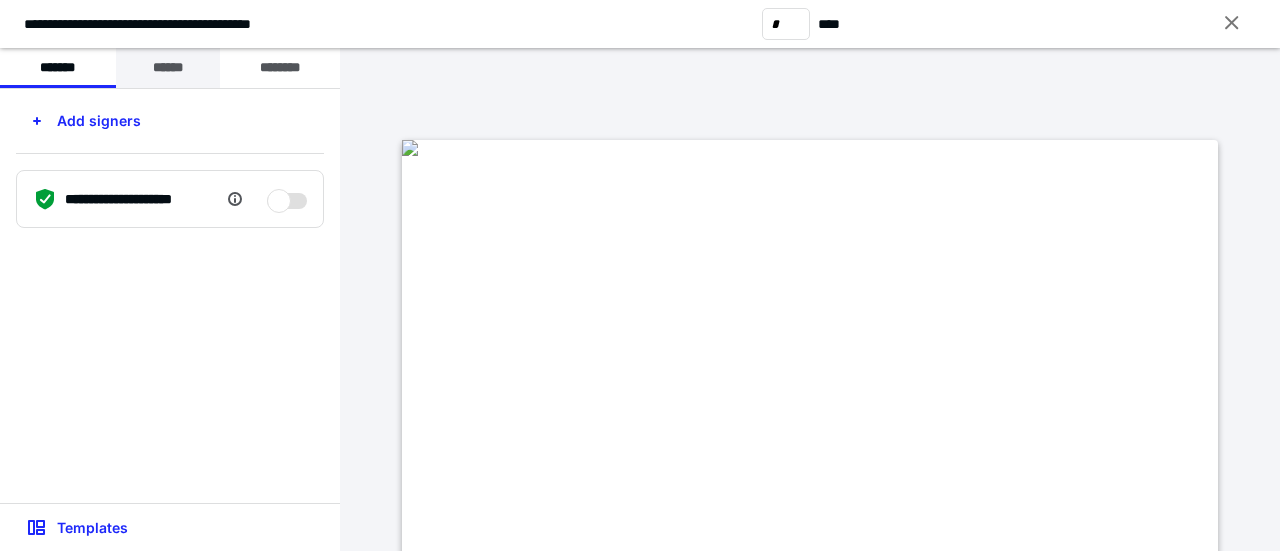 click on "******" at bounding box center (168, 68) 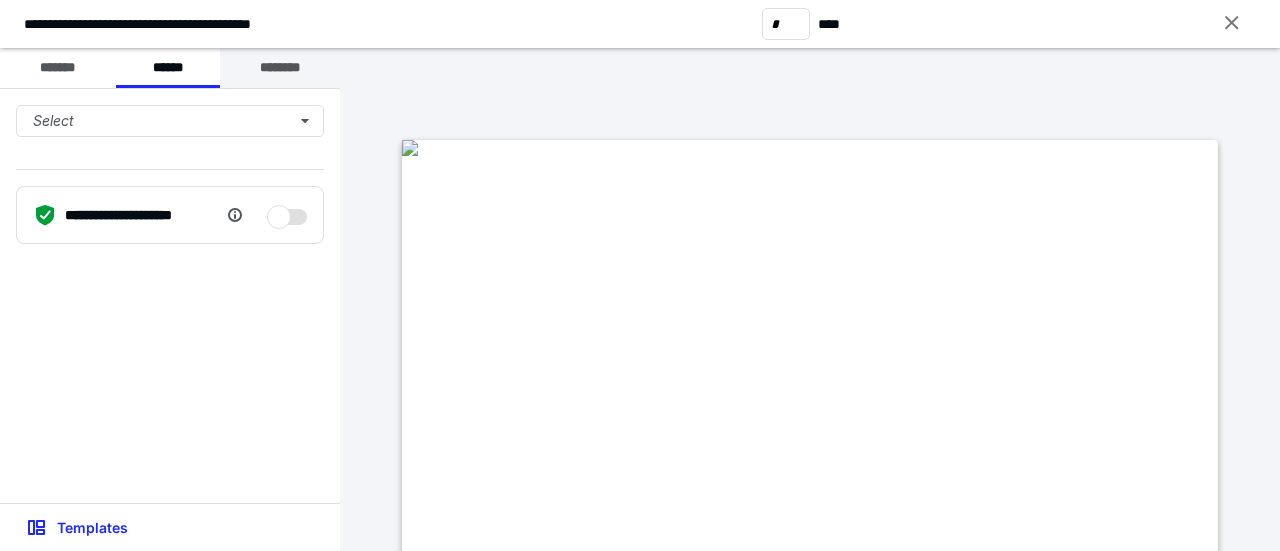 click on "********" at bounding box center [280, 68] 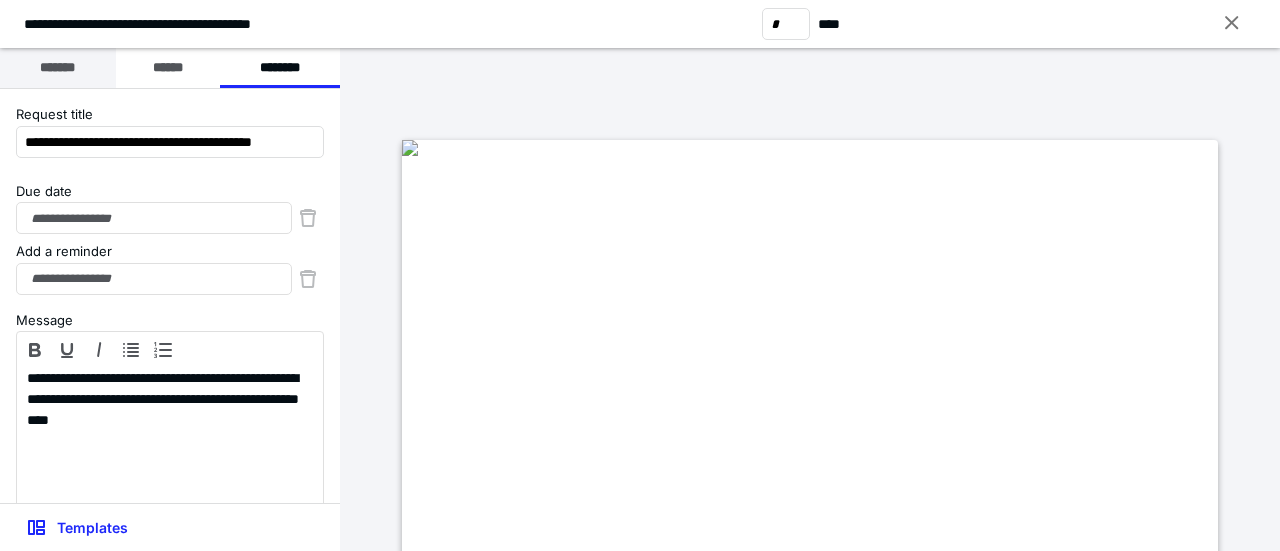 click on "*******" at bounding box center (58, 68) 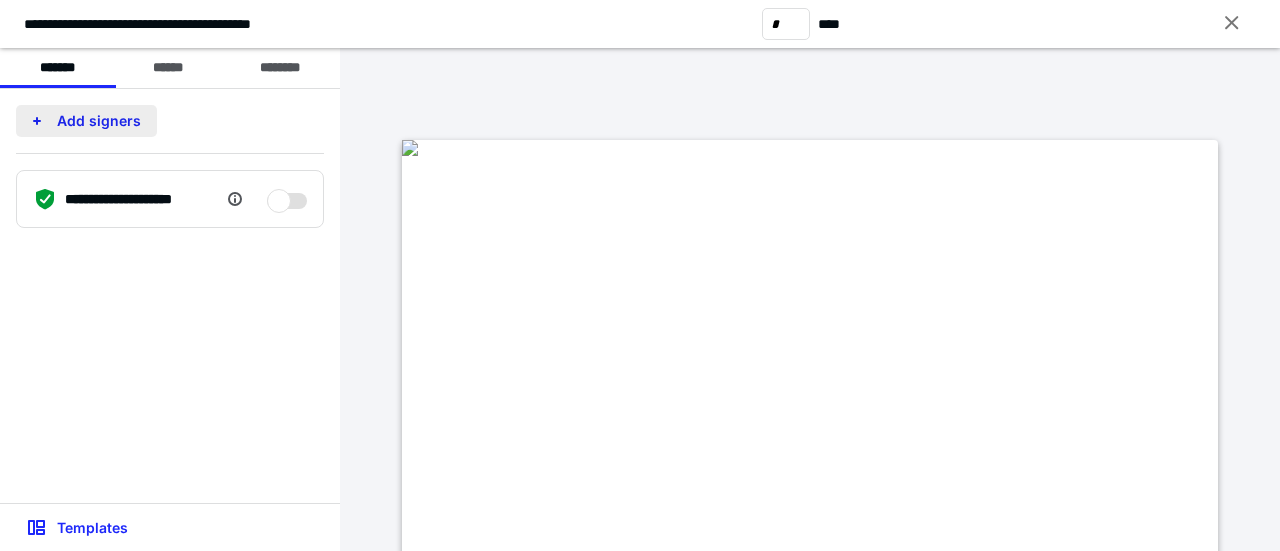click on "Add signers" at bounding box center [86, 121] 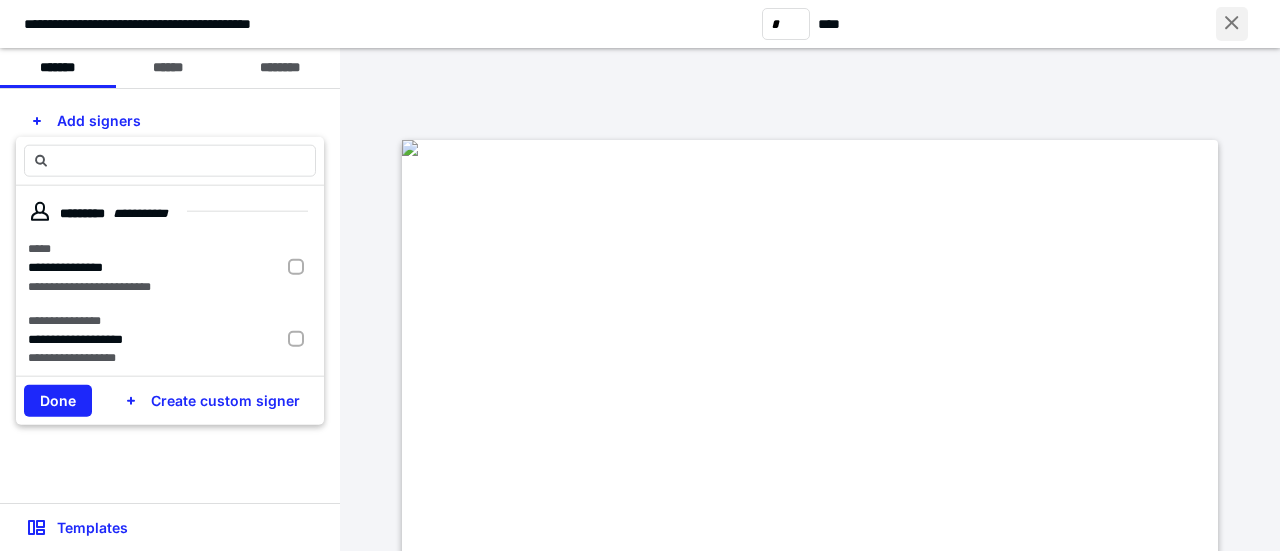 click at bounding box center [1232, 24] 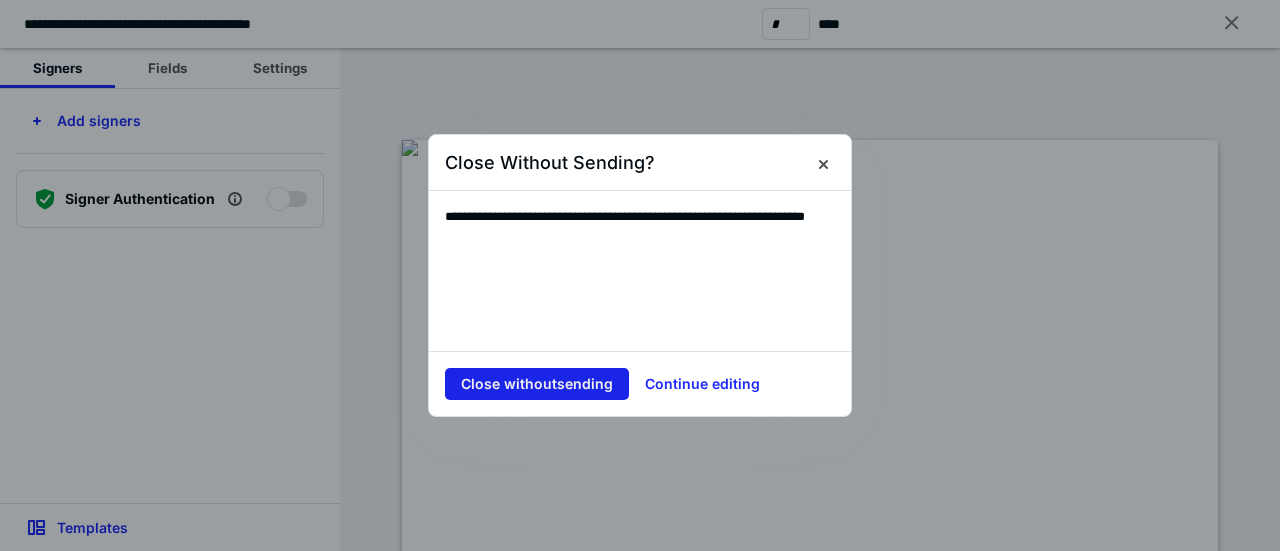 click on "Close without  sending" at bounding box center [537, 384] 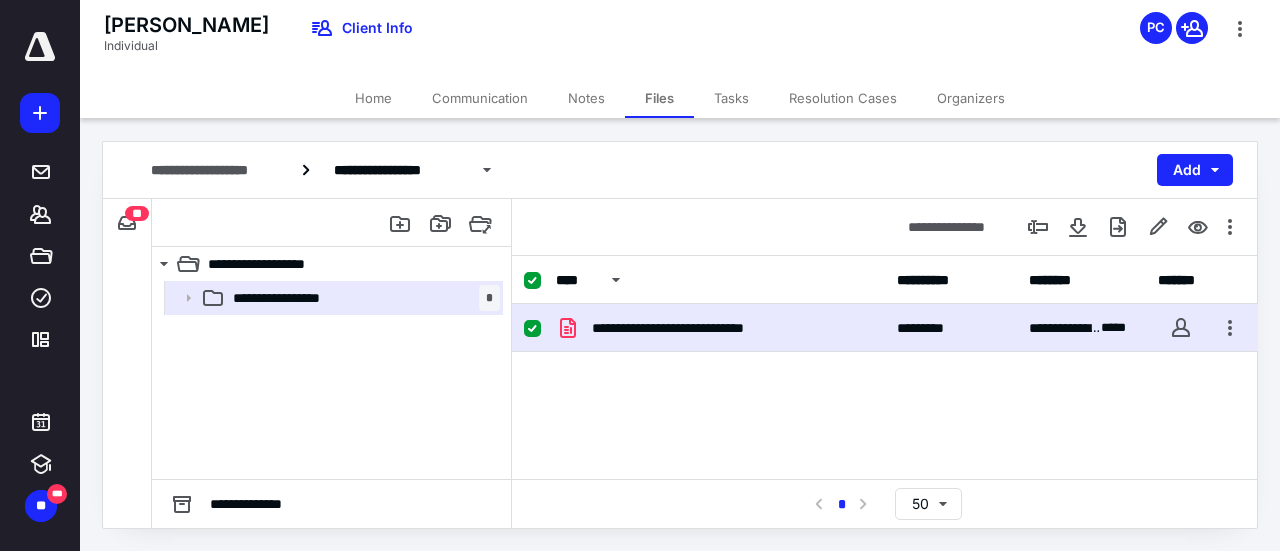 click on "**********" at bounding box center (885, 454) 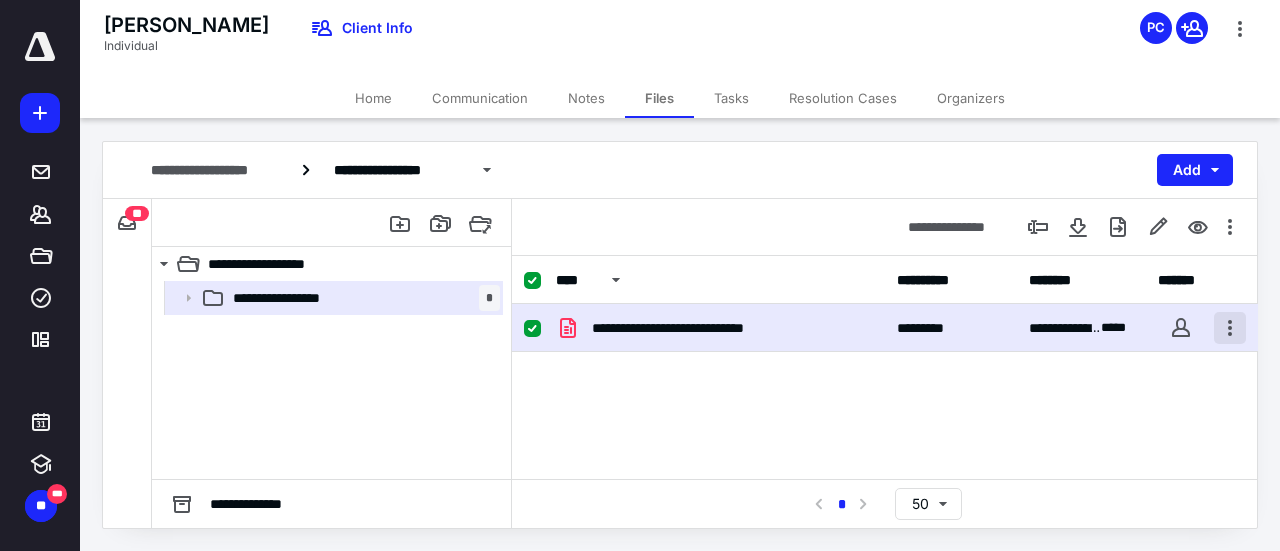 click at bounding box center [1230, 328] 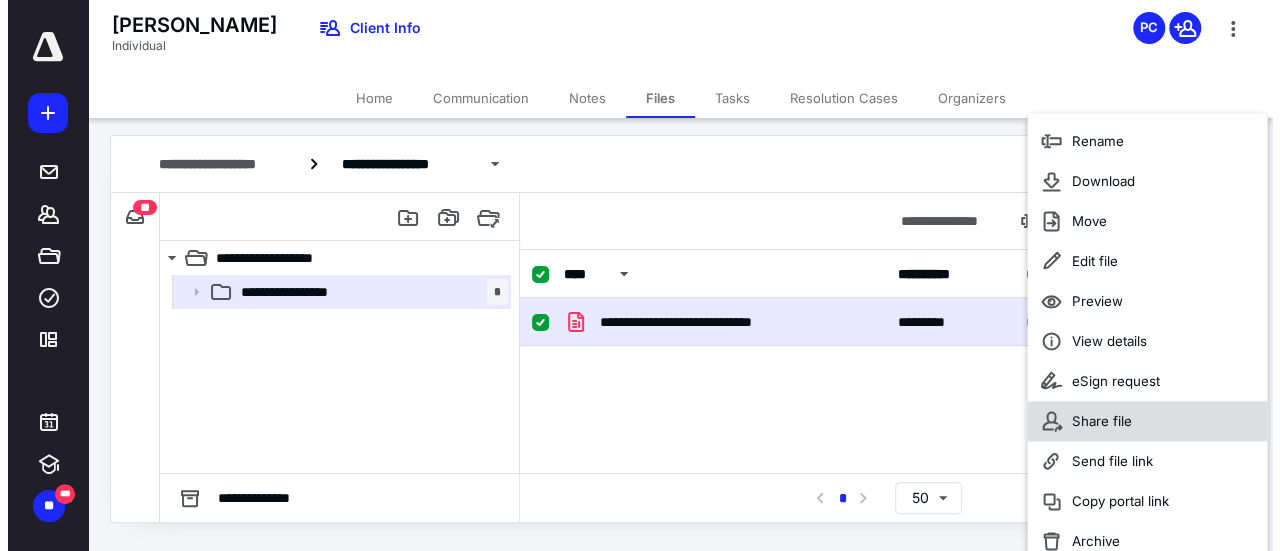 scroll, scrollTop: 0, scrollLeft: 0, axis: both 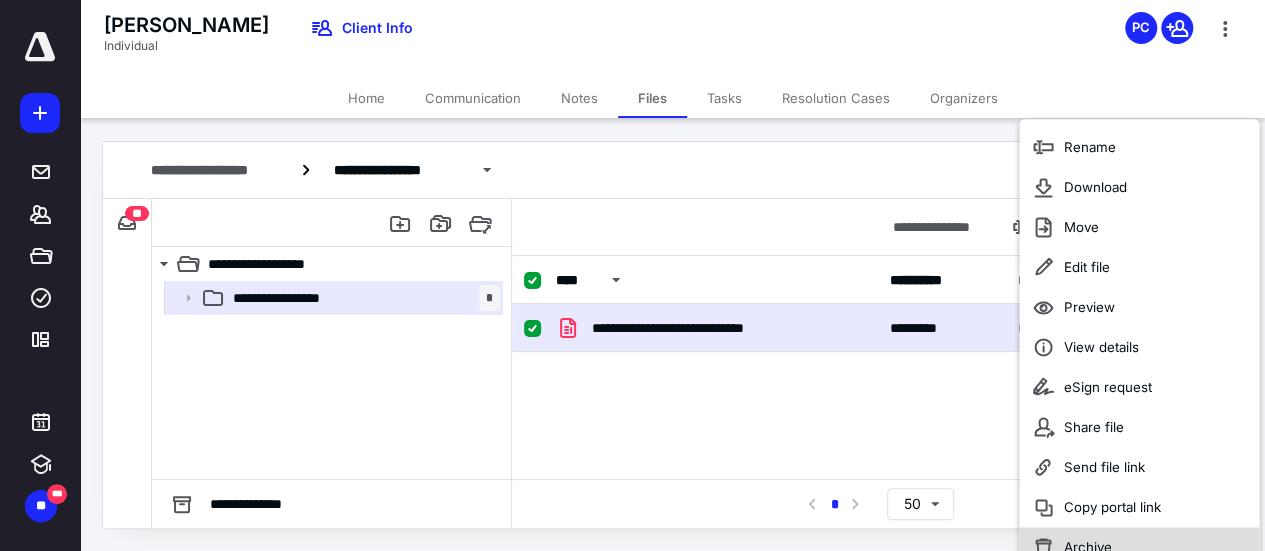 click on "Archive" at bounding box center [1139, 547] 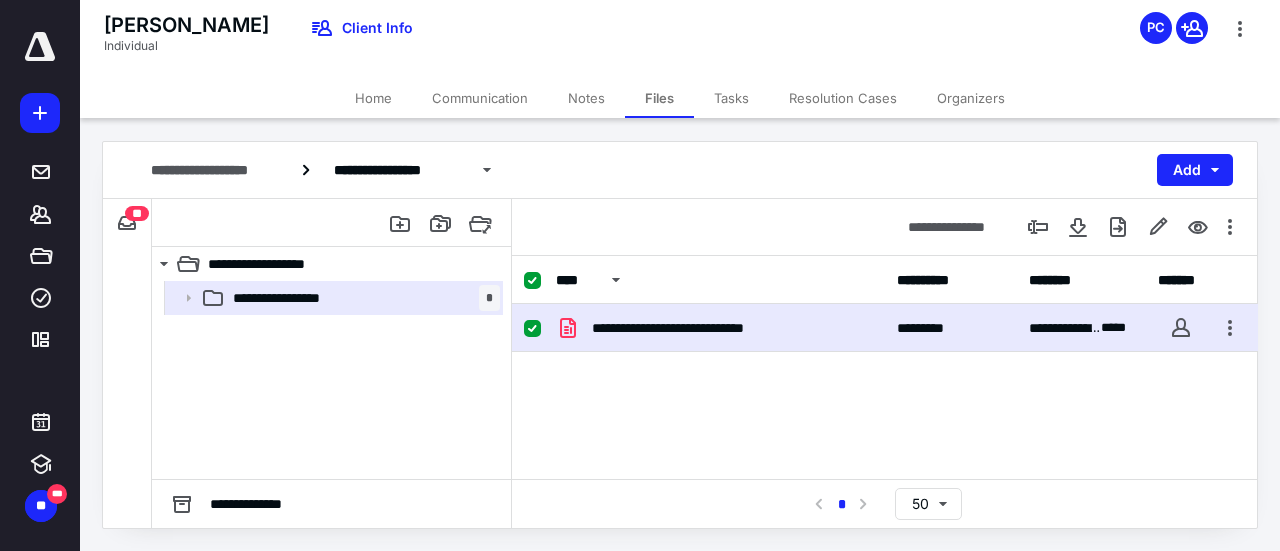 checkbox on "false" 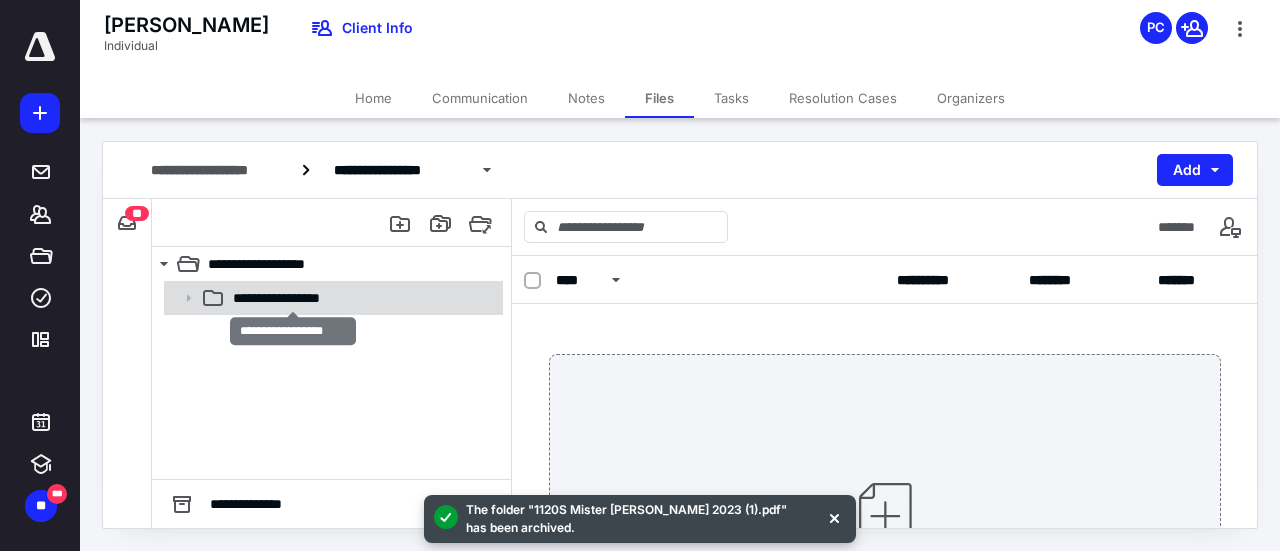 click on "**********" at bounding box center (294, 298) 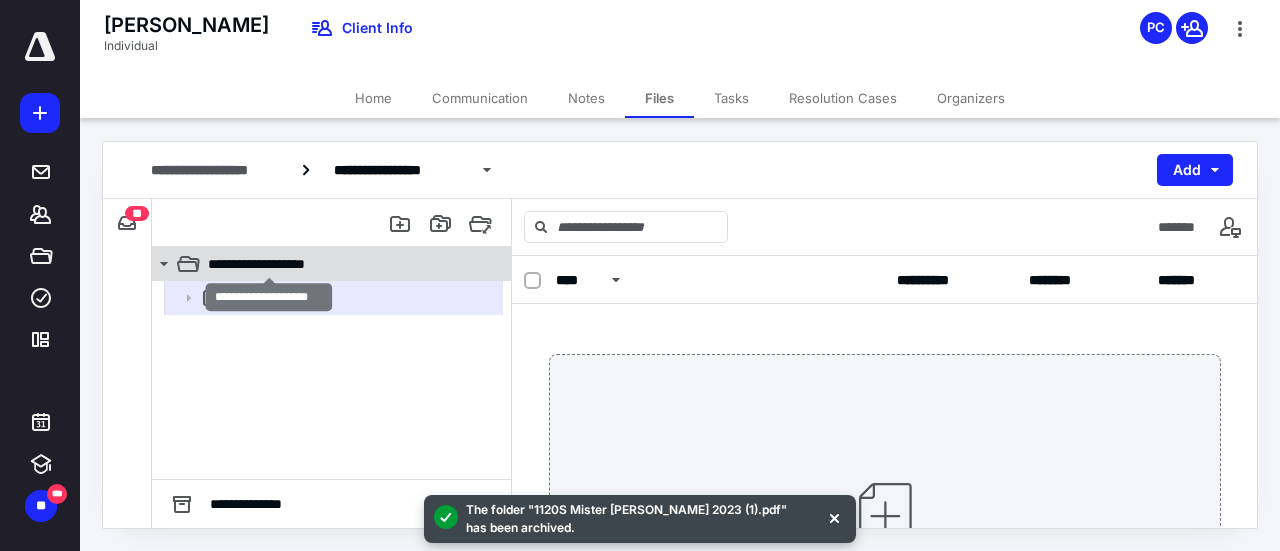 click on "**********" at bounding box center (269, 264) 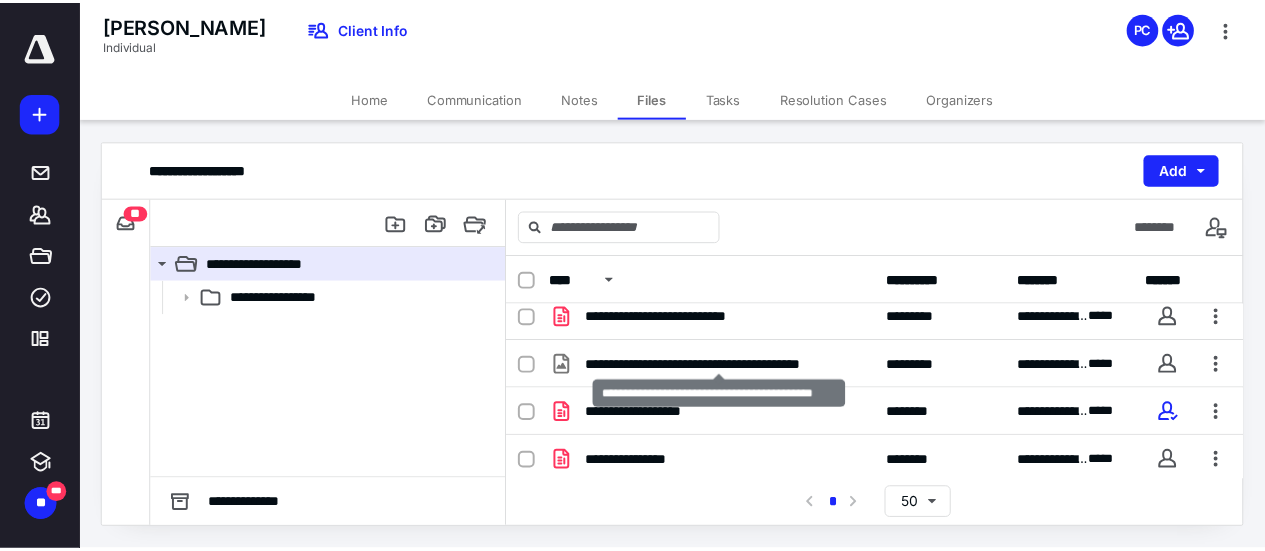 scroll, scrollTop: 0, scrollLeft: 0, axis: both 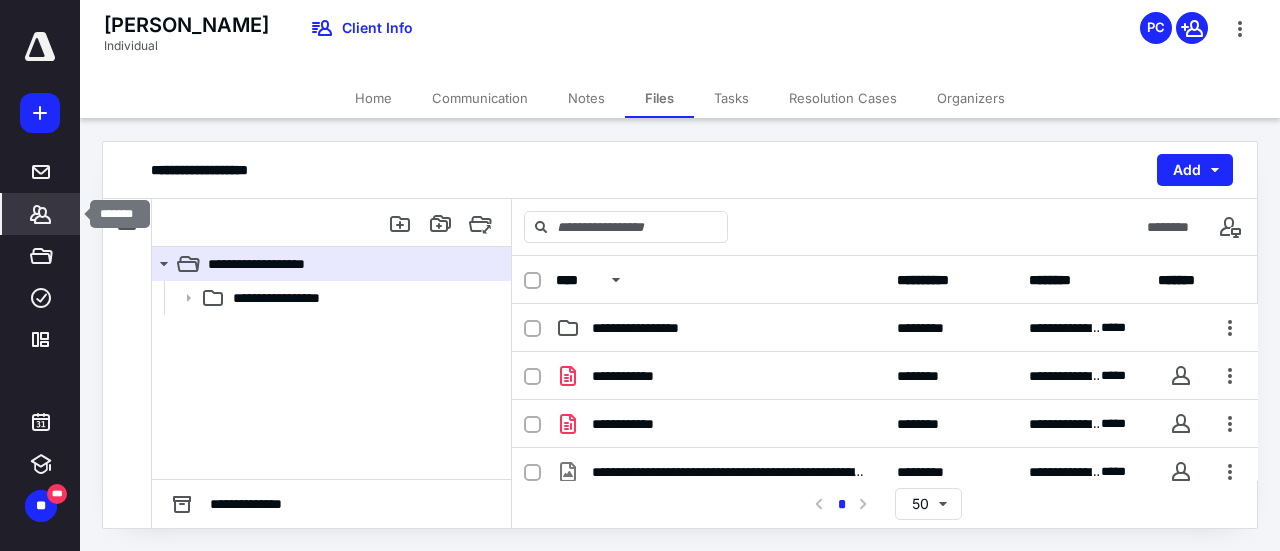 click 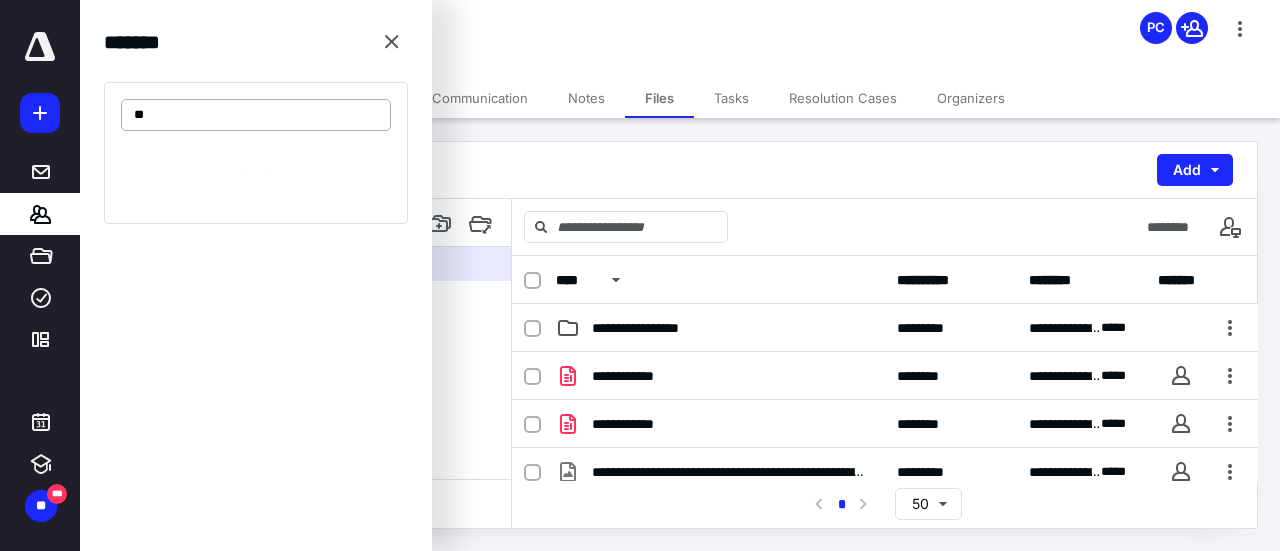type on "*" 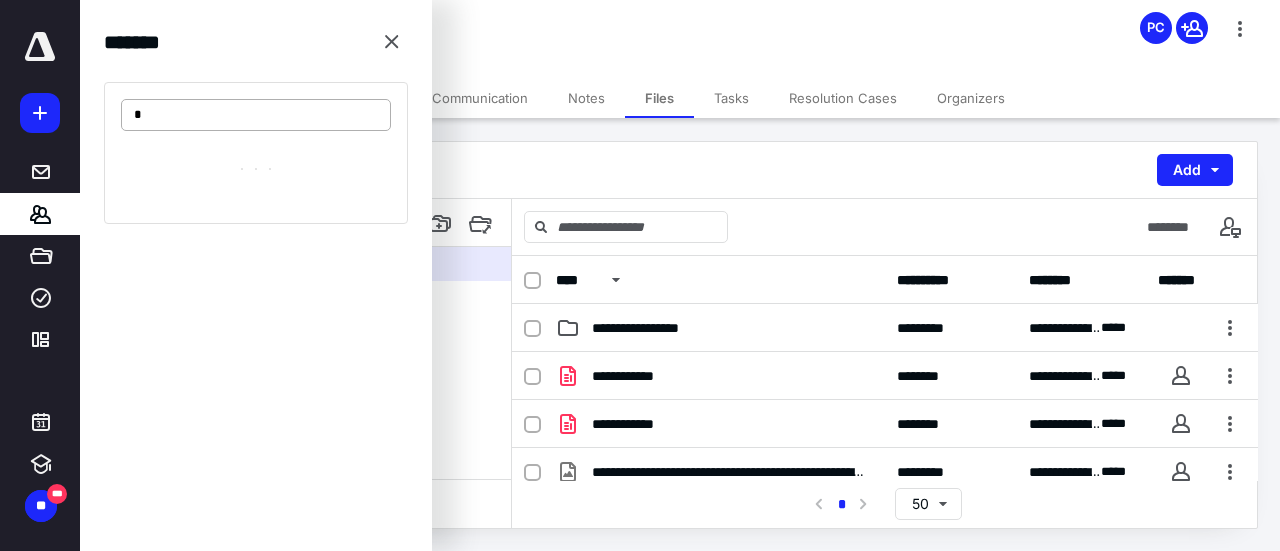 type 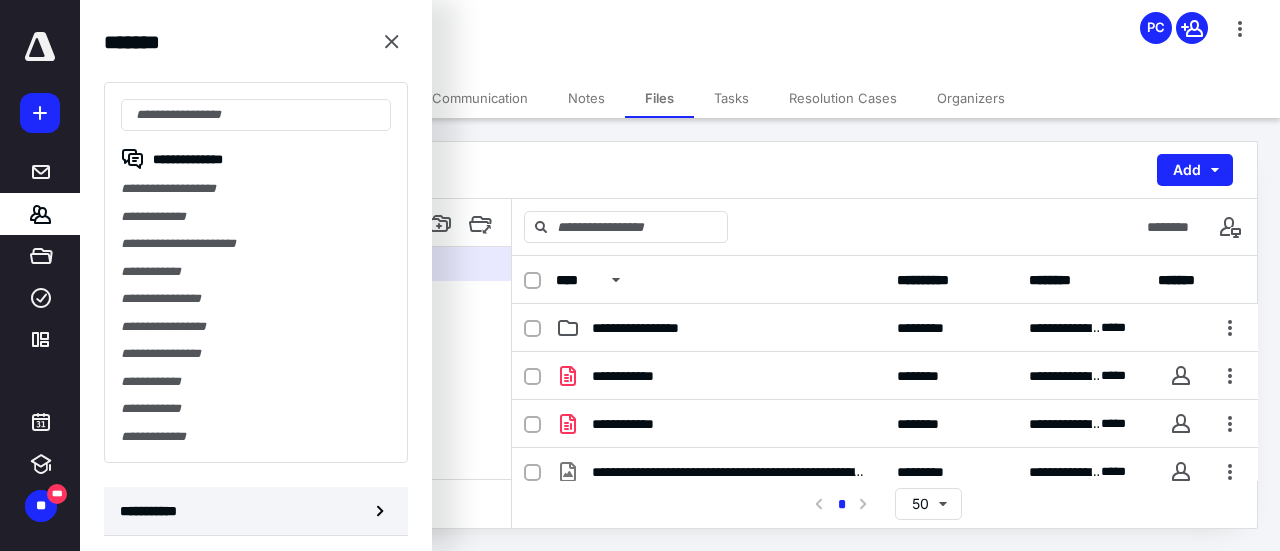 click on "**********" at bounding box center (153, 511) 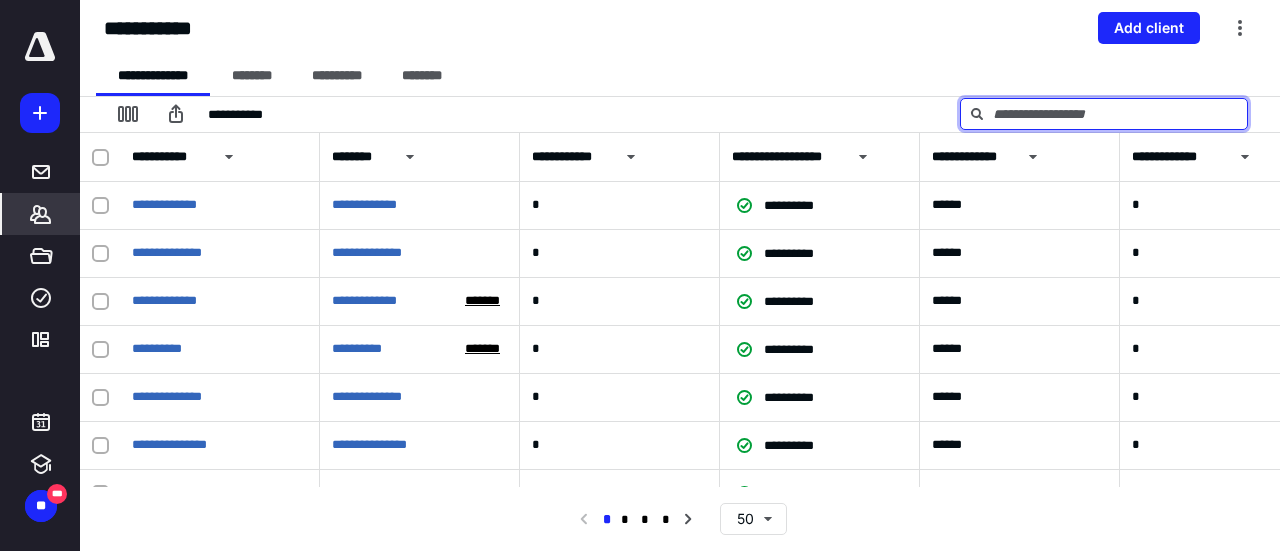 click at bounding box center (1104, 114) 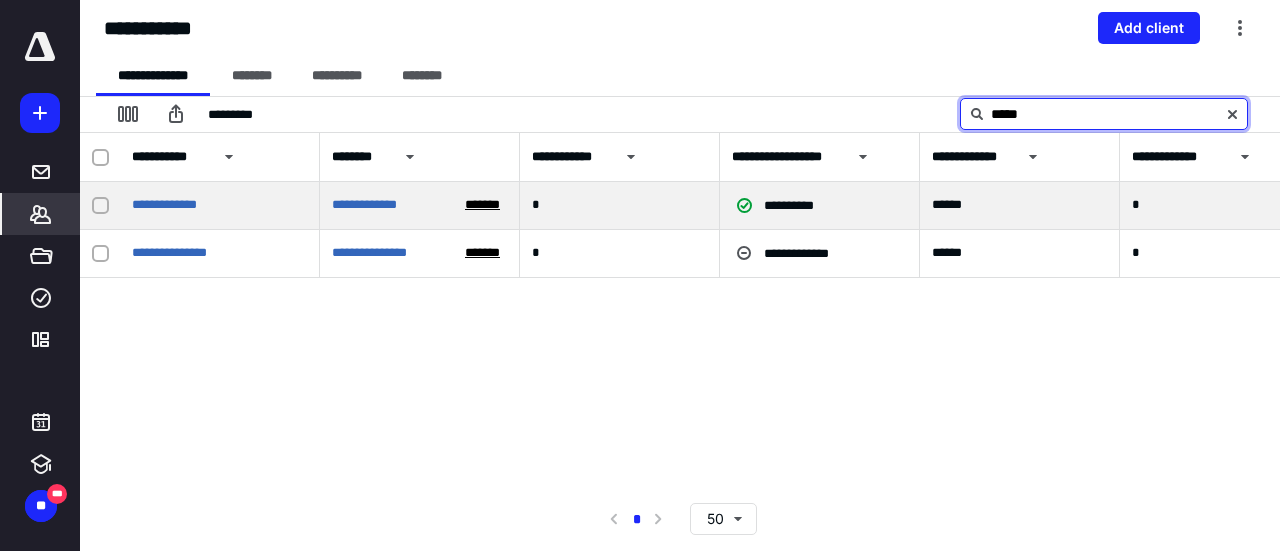 type on "*****" 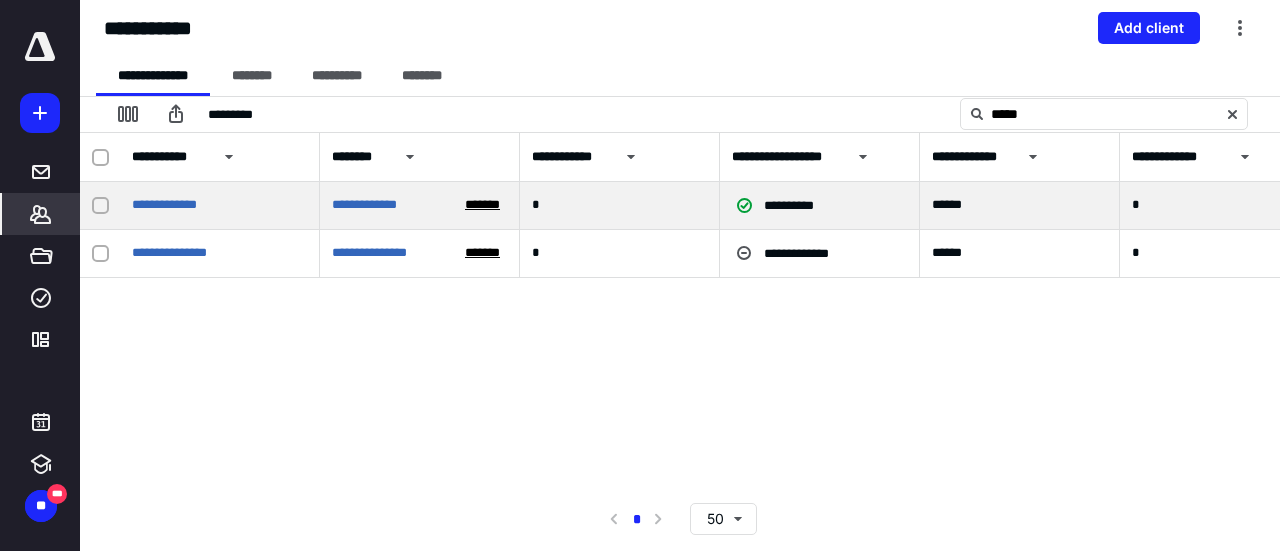 click on "**********" at bounding box center [220, 206] 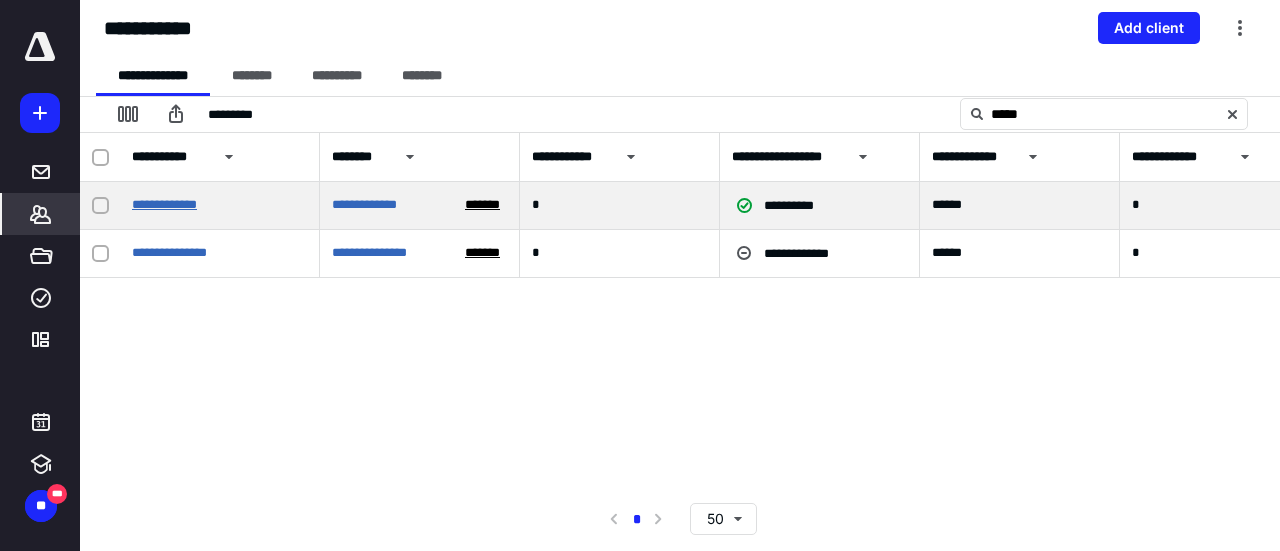 click on "**********" at bounding box center [164, 204] 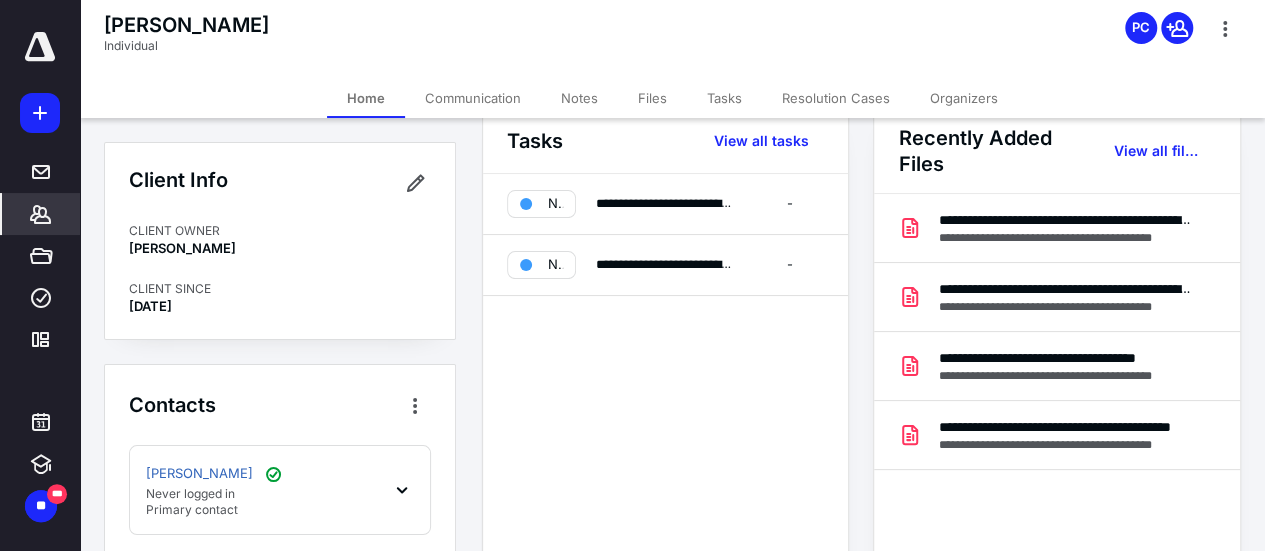 scroll, scrollTop: 39, scrollLeft: 0, axis: vertical 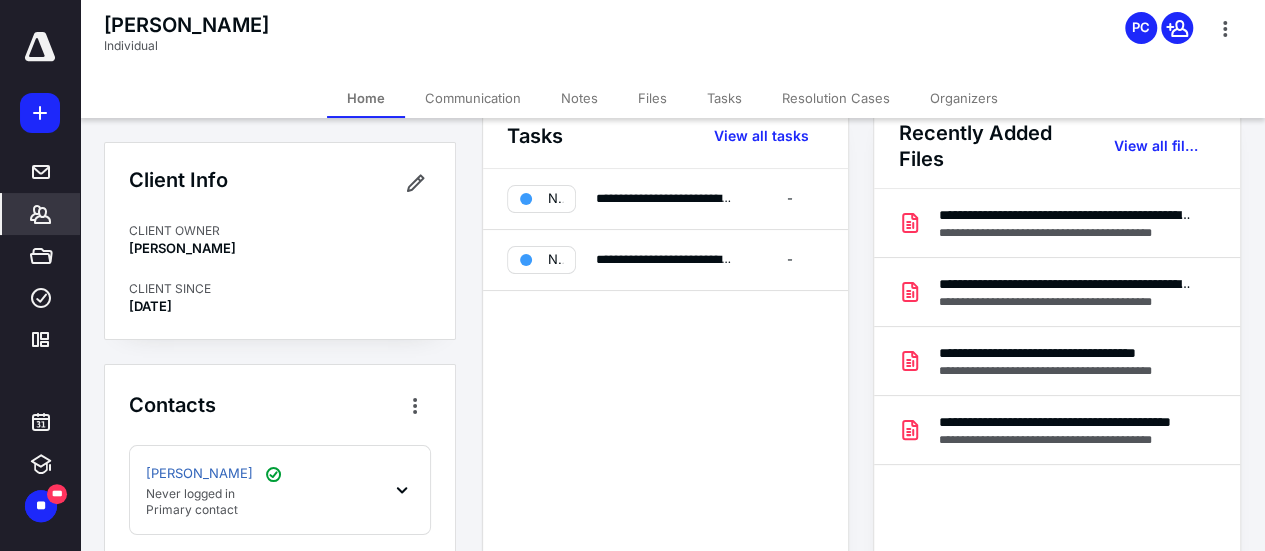 click on "Files" at bounding box center [652, 98] 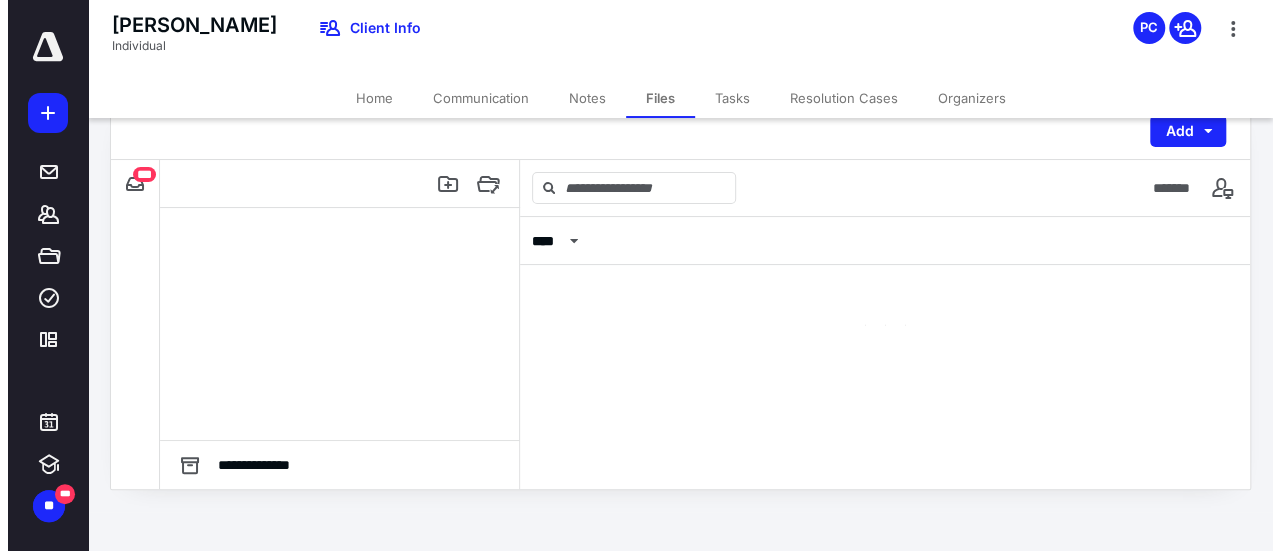 scroll, scrollTop: 0, scrollLeft: 0, axis: both 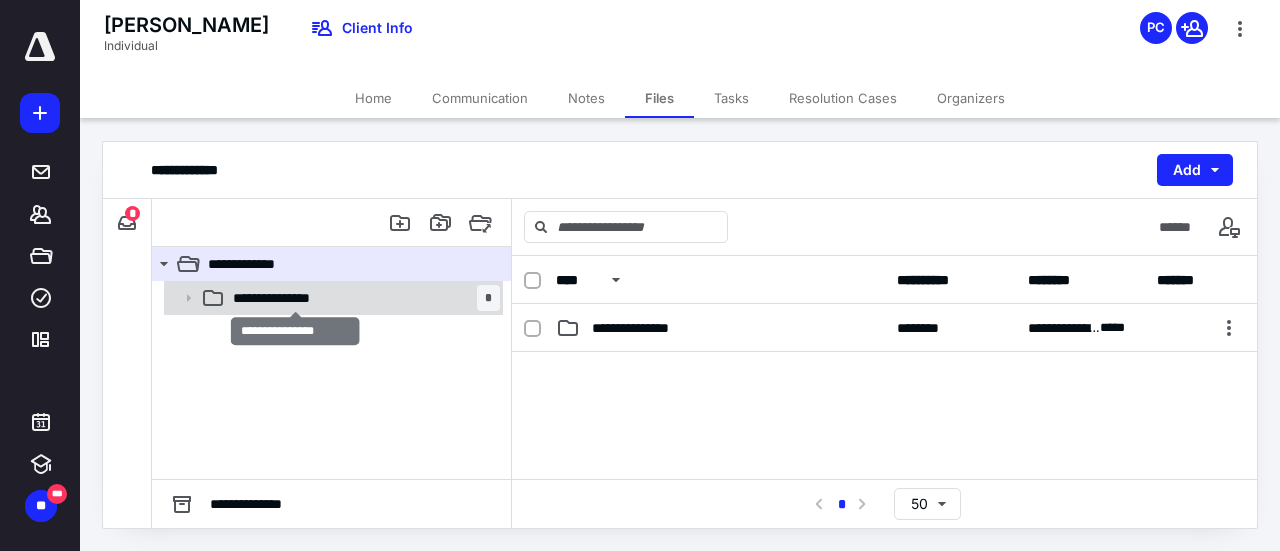 click on "**********" at bounding box center (296, 298) 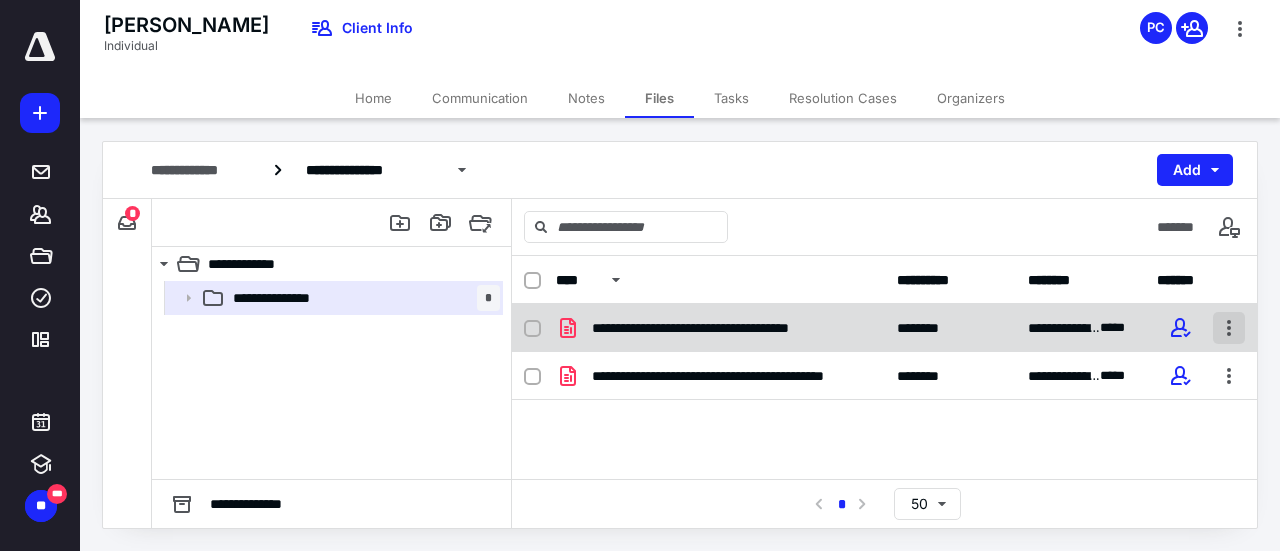 click at bounding box center [1229, 328] 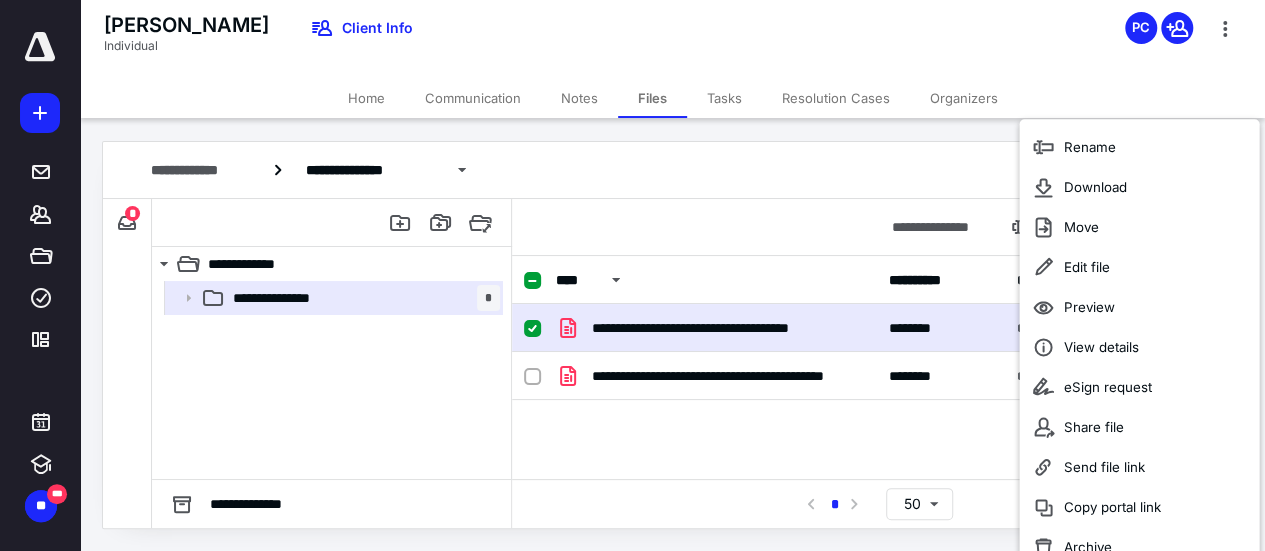 click on "**********" at bounding box center (877, 454) 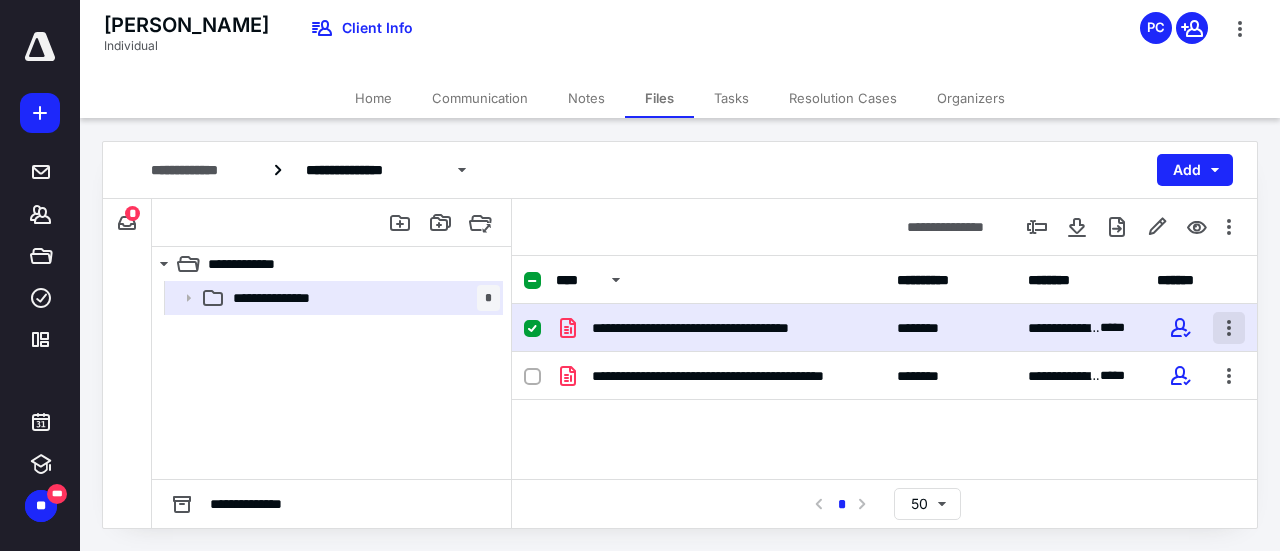 click at bounding box center (1229, 328) 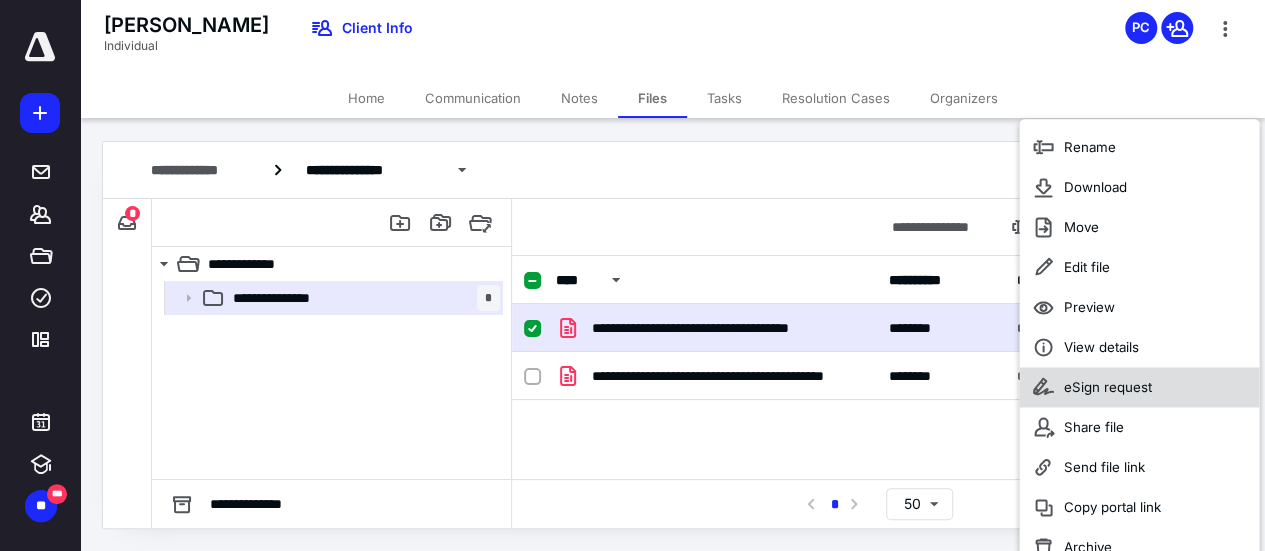 click on "eSign request" at bounding box center [1139, 387] 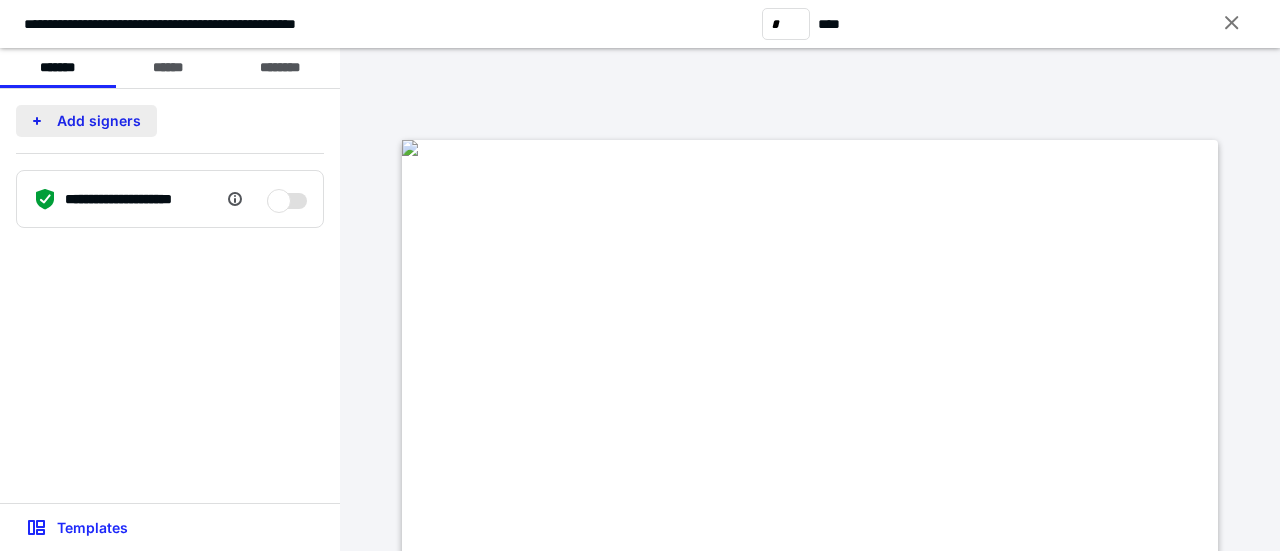 click on "Add signers" at bounding box center [86, 121] 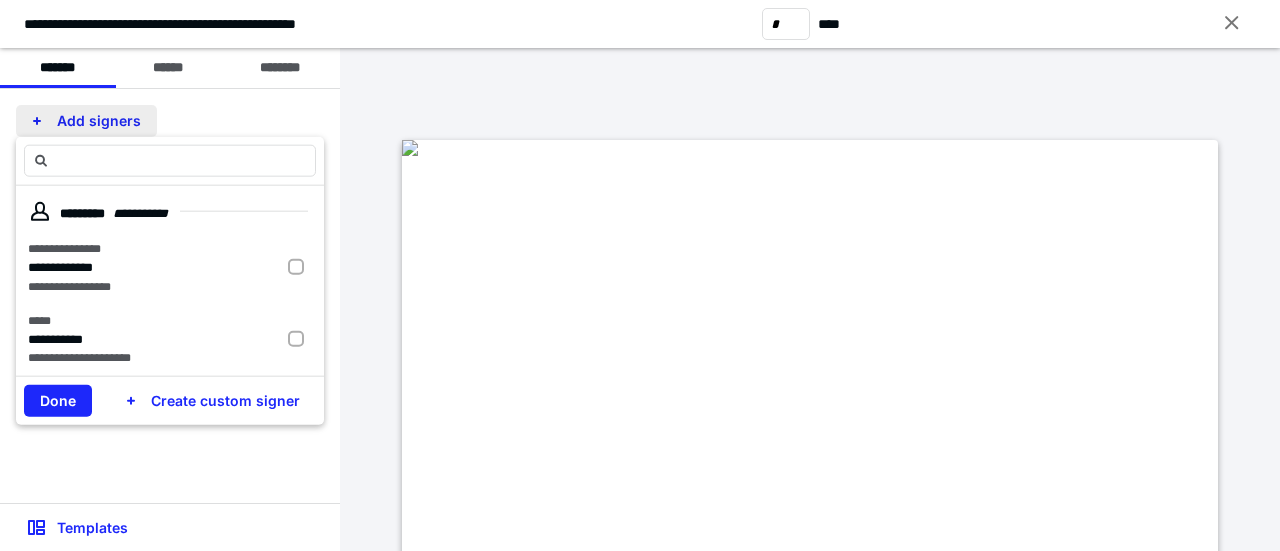 click on "Add signers" at bounding box center [86, 121] 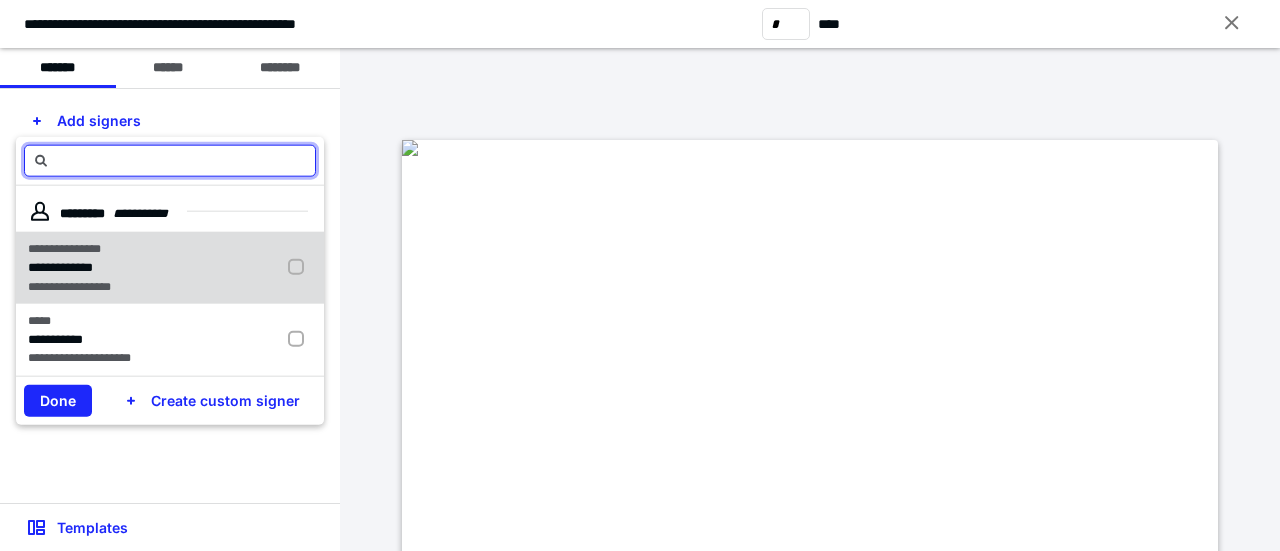 click on "**********" at bounding box center (170, 267) 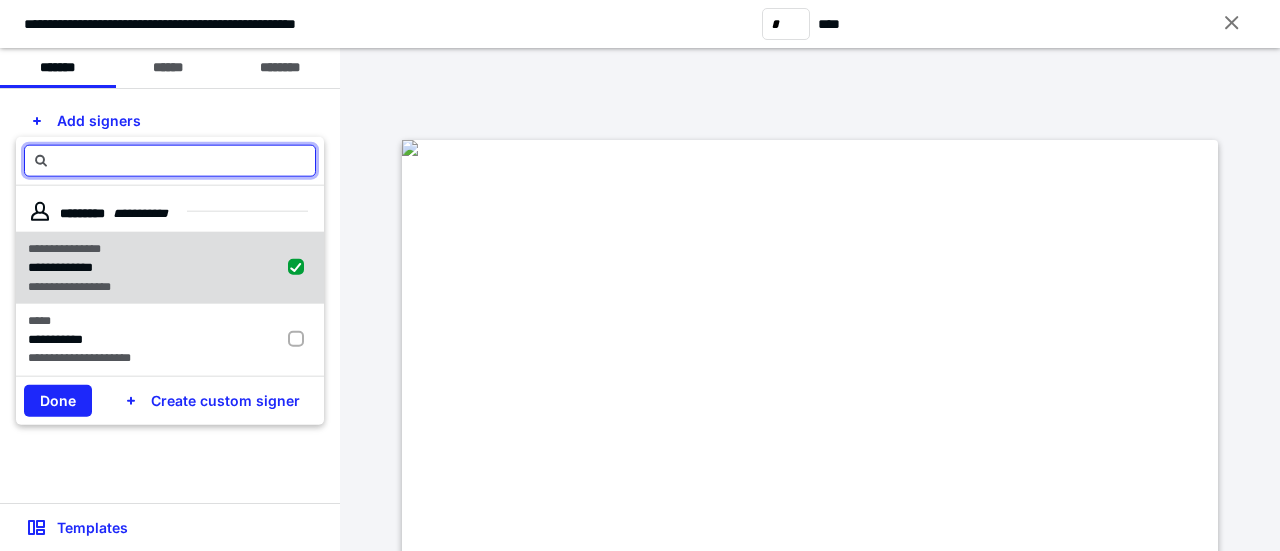 checkbox on "true" 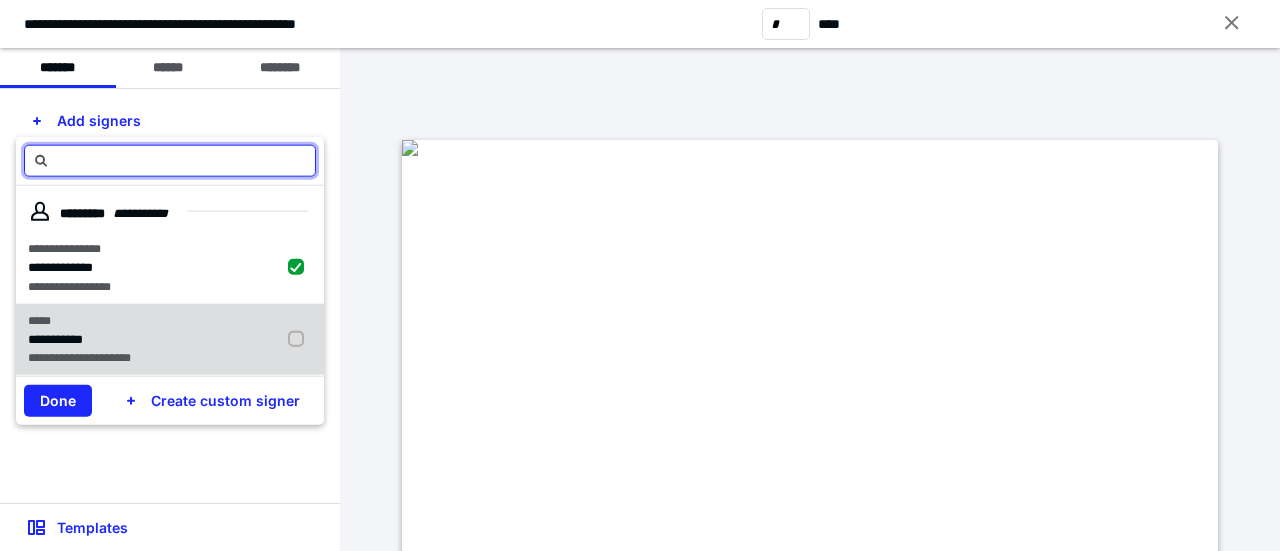 click at bounding box center (300, 339) 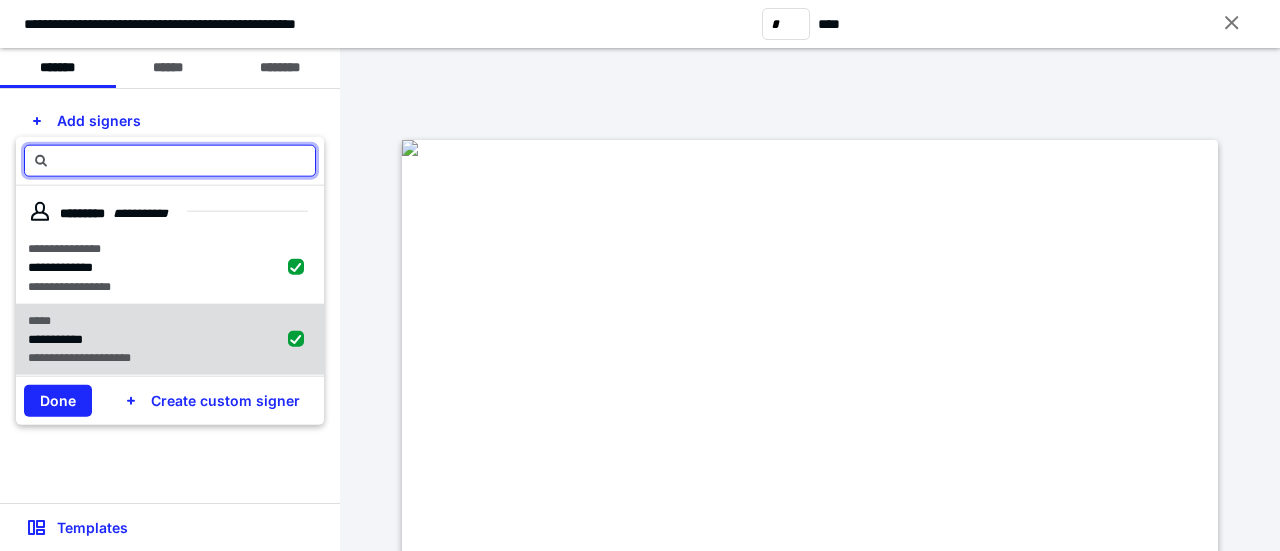 checkbox on "true" 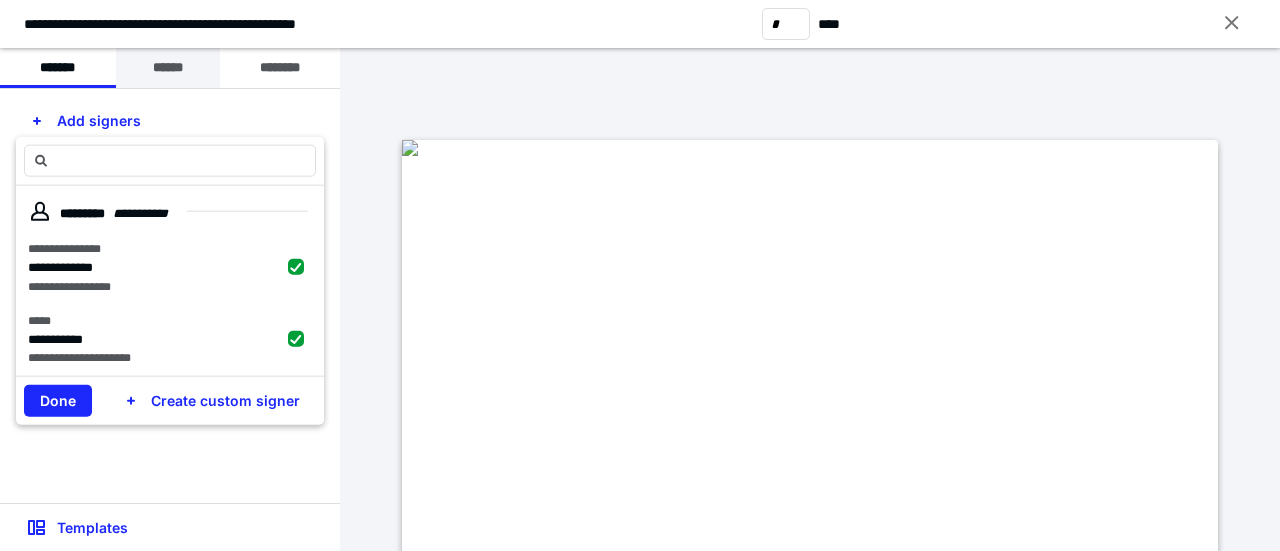 click on "******" at bounding box center (168, 68) 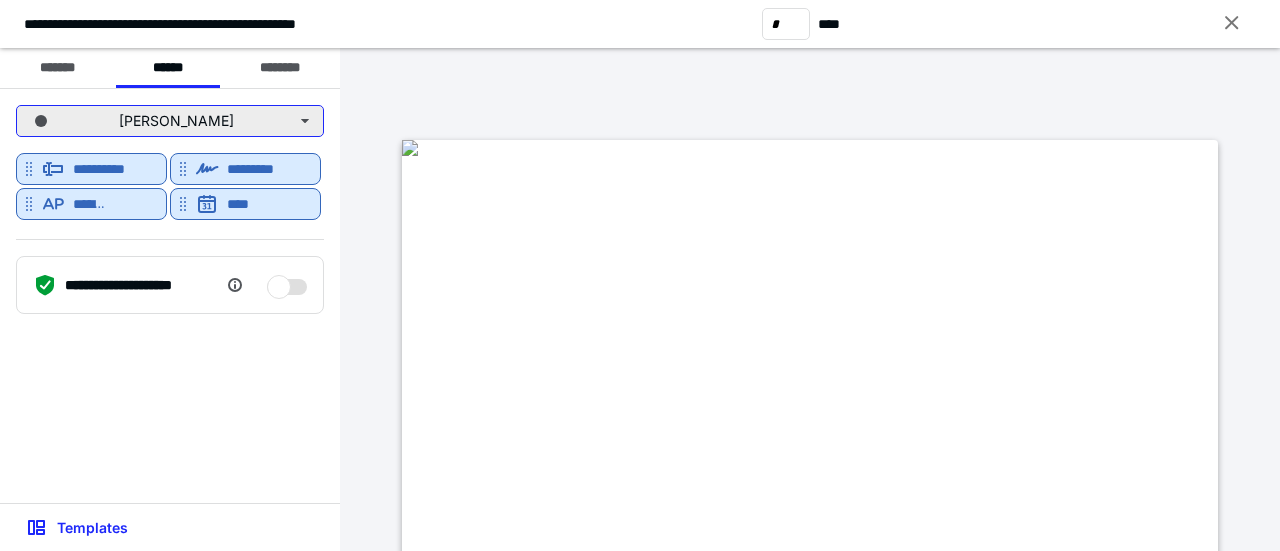 click on "[PERSON_NAME]" at bounding box center [170, 121] 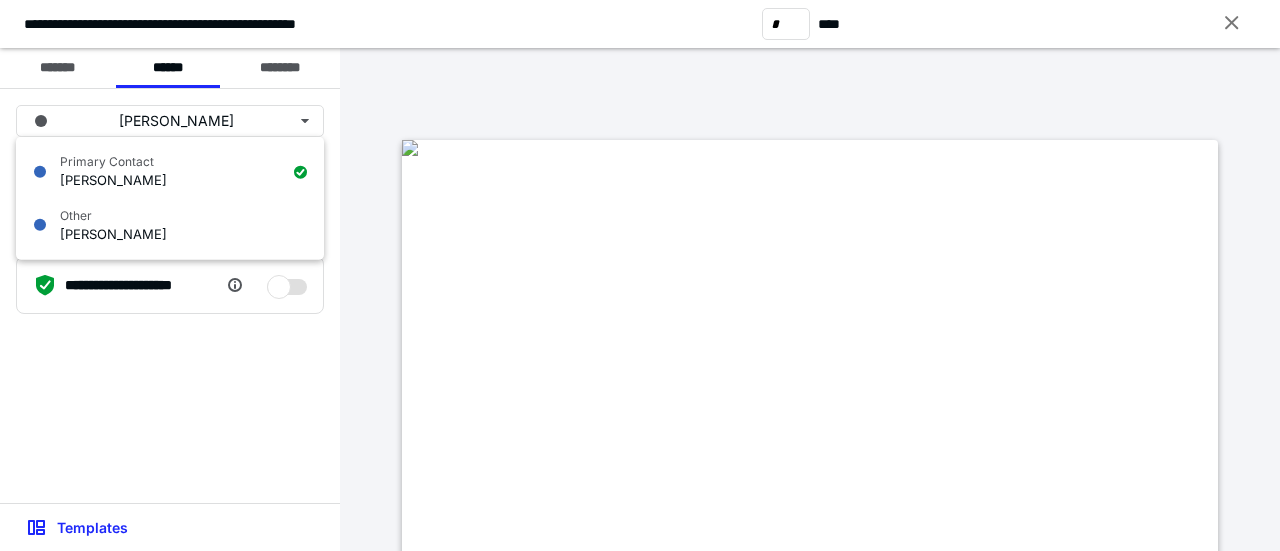 click at bounding box center (810, 668) 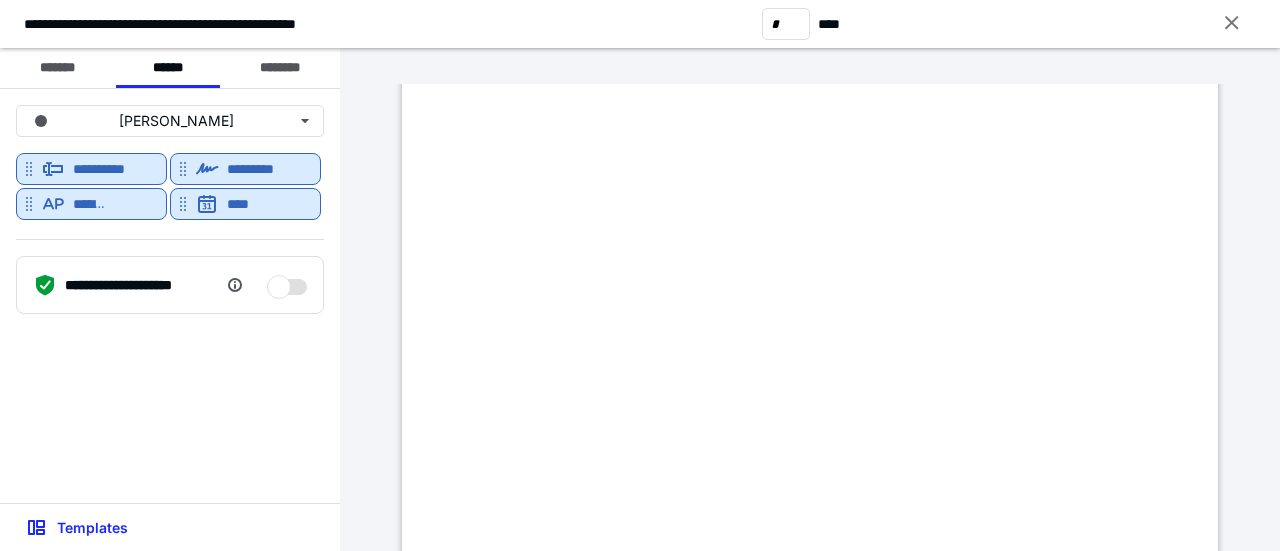 scroll, scrollTop: 613, scrollLeft: 0, axis: vertical 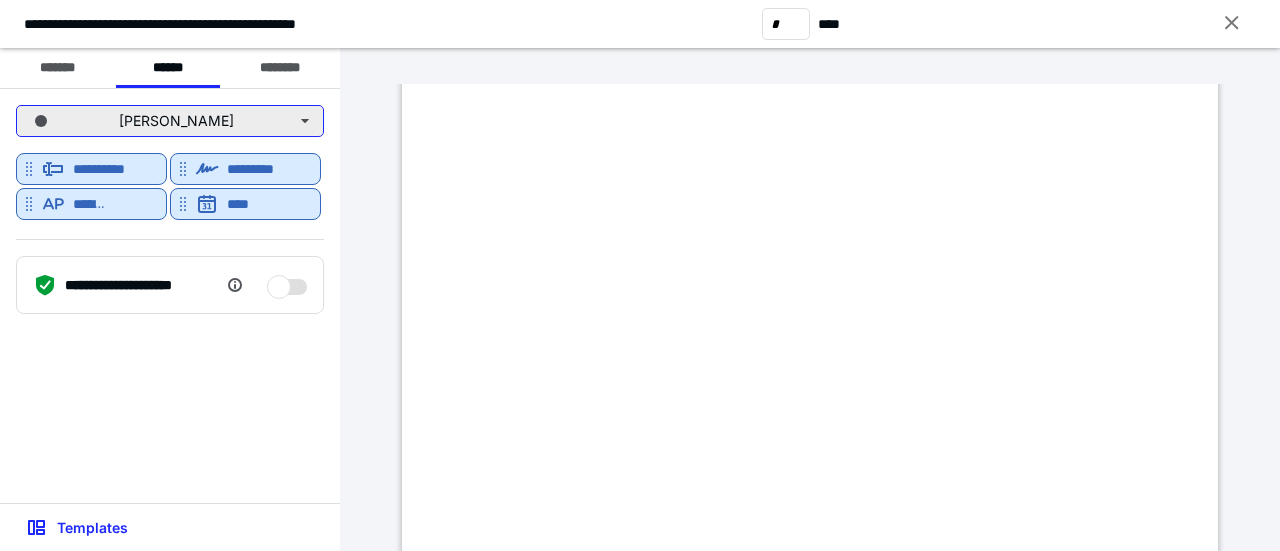 click on "[PERSON_NAME]" at bounding box center (170, 121) 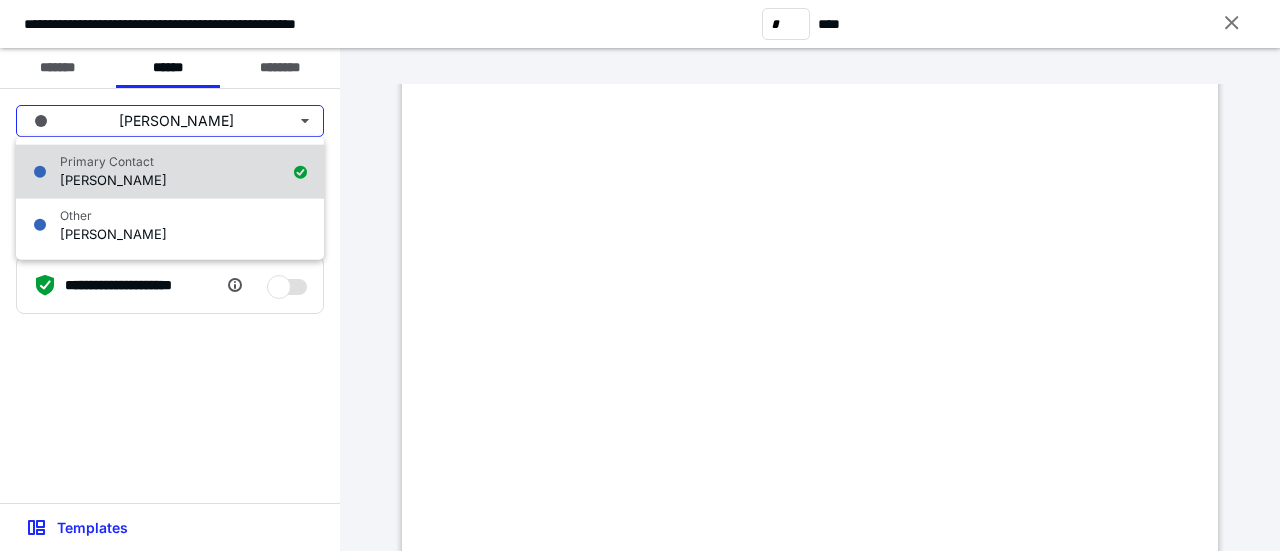 click on "Primary Contact [PERSON_NAME]" at bounding box center [170, 172] 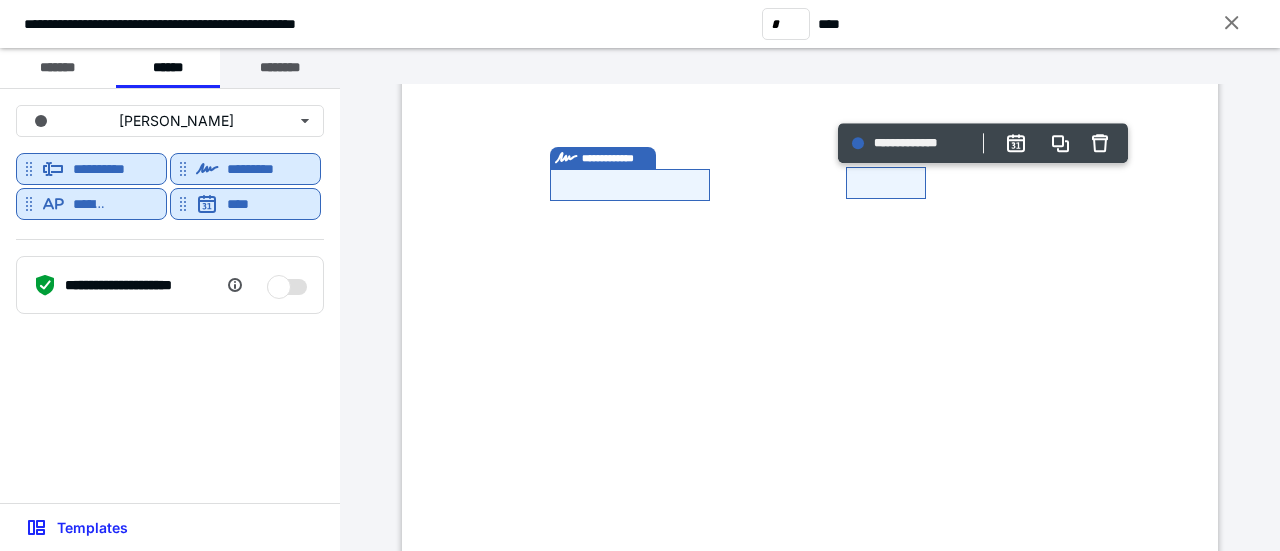 click on "********" at bounding box center [280, 68] 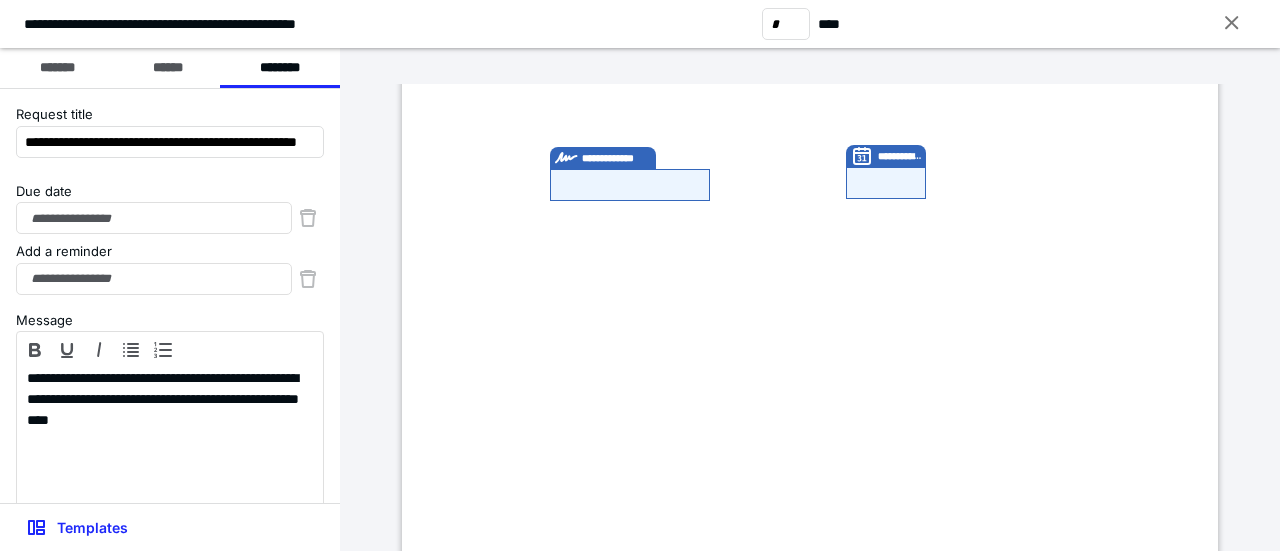 scroll, scrollTop: 173, scrollLeft: 0, axis: vertical 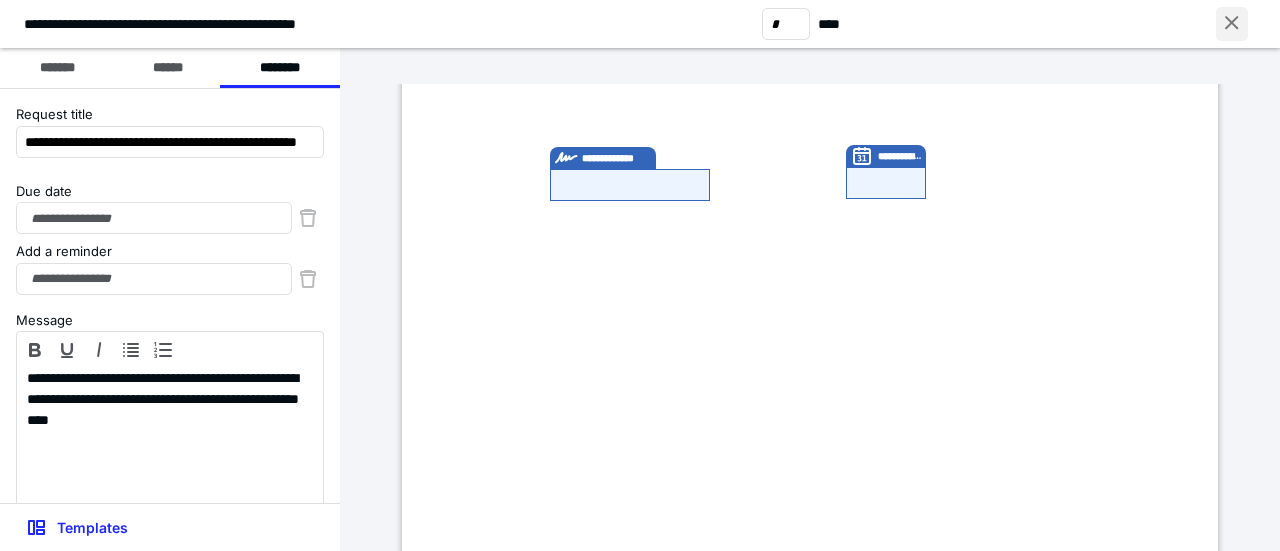click at bounding box center (1232, 24) 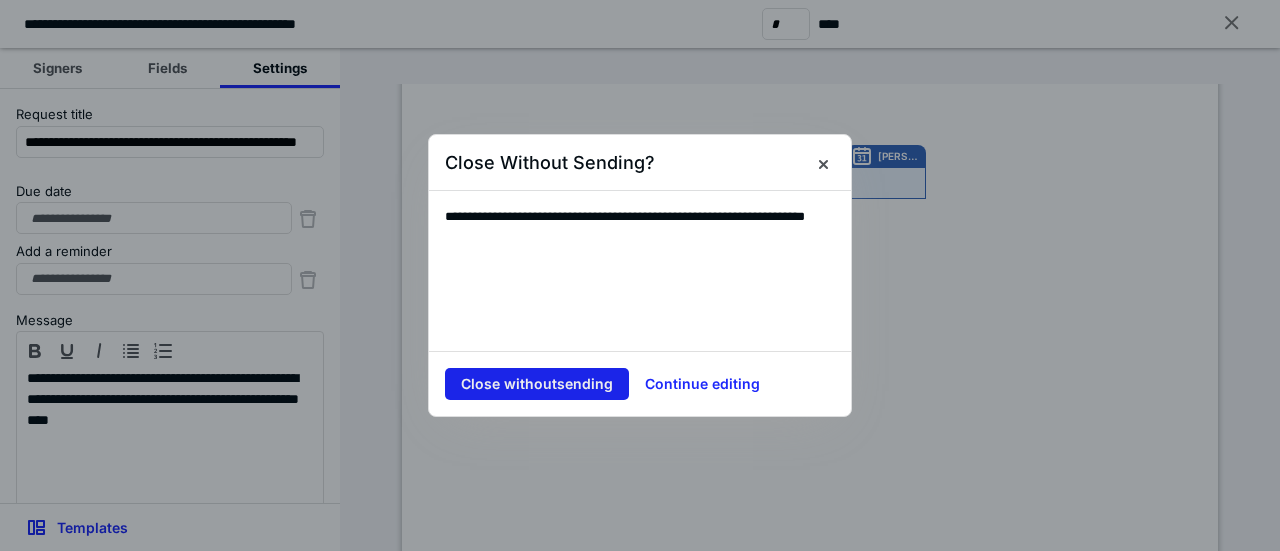 click on "Close without  sending" at bounding box center [537, 384] 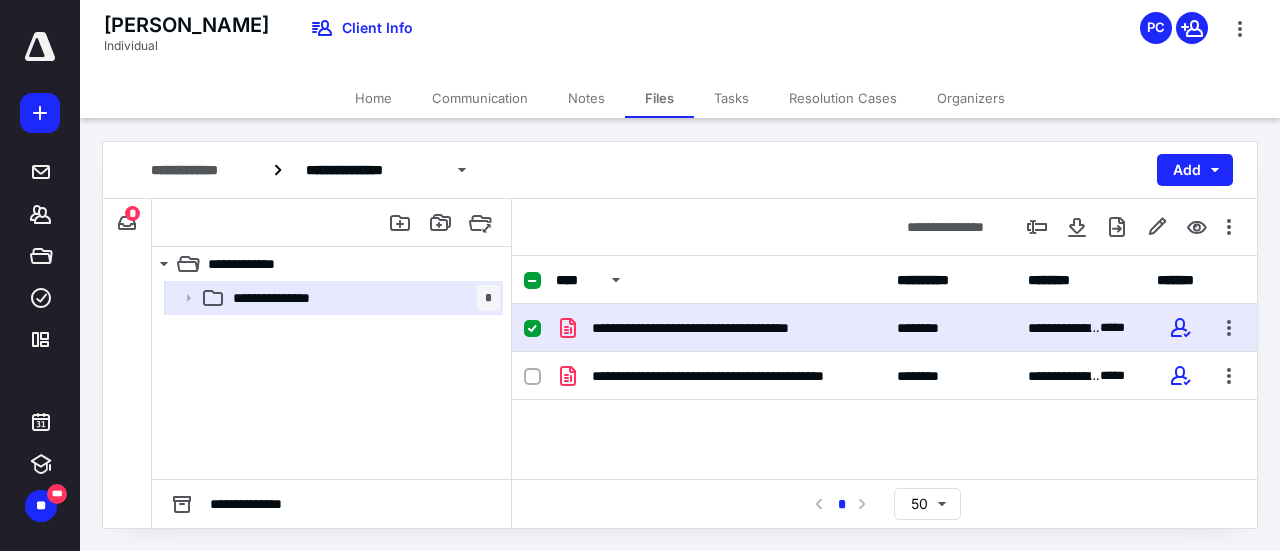 click on "Tasks" at bounding box center [731, 98] 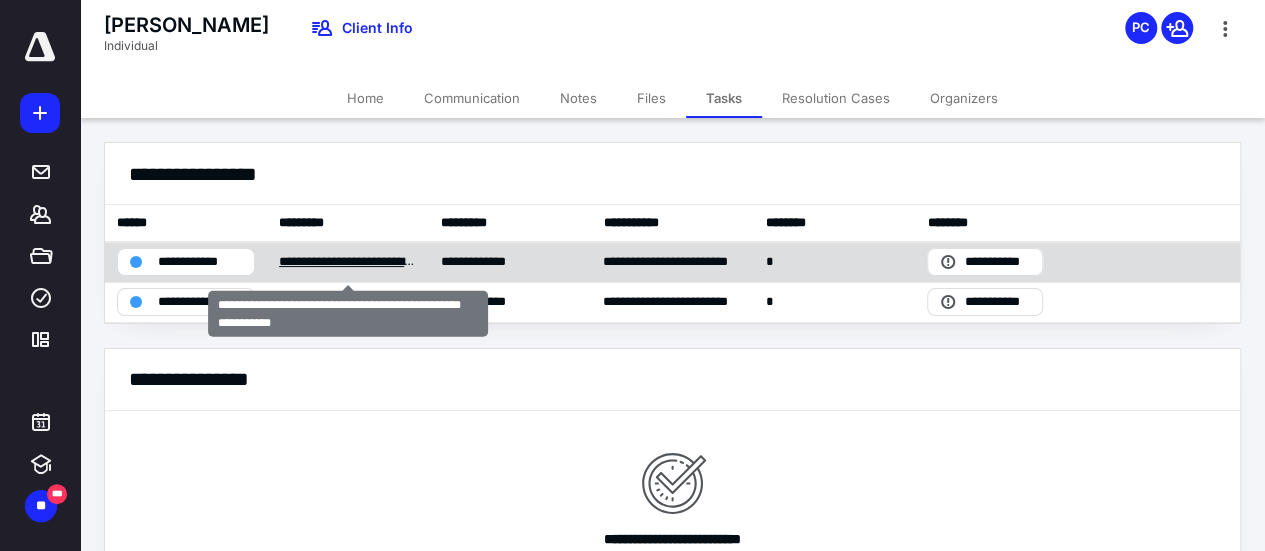 click on "**********" at bounding box center [348, 262] 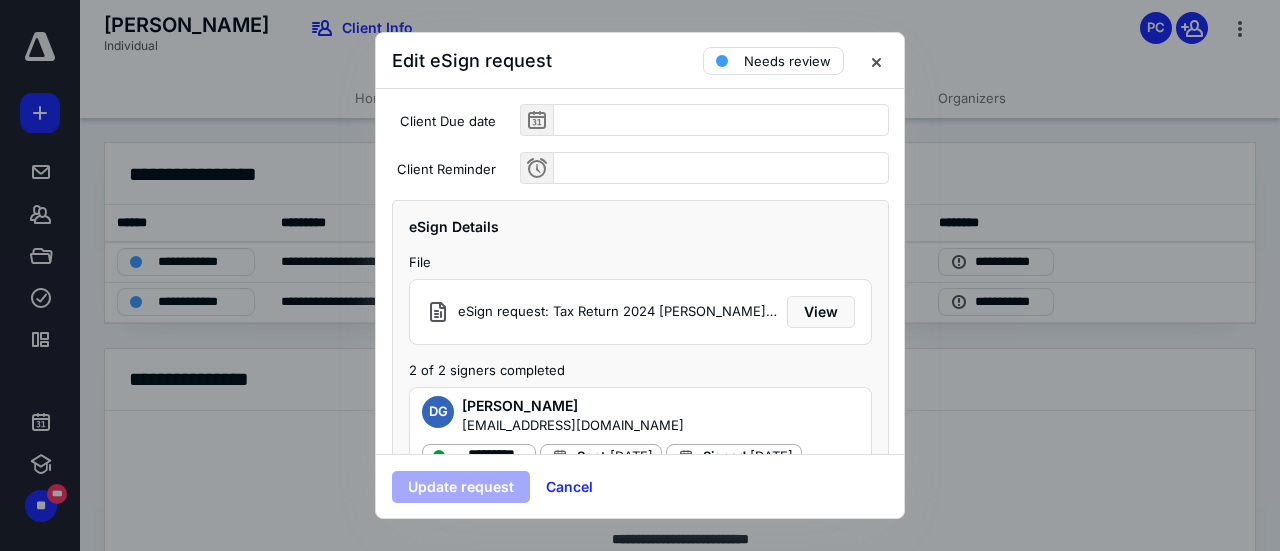 scroll, scrollTop: 279, scrollLeft: 0, axis: vertical 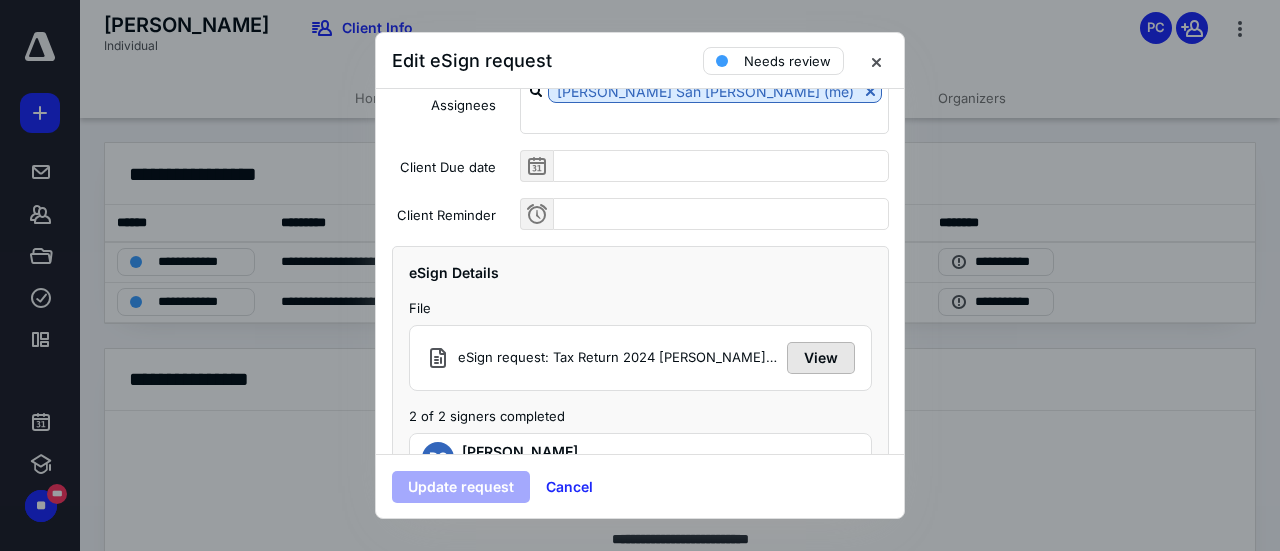 click on "View" at bounding box center (821, 358) 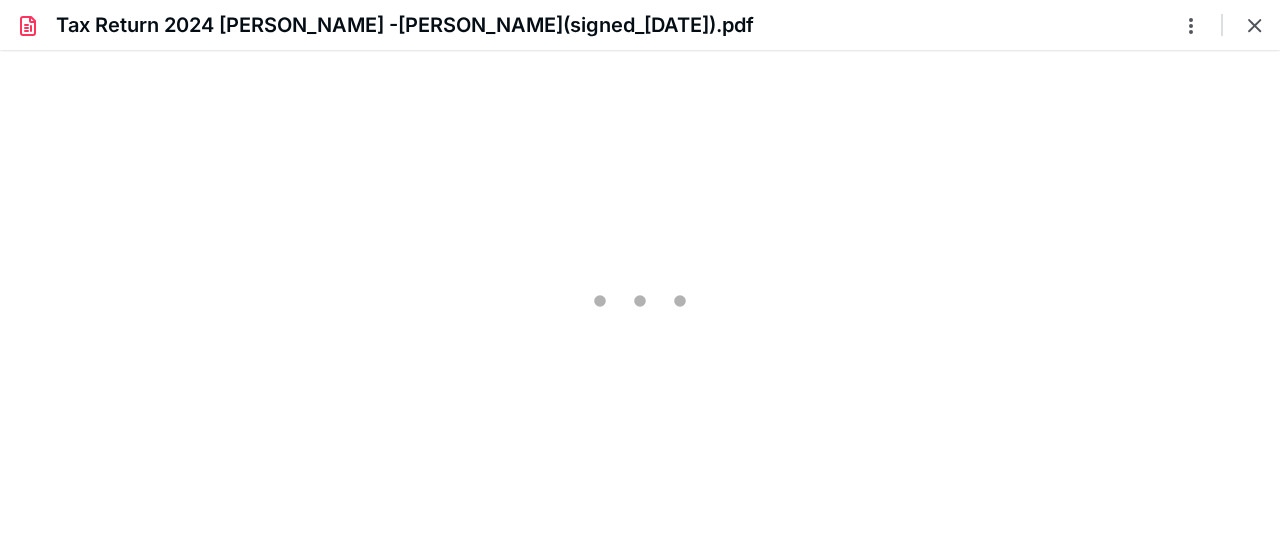 scroll, scrollTop: 0, scrollLeft: 0, axis: both 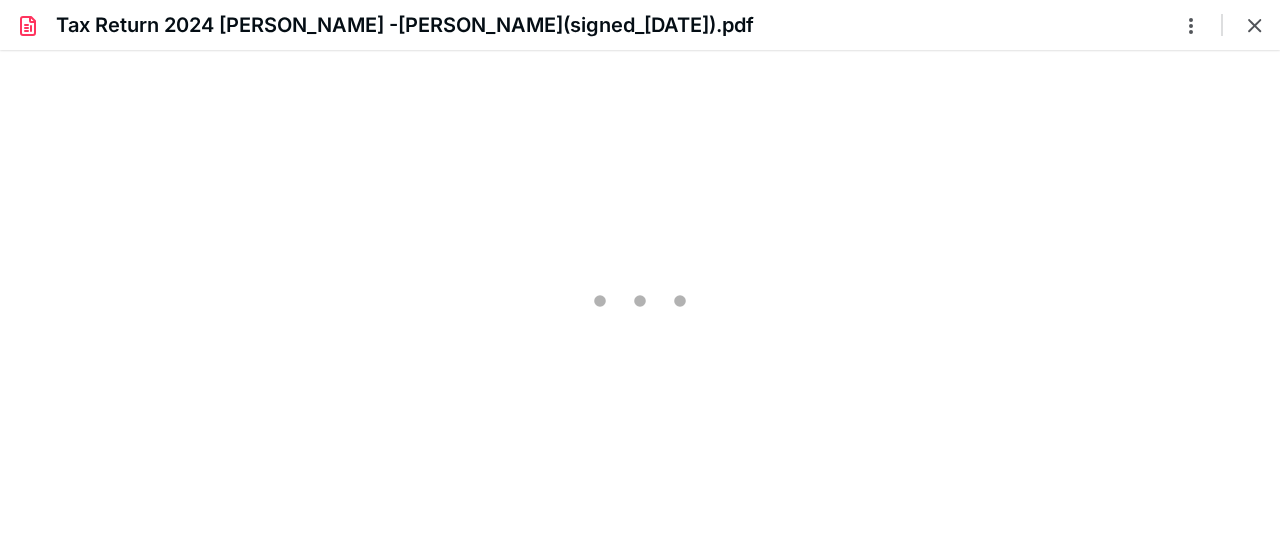 type on "59" 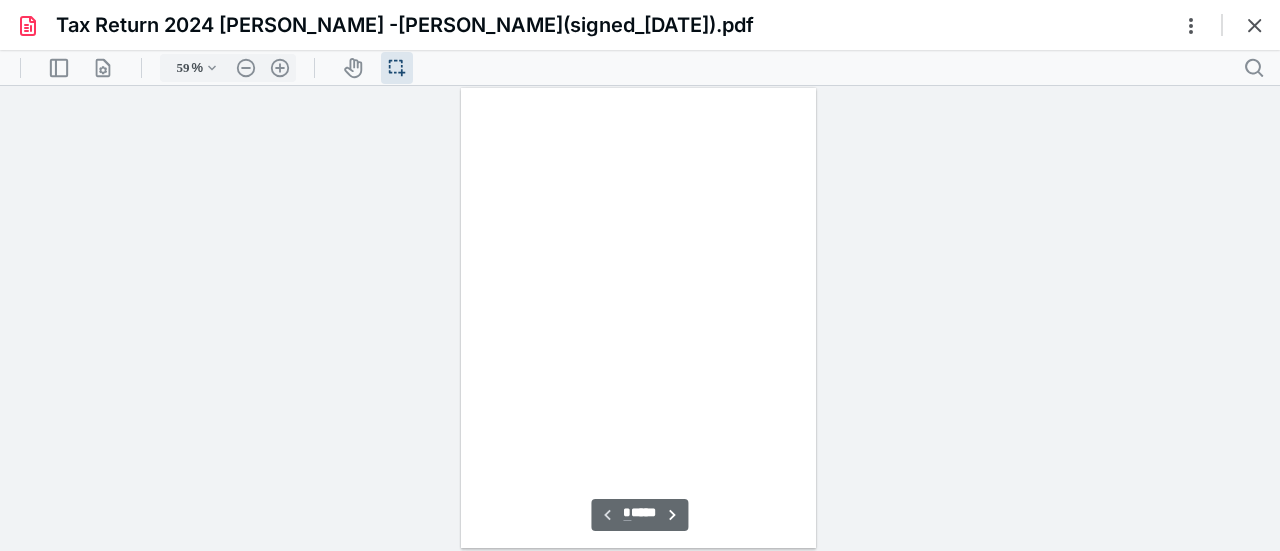 scroll, scrollTop: 38, scrollLeft: 0, axis: vertical 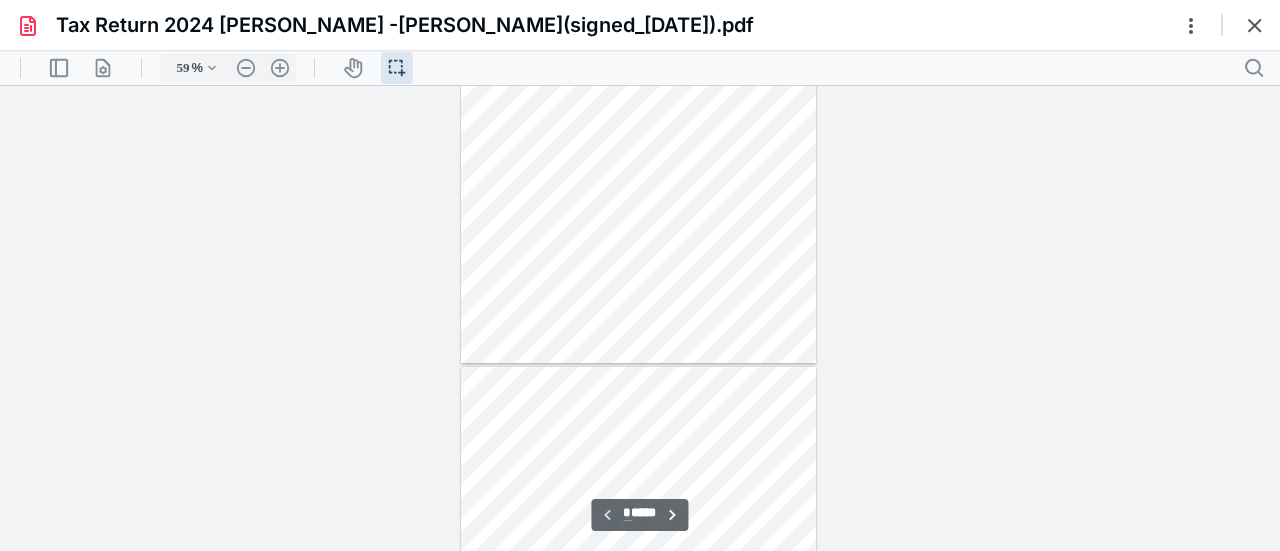 type on "*" 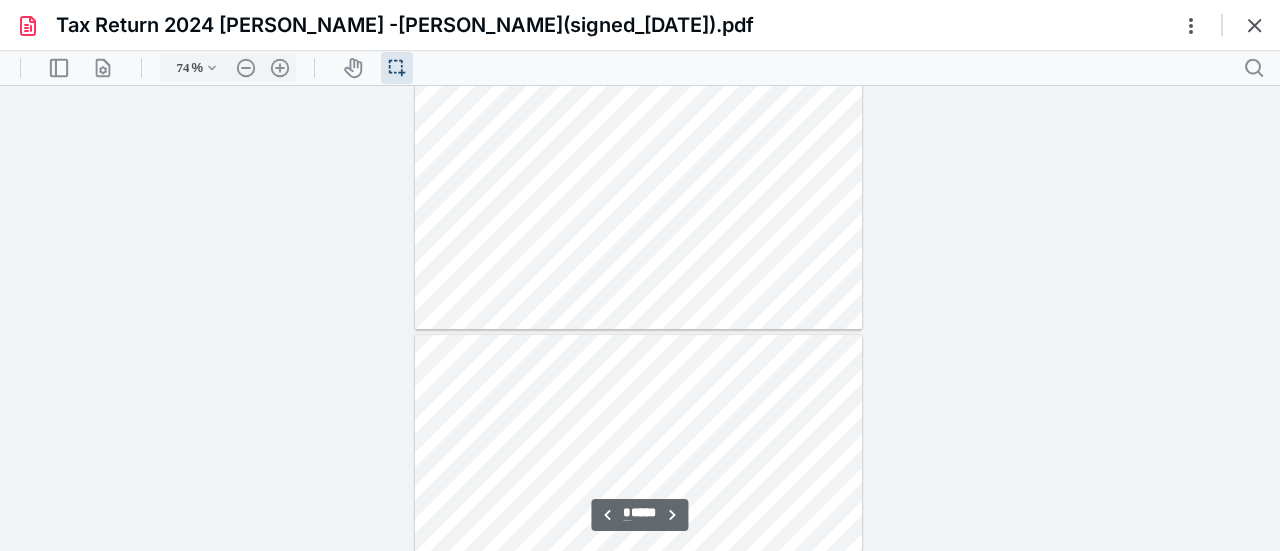 type on "81" 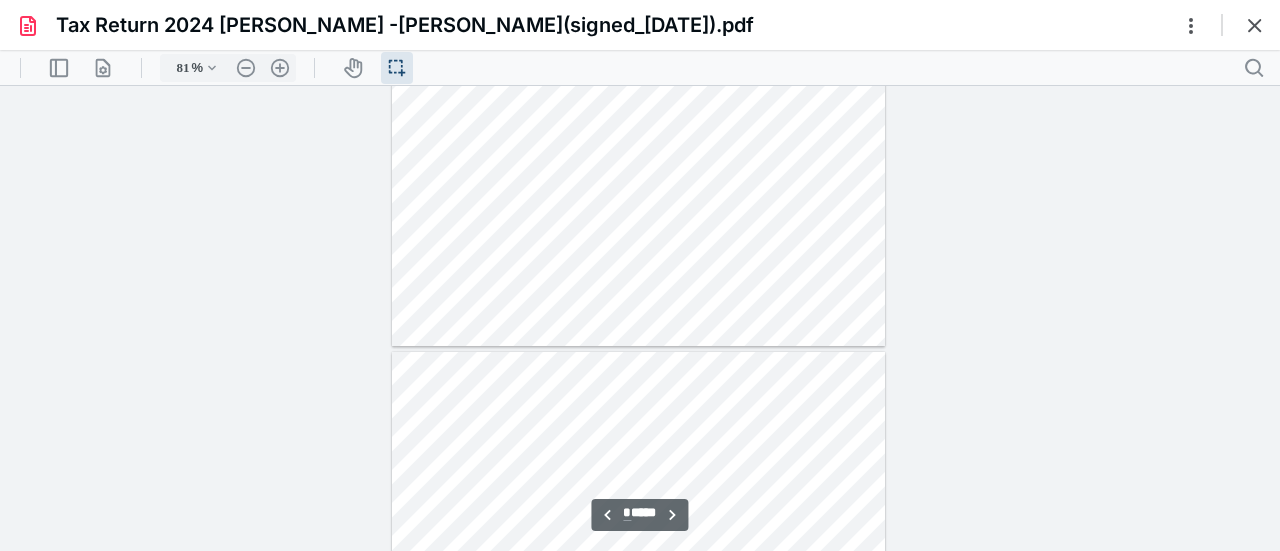 type on "*" 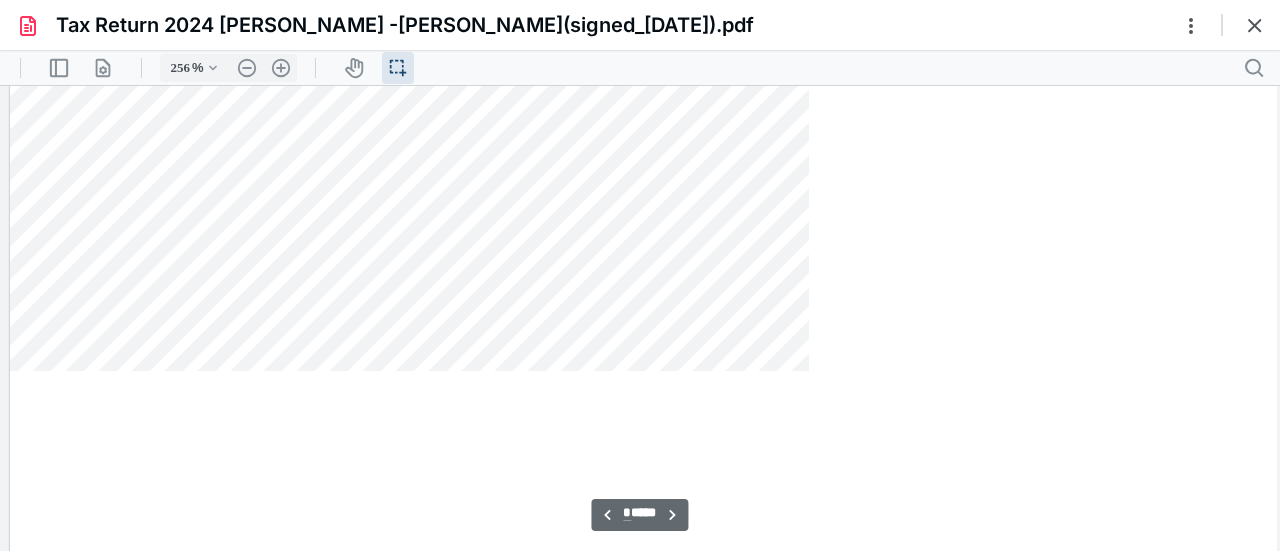 scroll, scrollTop: 9481, scrollLeft: 152, axis: both 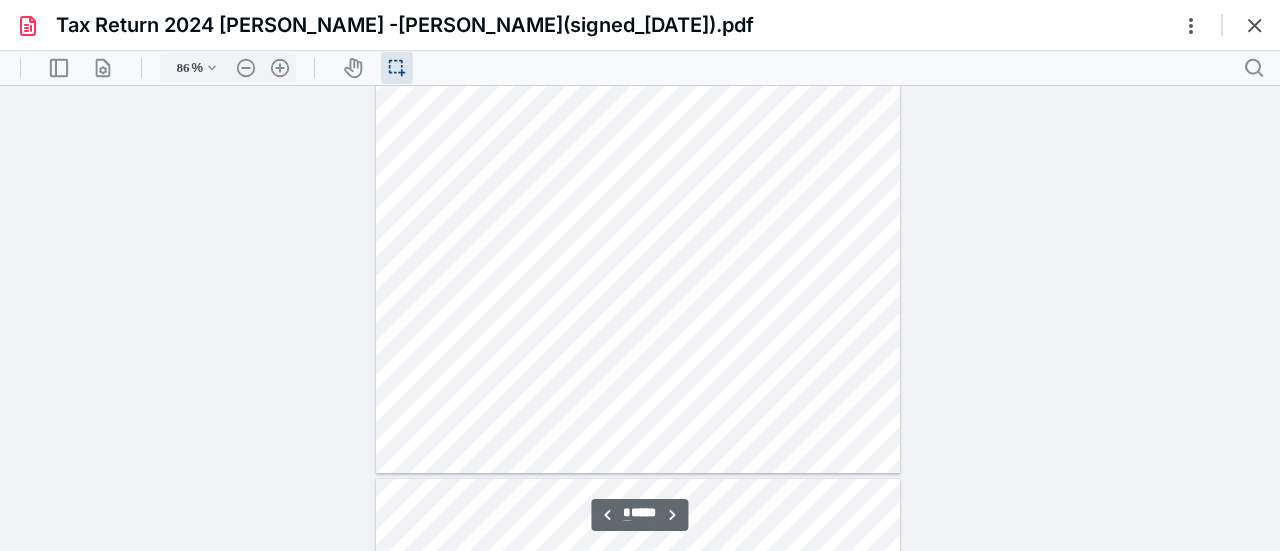type on "161" 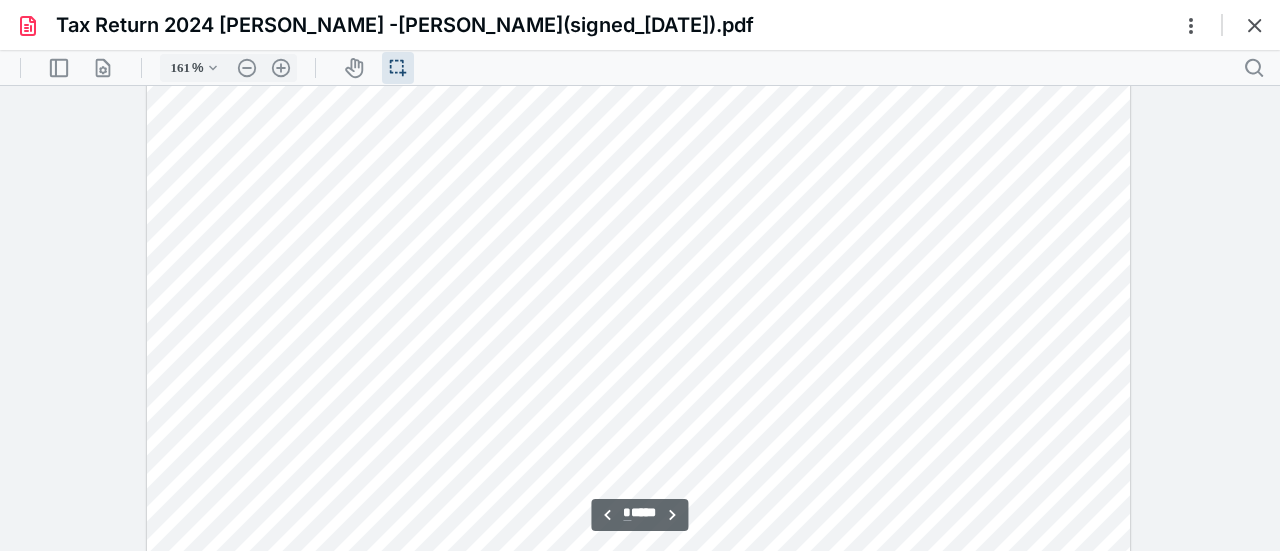 scroll, scrollTop: 5876, scrollLeft: 0, axis: vertical 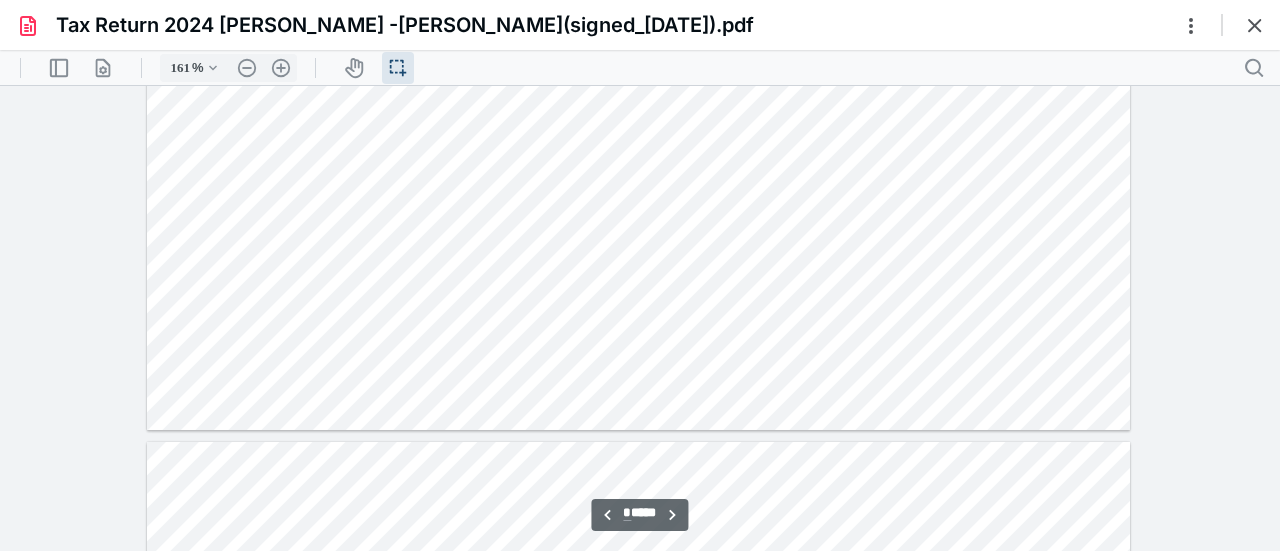 type on "*" 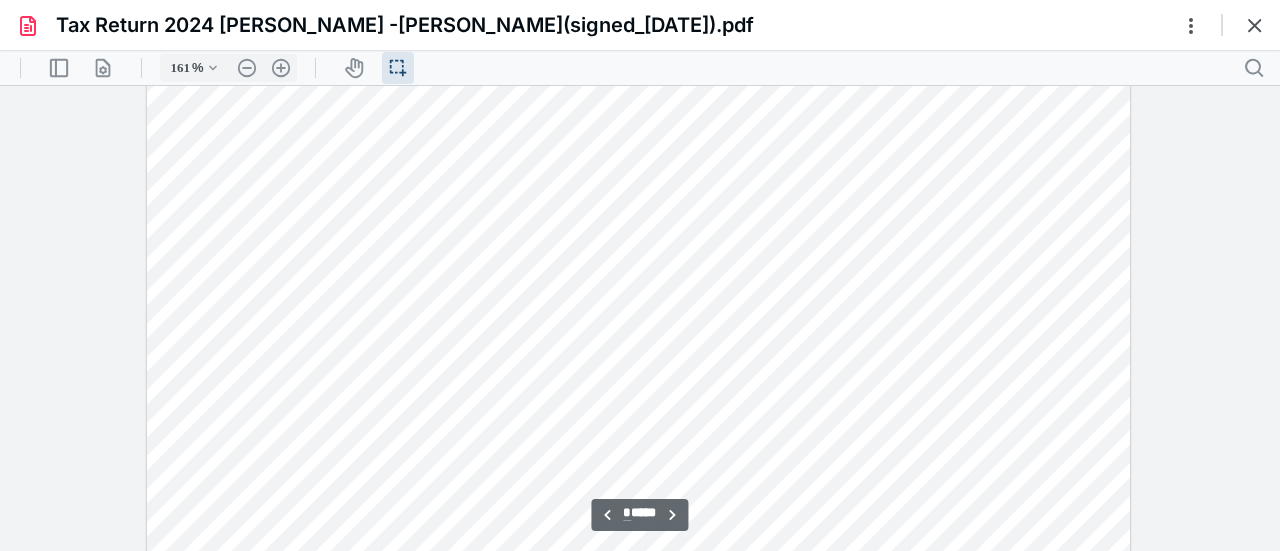 scroll, scrollTop: 9692, scrollLeft: 0, axis: vertical 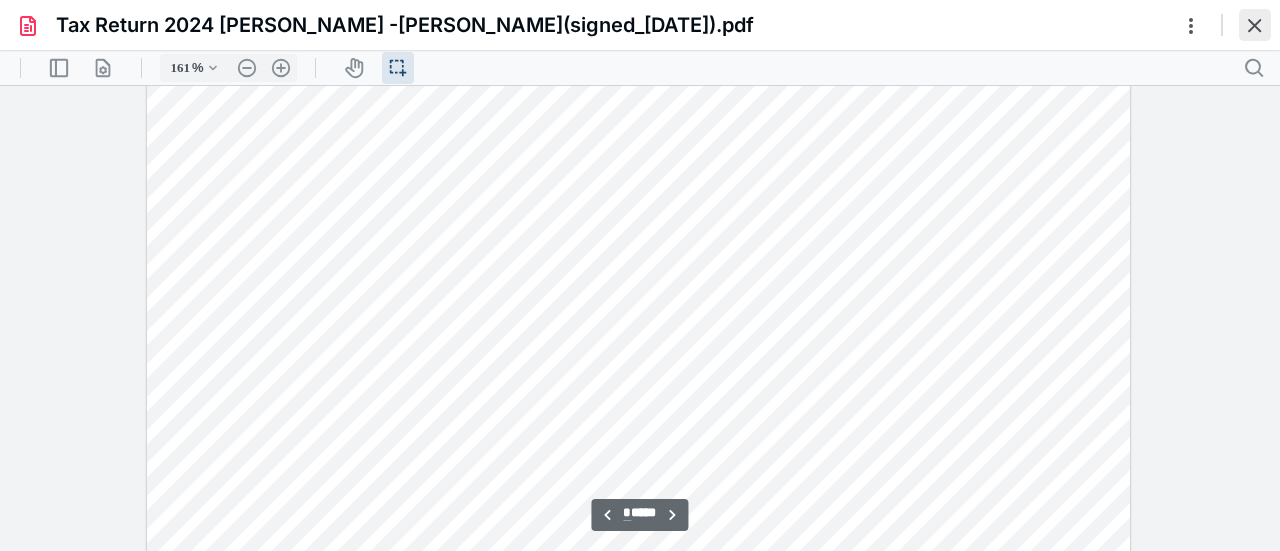 click at bounding box center (1255, 25) 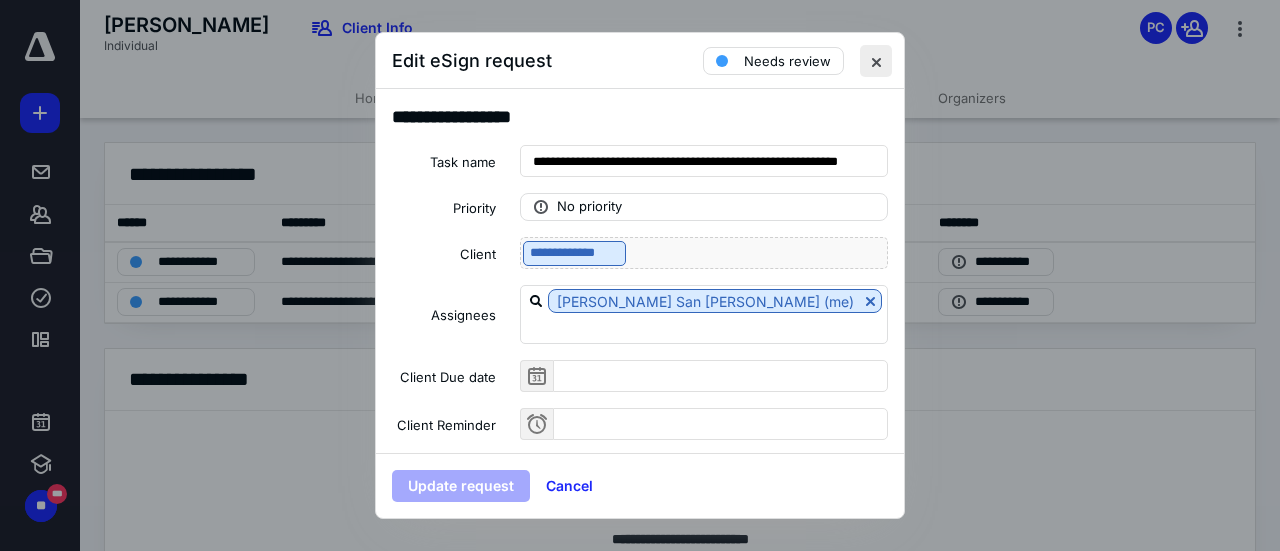 click at bounding box center (876, 61) 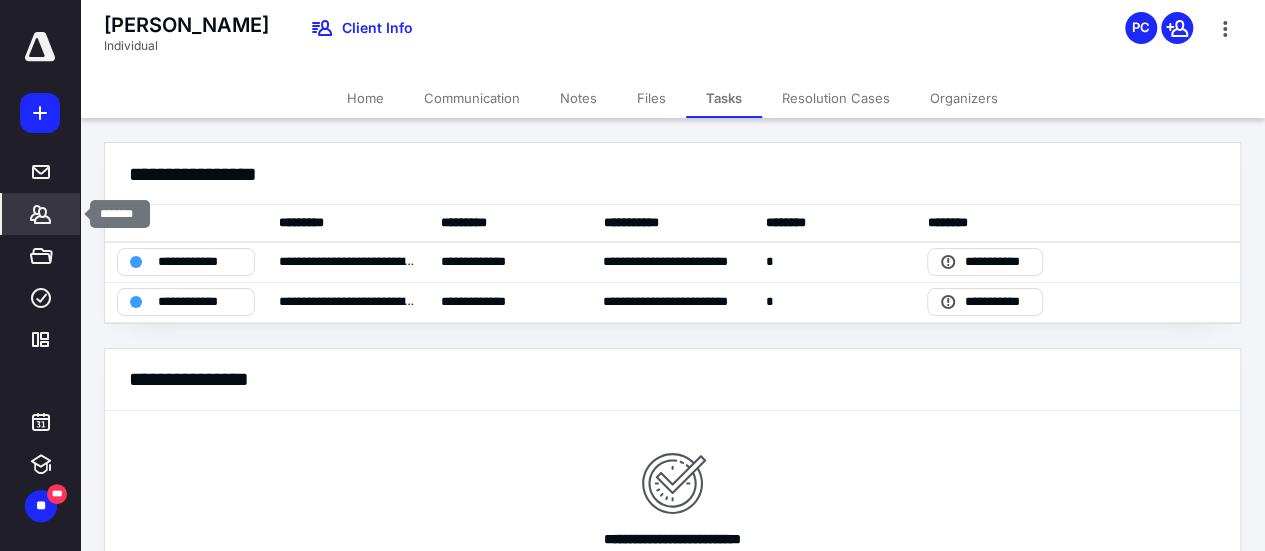 click on "*******" at bounding box center (41, 214) 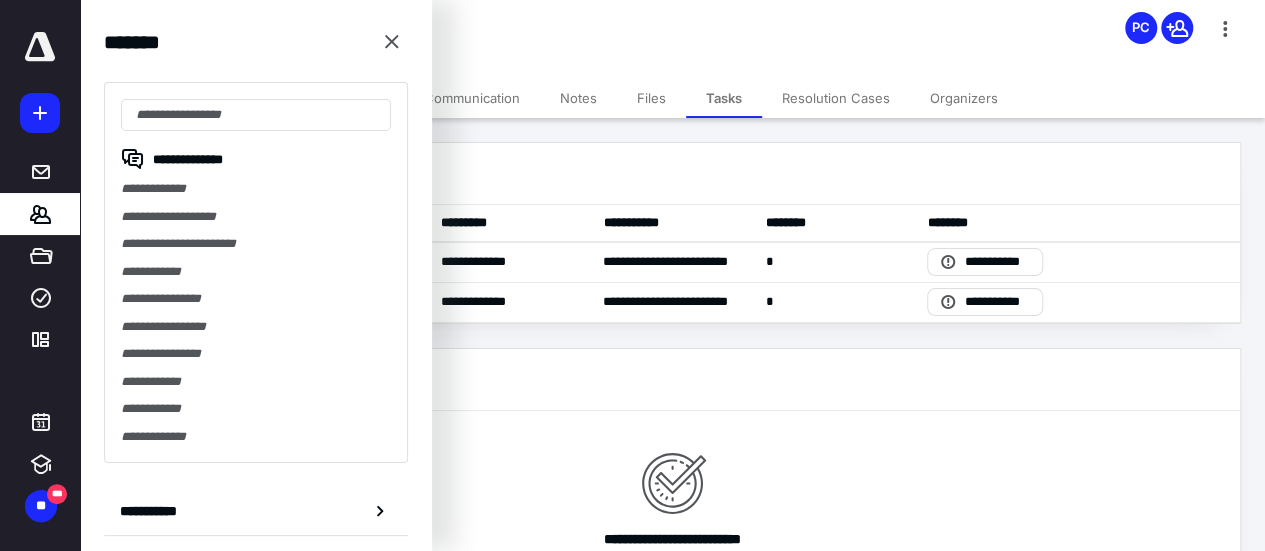 click on "*********   *****" at bounding box center (672, 380) 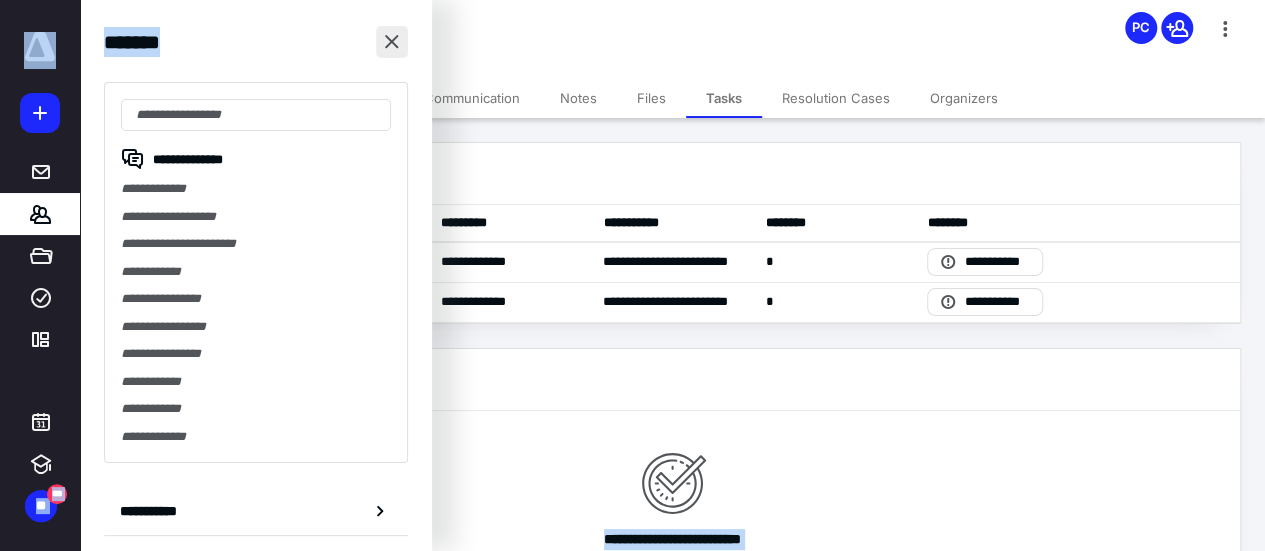 drag, startPoint x: 654, startPoint y: 396, endPoint x: 391, endPoint y: 43, distance: 440.20224 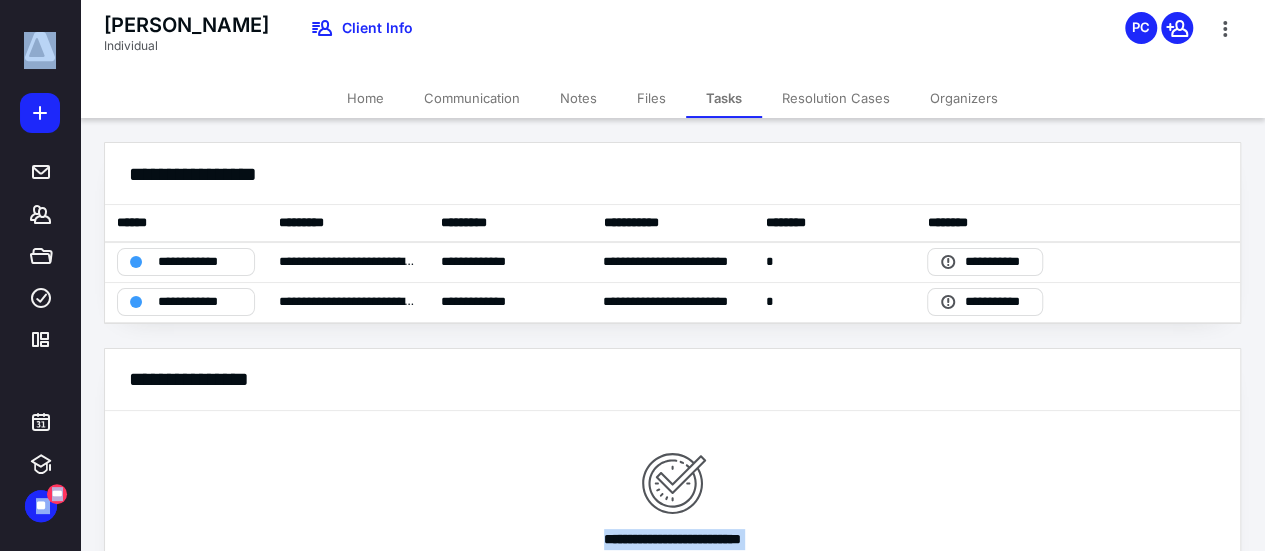 click on "Notes" at bounding box center [578, 98] 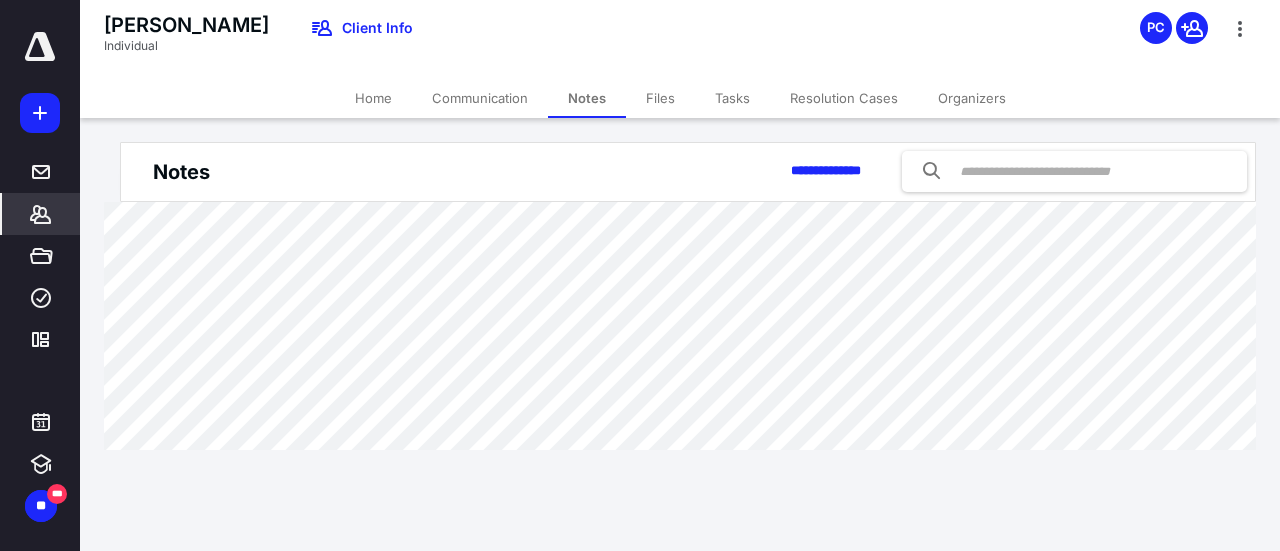 click at bounding box center (1074, 171) 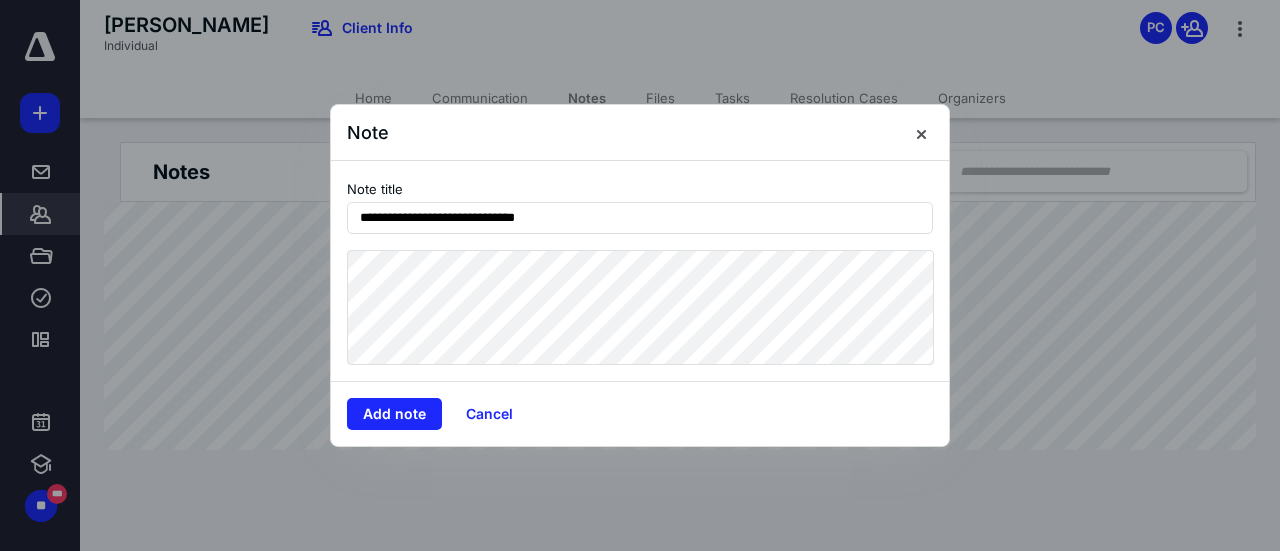 type on "**********" 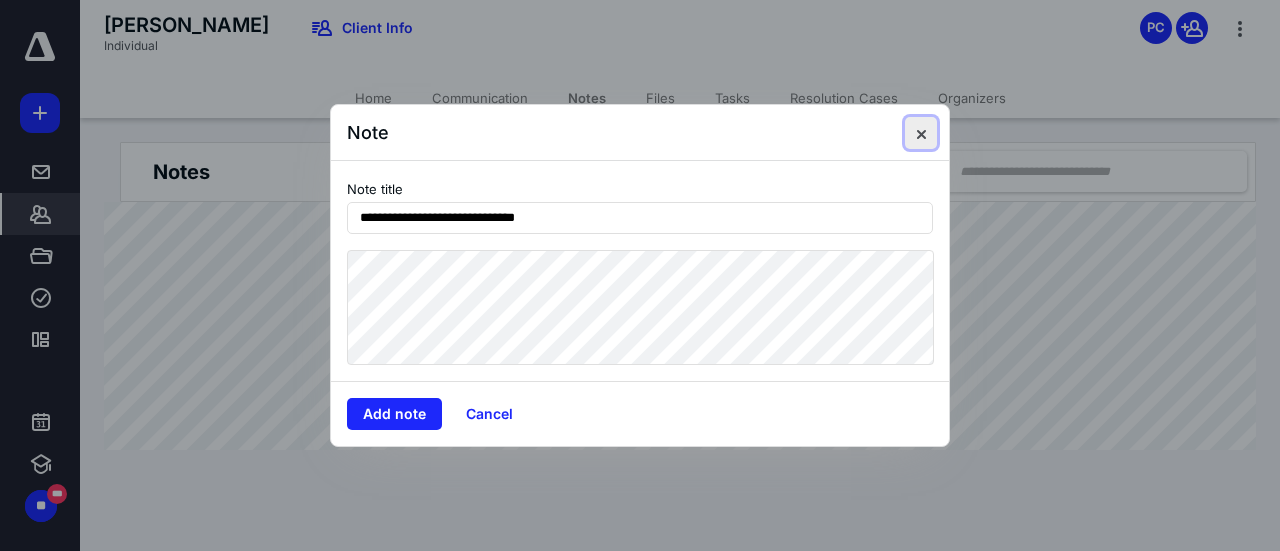 click at bounding box center [921, 133] 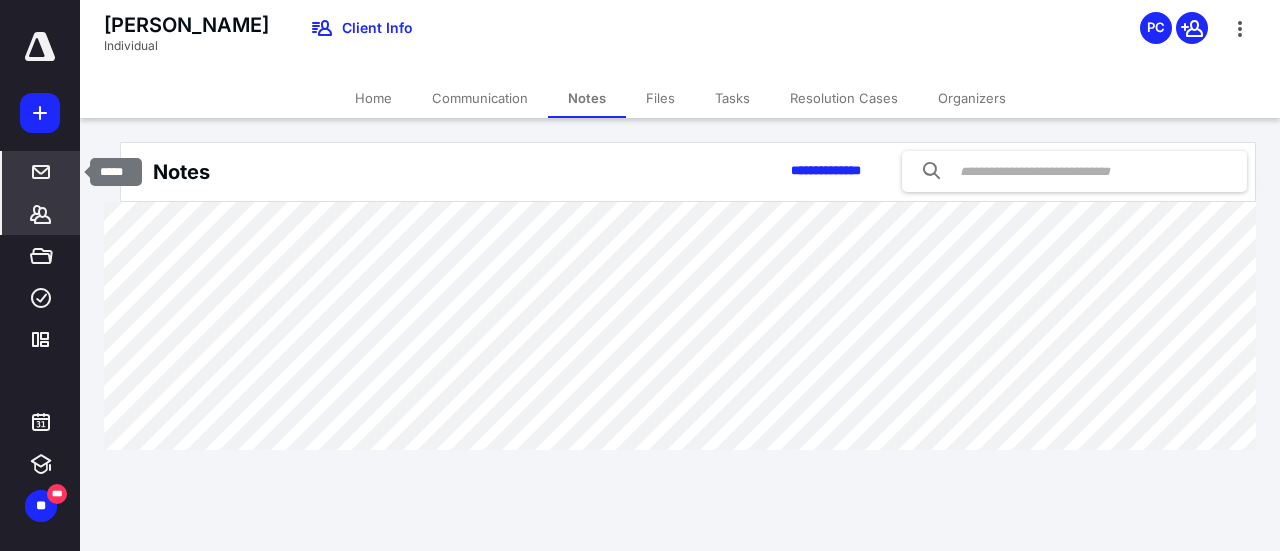 click at bounding box center (41, 172) 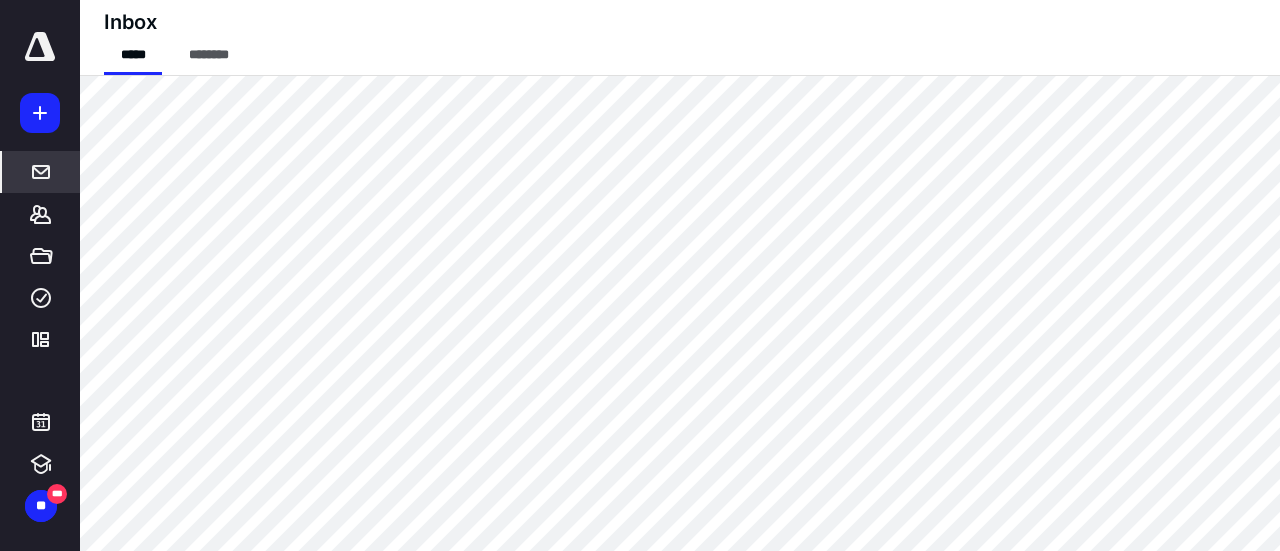 click at bounding box center [40, 113] 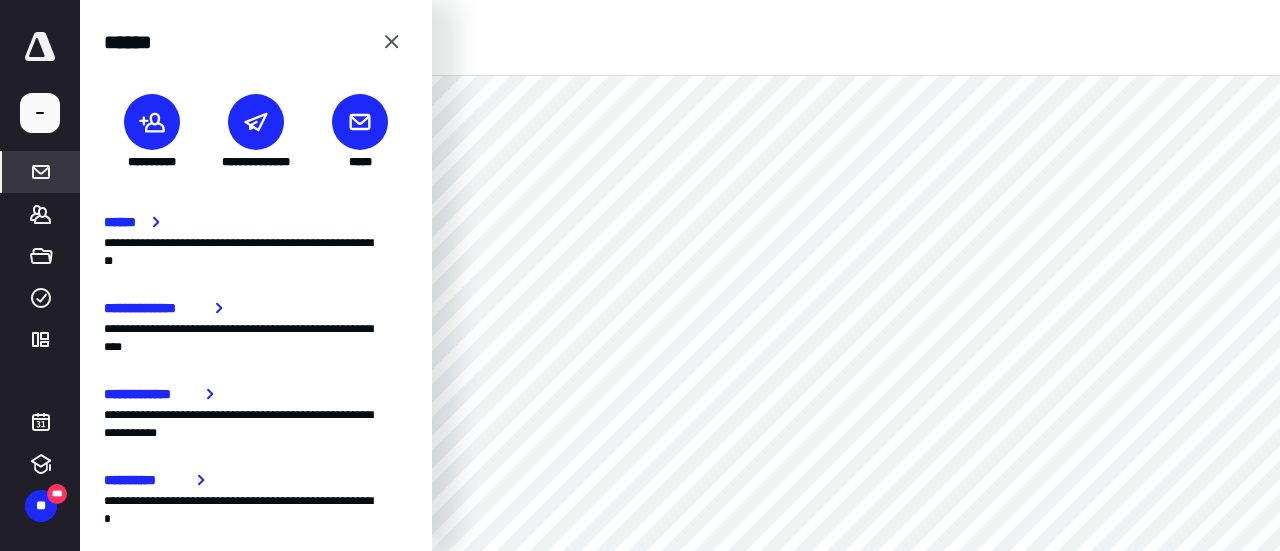 click 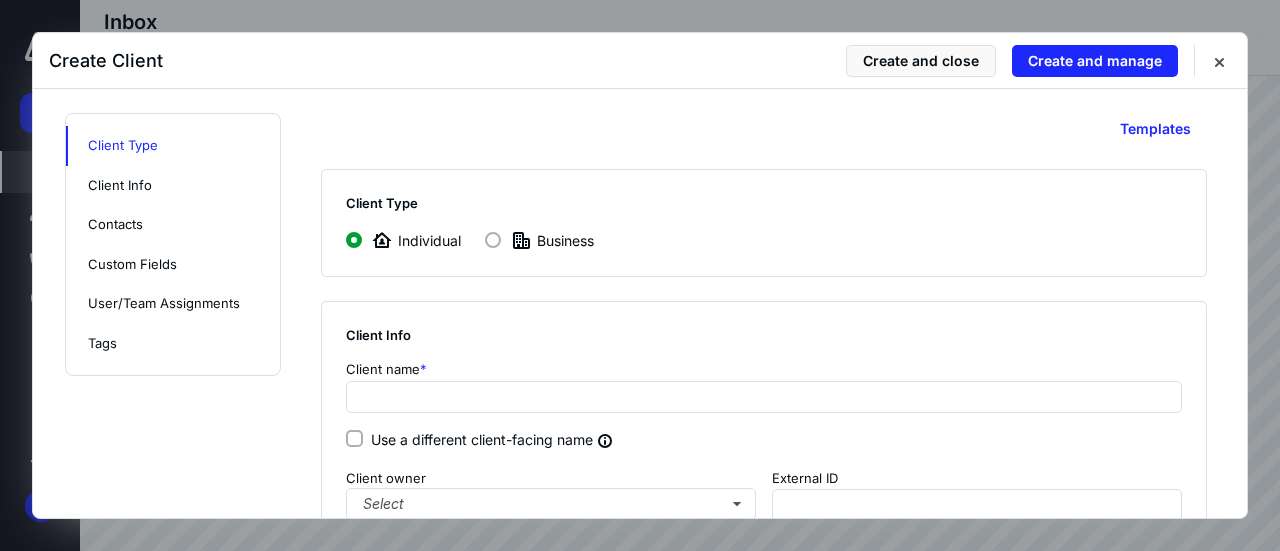 click on "Business" at bounding box center [539, 240] 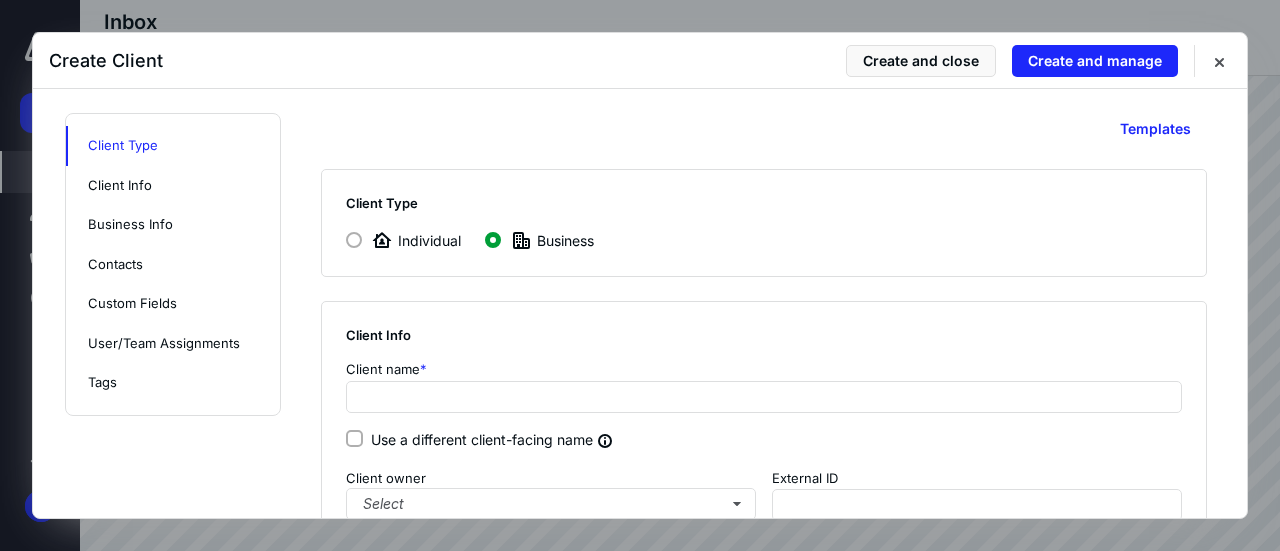 click at bounding box center [354, 240] 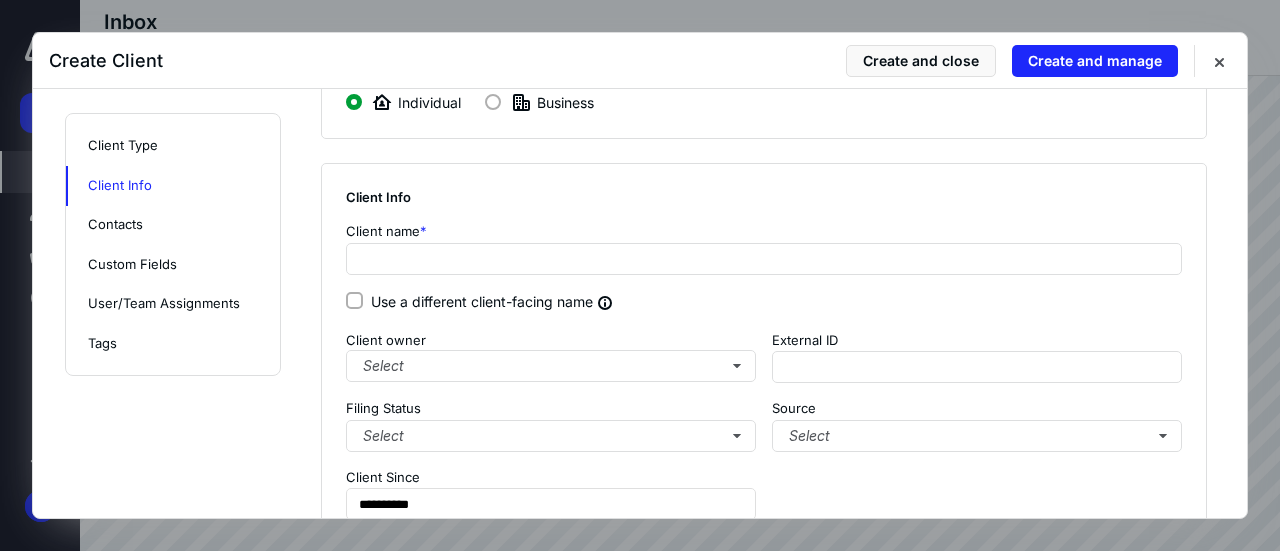 scroll, scrollTop: 139, scrollLeft: 0, axis: vertical 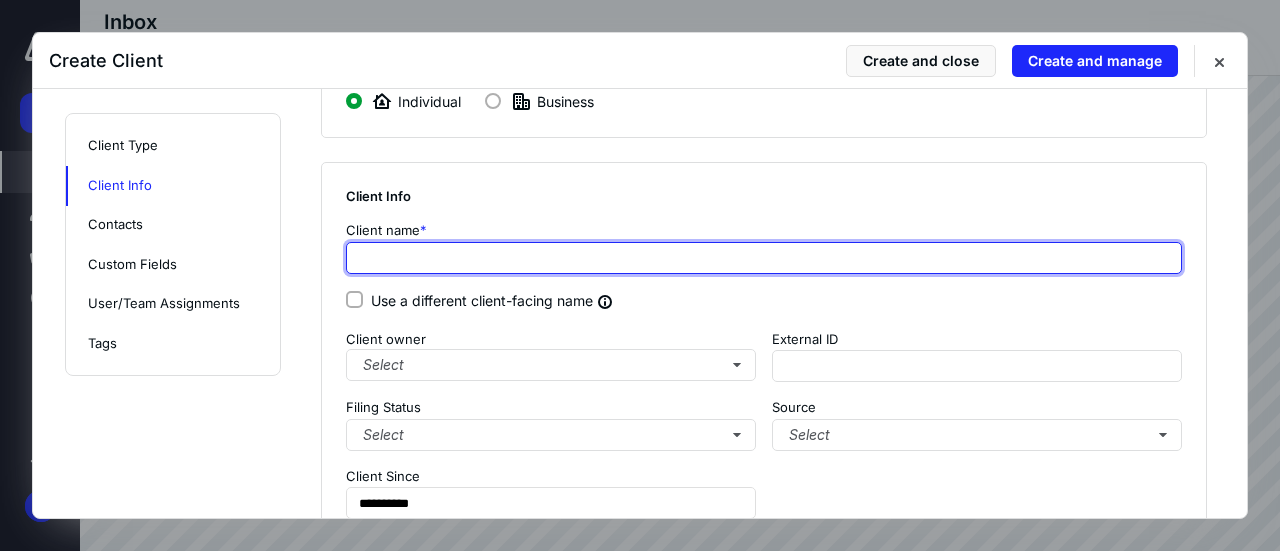 click at bounding box center (764, 258) 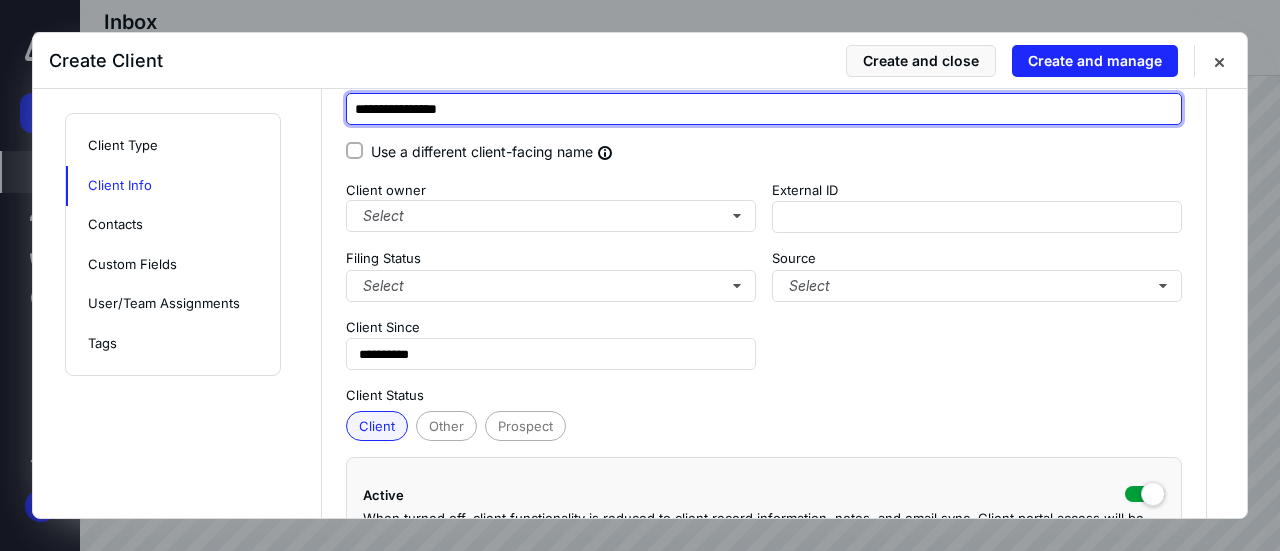 scroll, scrollTop: 289, scrollLeft: 0, axis: vertical 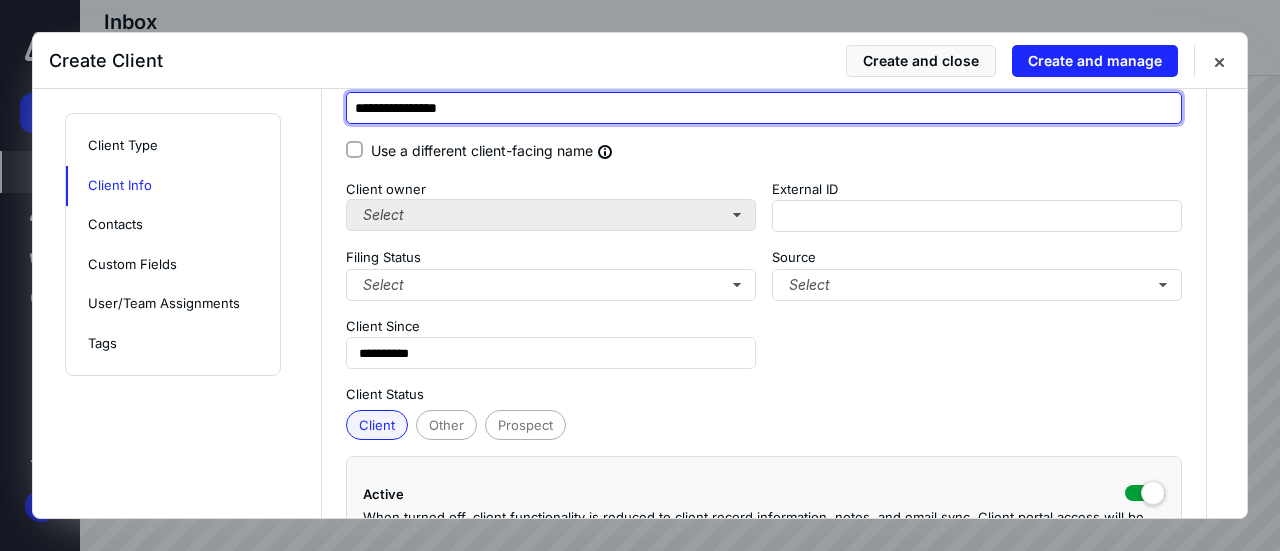 type on "**********" 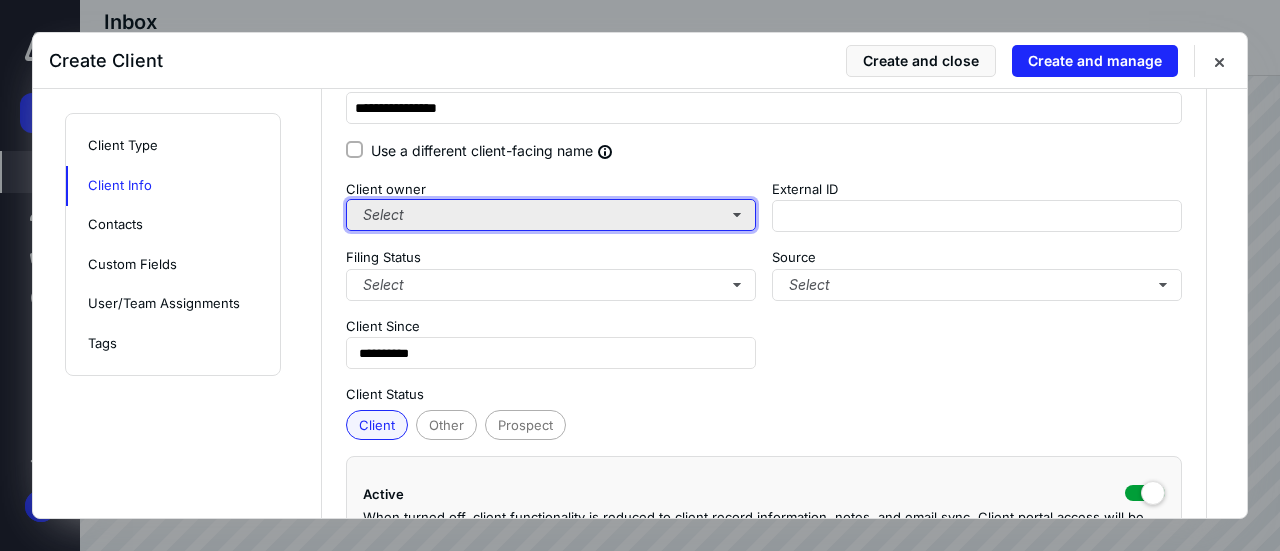 click on "Select" at bounding box center (551, 215) 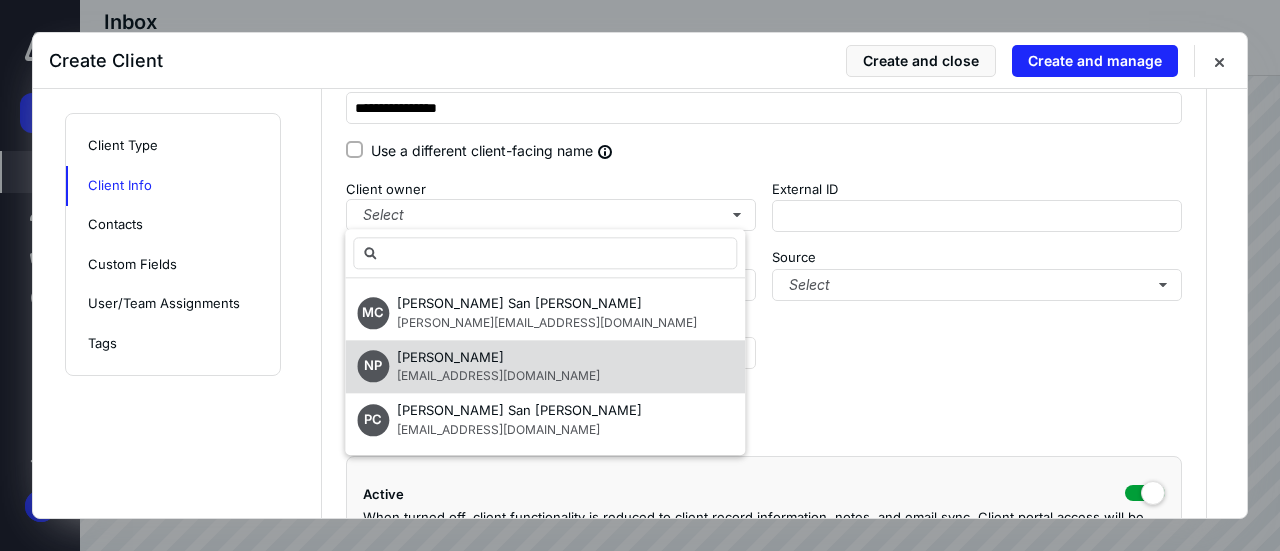 click on "[PERSON_NAME]" at bounding box center (450, 357) 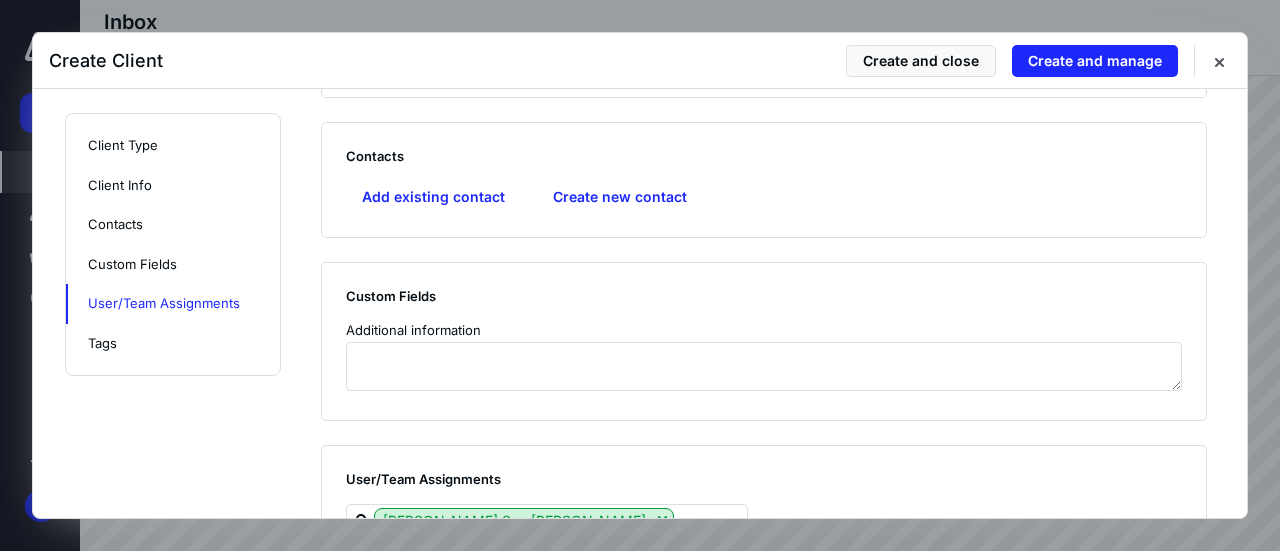 scroll, scrollTop: 781, scrollLeft: 0, axis: vertical 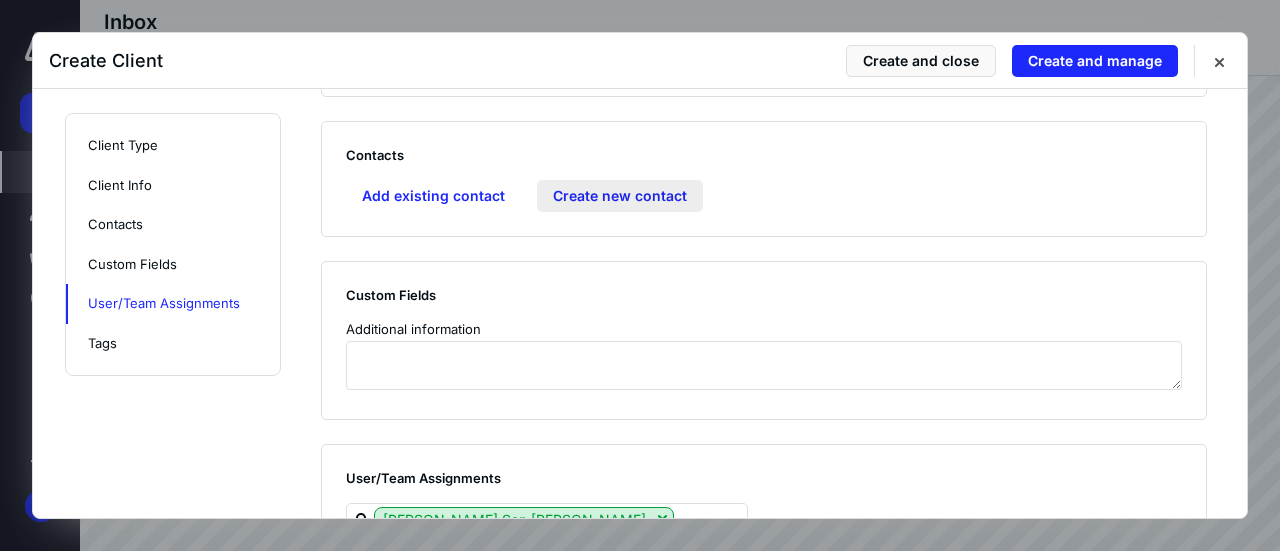 click on "Create new contact" at bounding box center [620, 196] 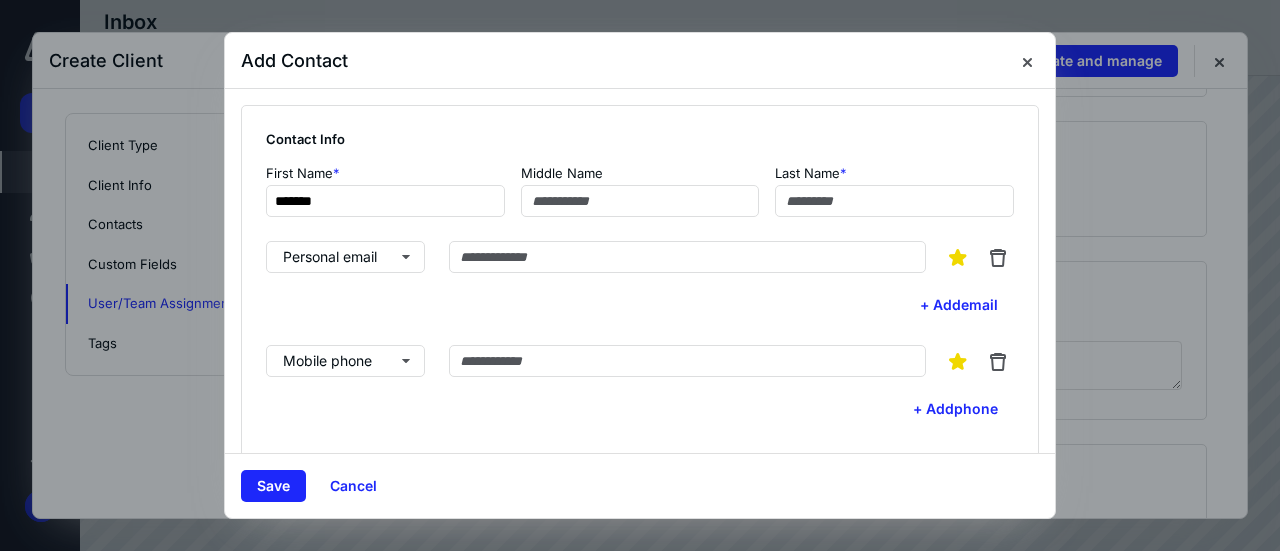type on "*******" 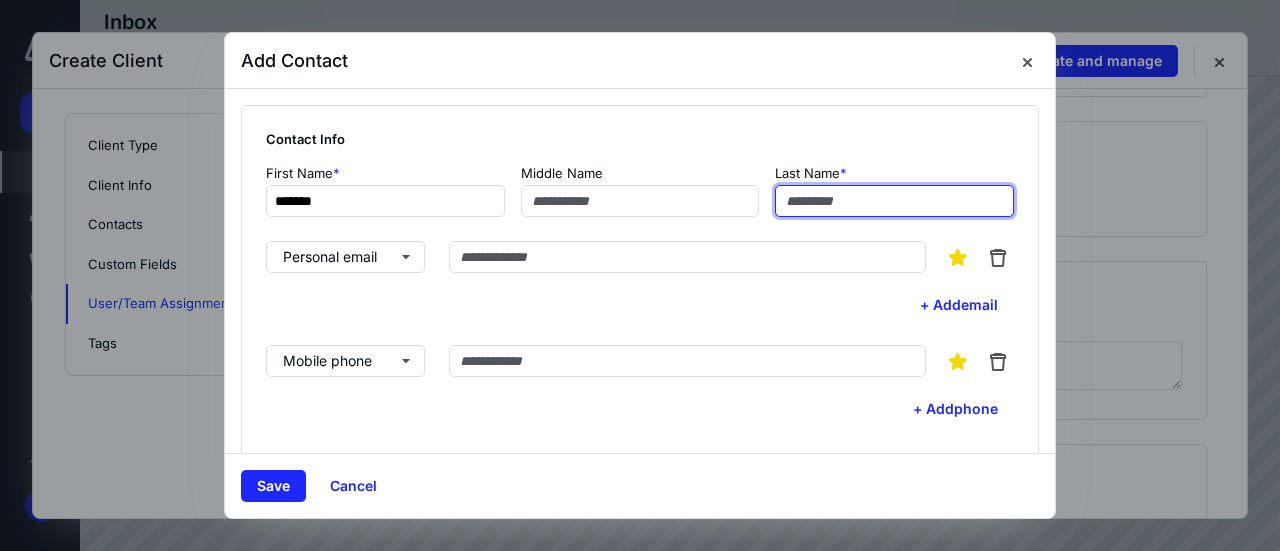 click at bounding box center [894, 201] 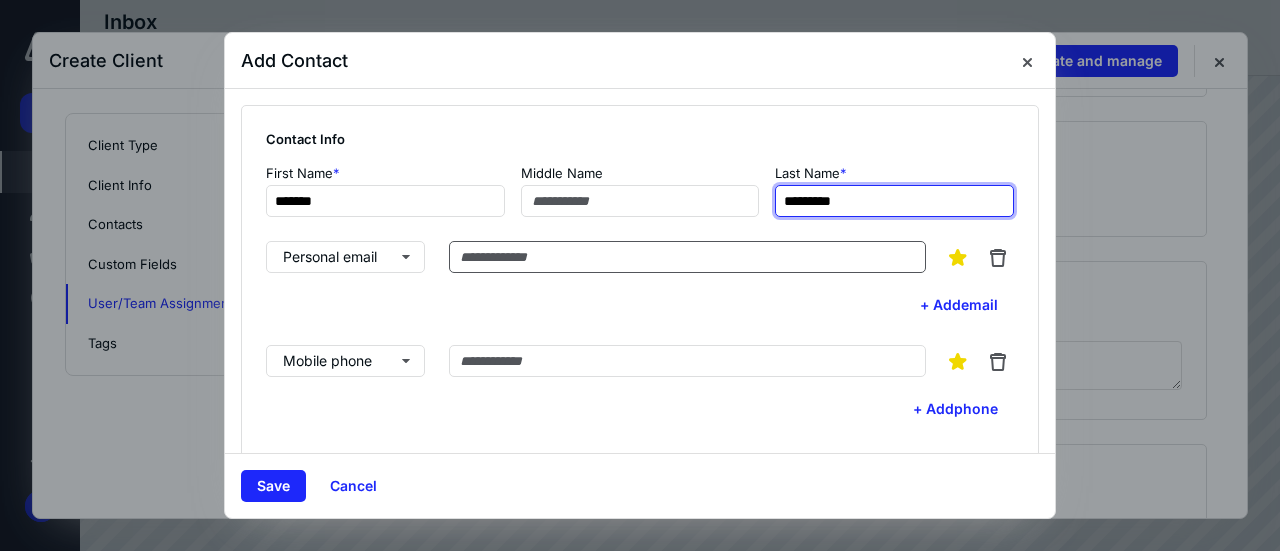 type on "*********" 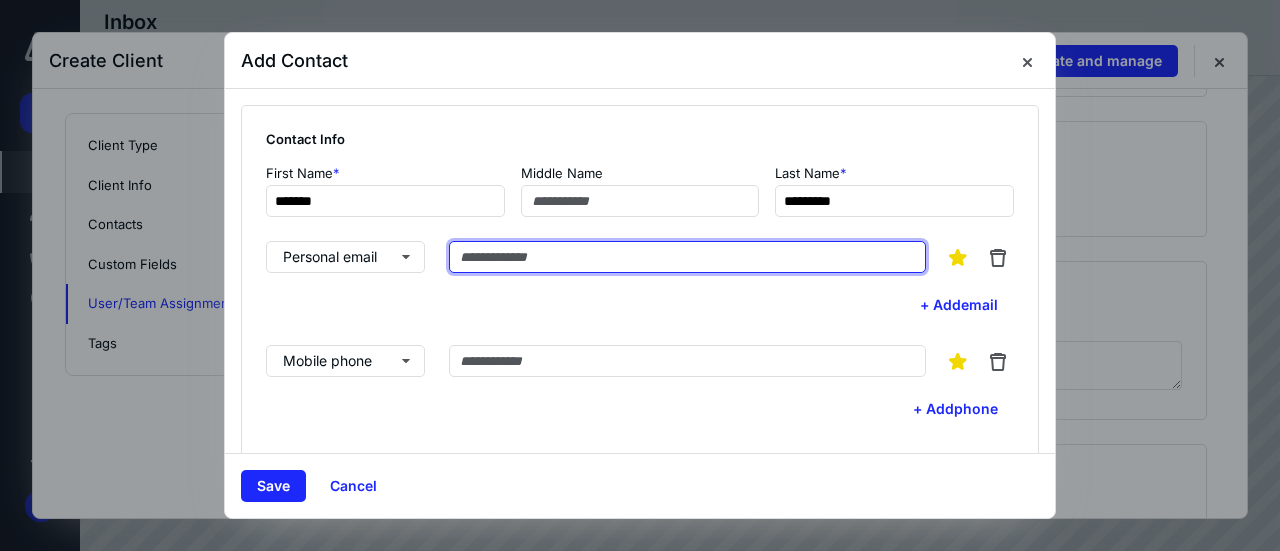 click at bounding box center [687, 257] 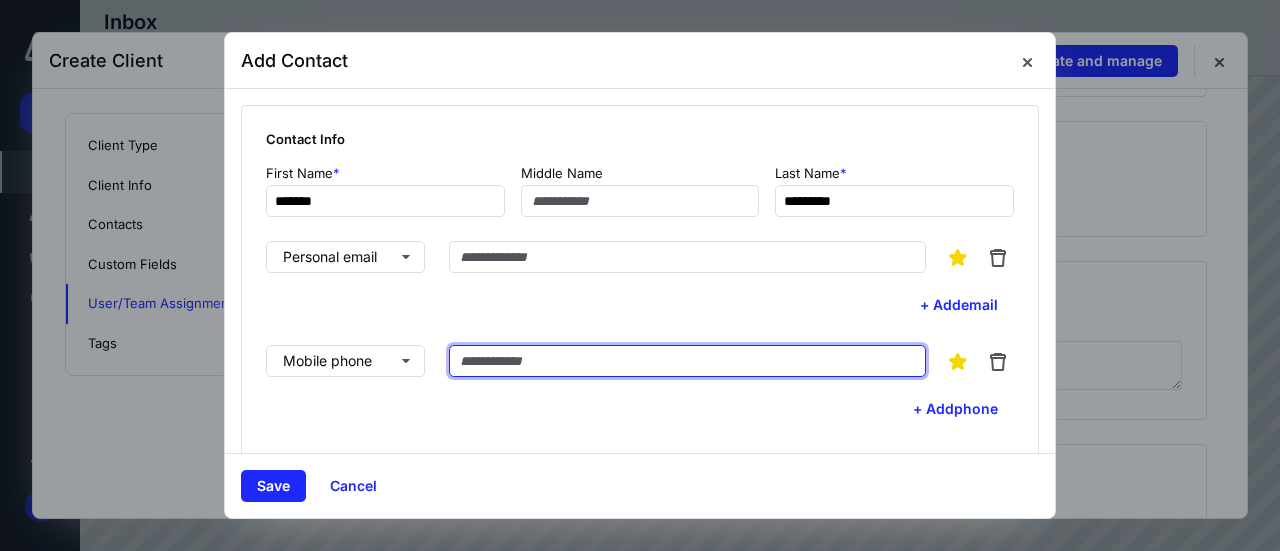 click at bounding box center [687, 361] 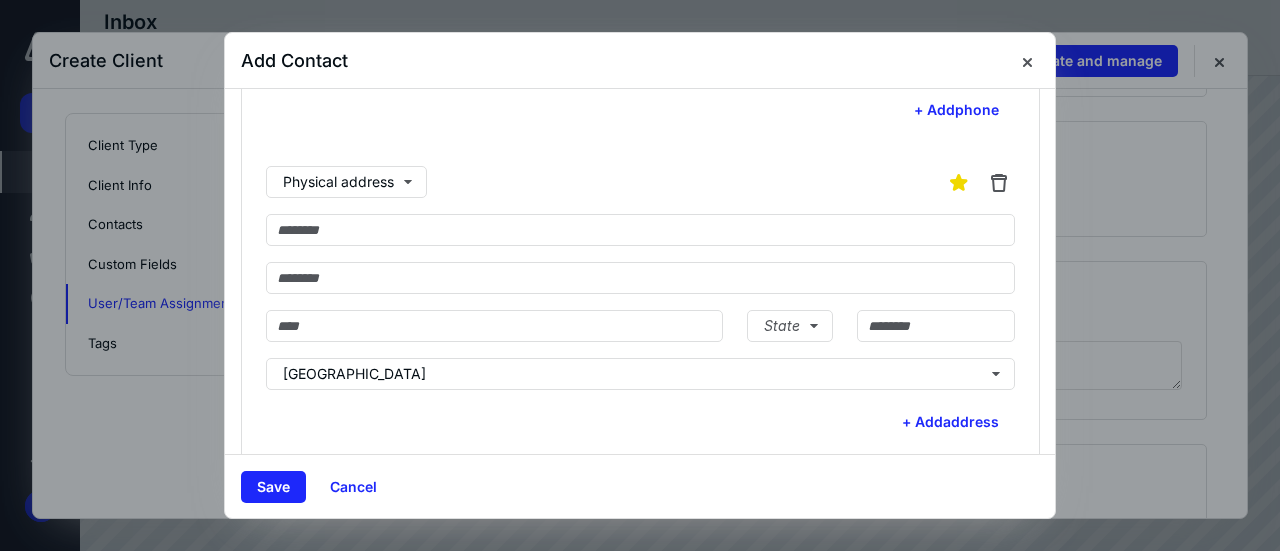 scroll, scrollTop: 475, scrollLeft: 0, axis: vertical 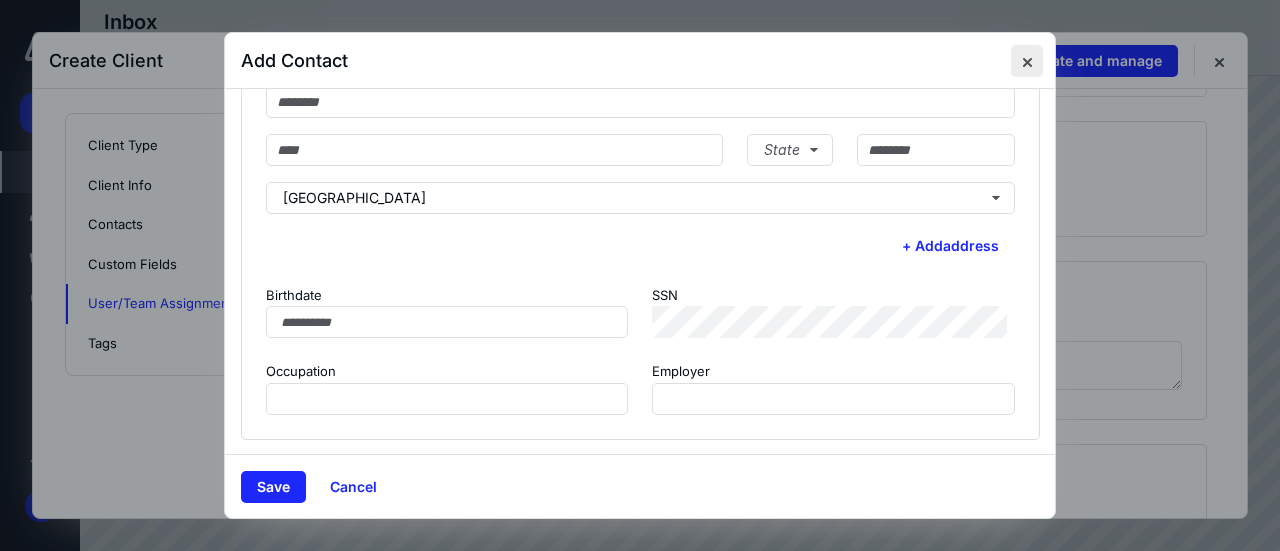 click at bounding box center (1027, 61) 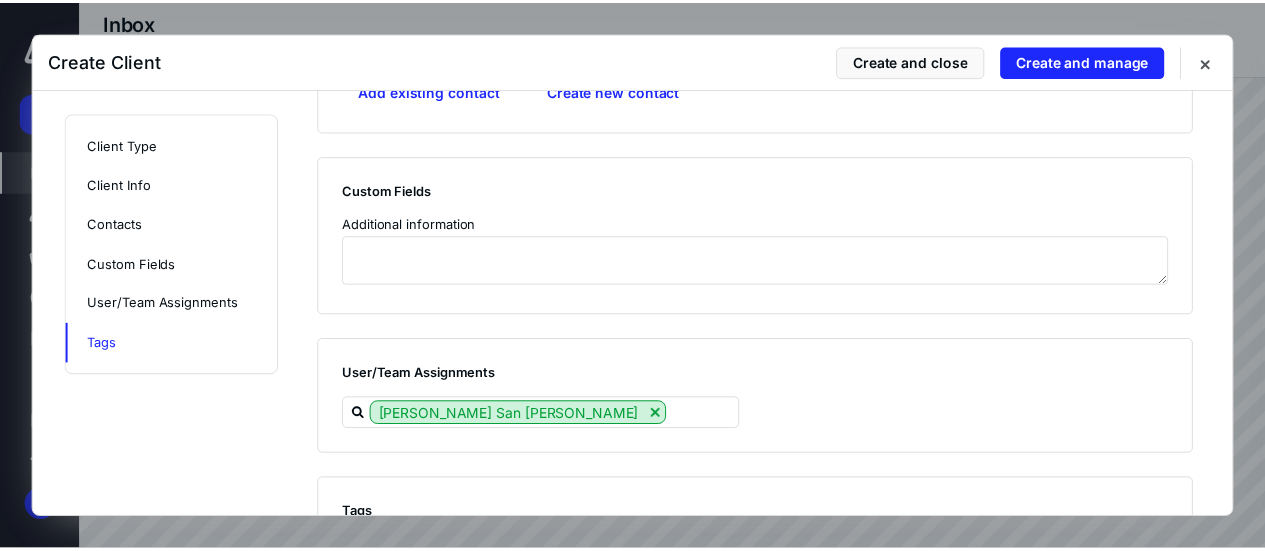 scroll, scrollTop: 972, scrollLeft: 0, axis: vertical 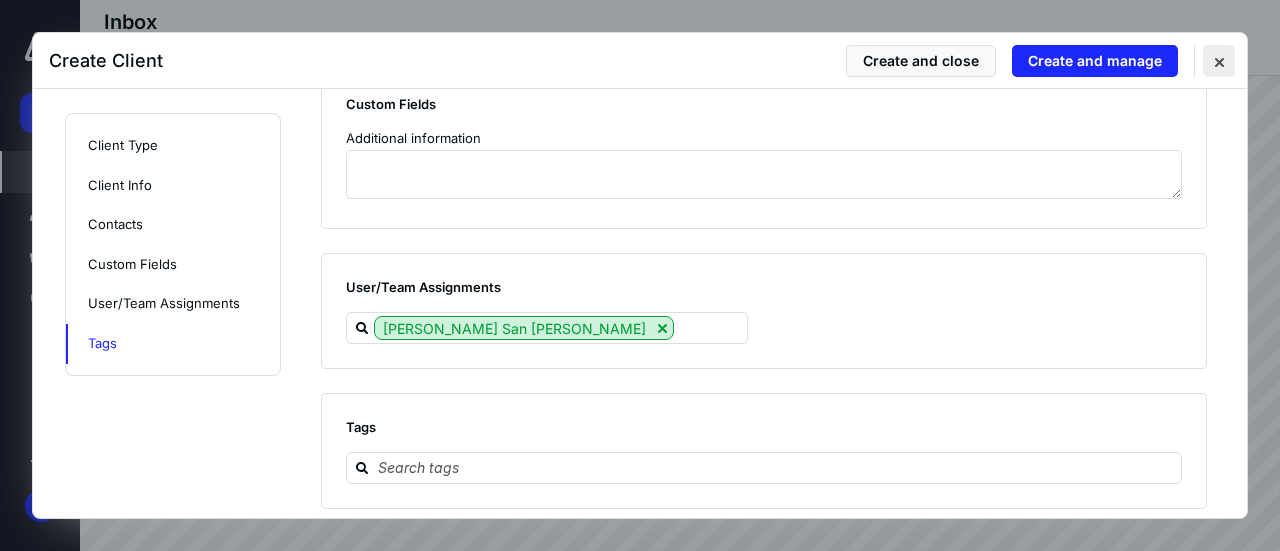 click at bounding box center (1219, 61) 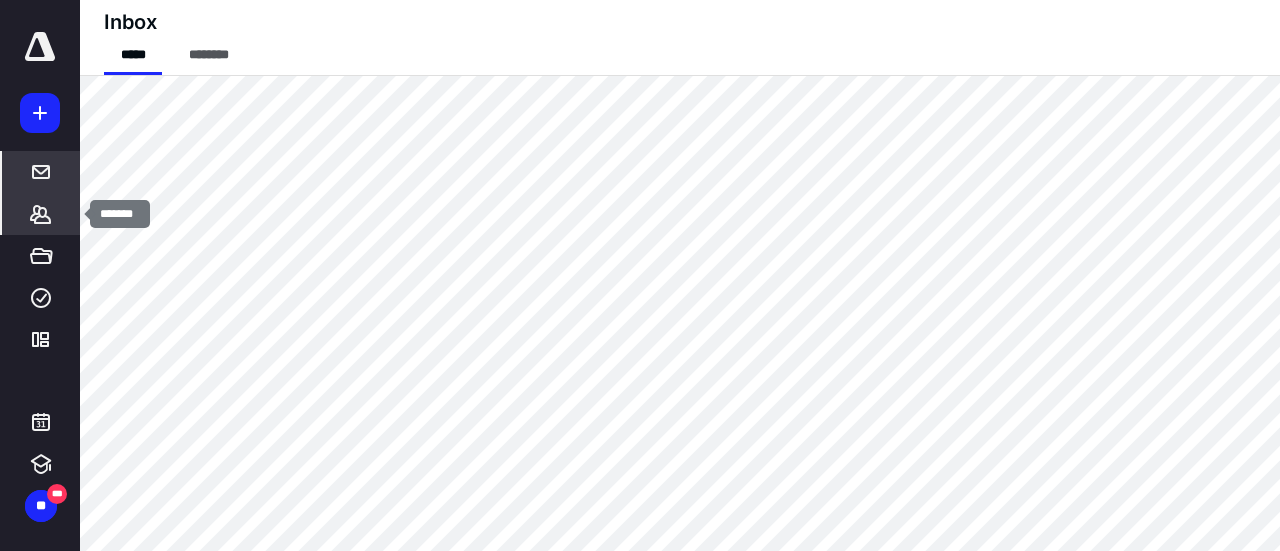 click 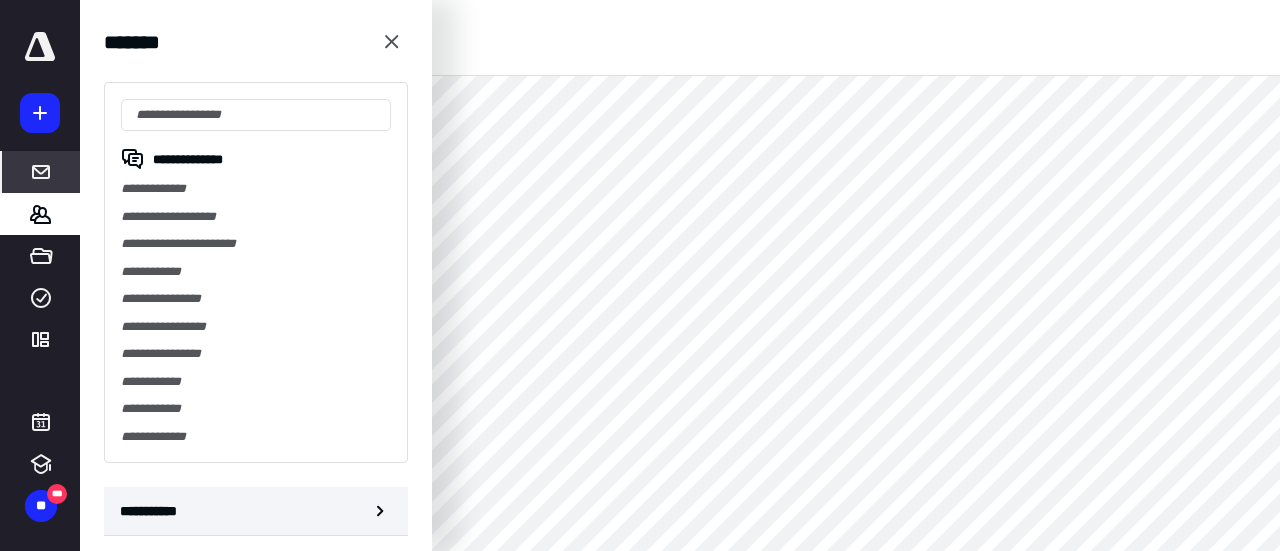 click on "**********" at bounding box center [153, 511] 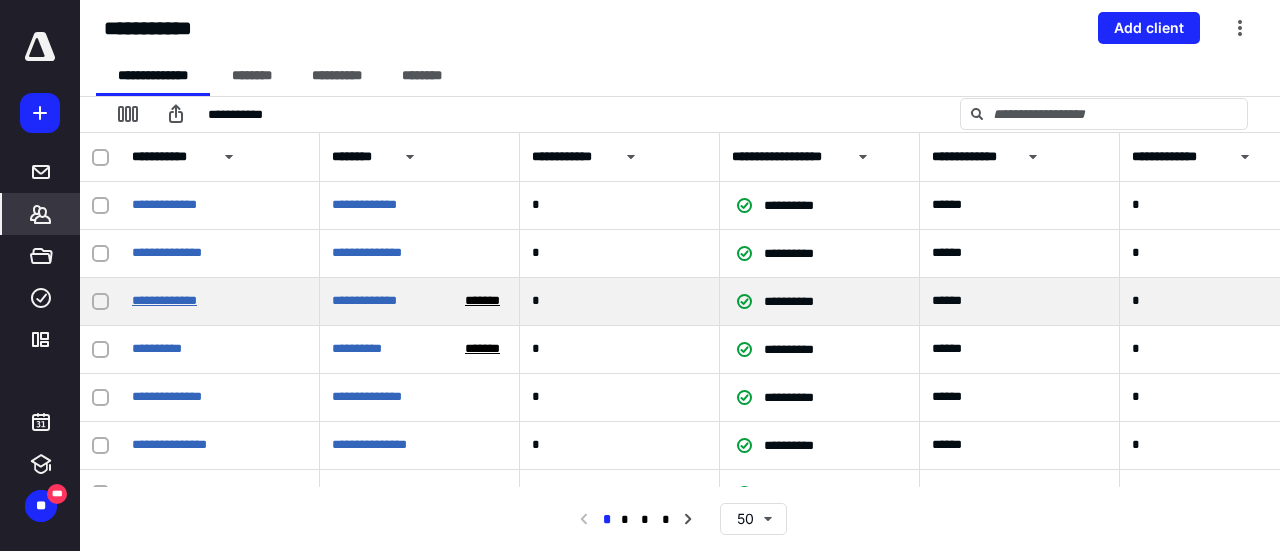 click on "**********" at bounding box center [164, 300] 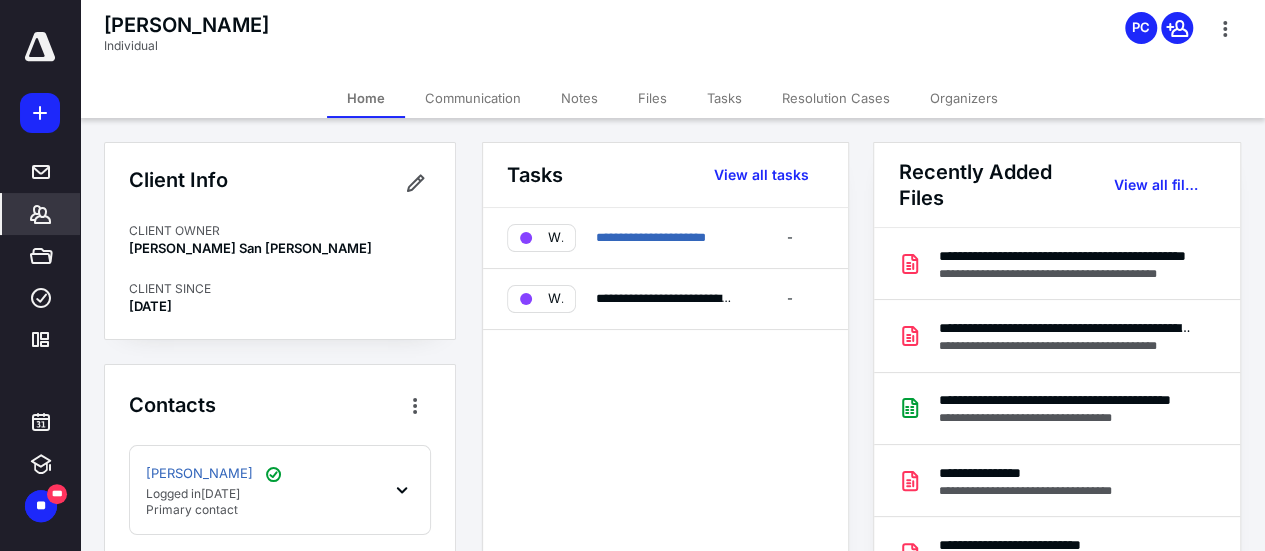 click on "Communication" at bounding box center (473, 98) 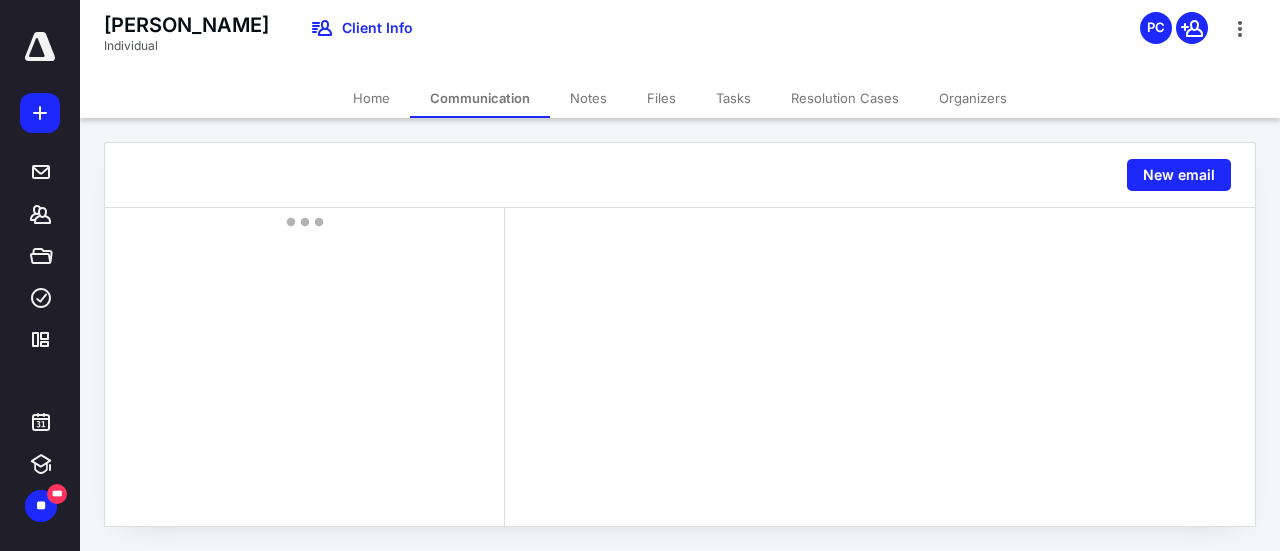 click on "Notes" at bounding box center (588, 98) 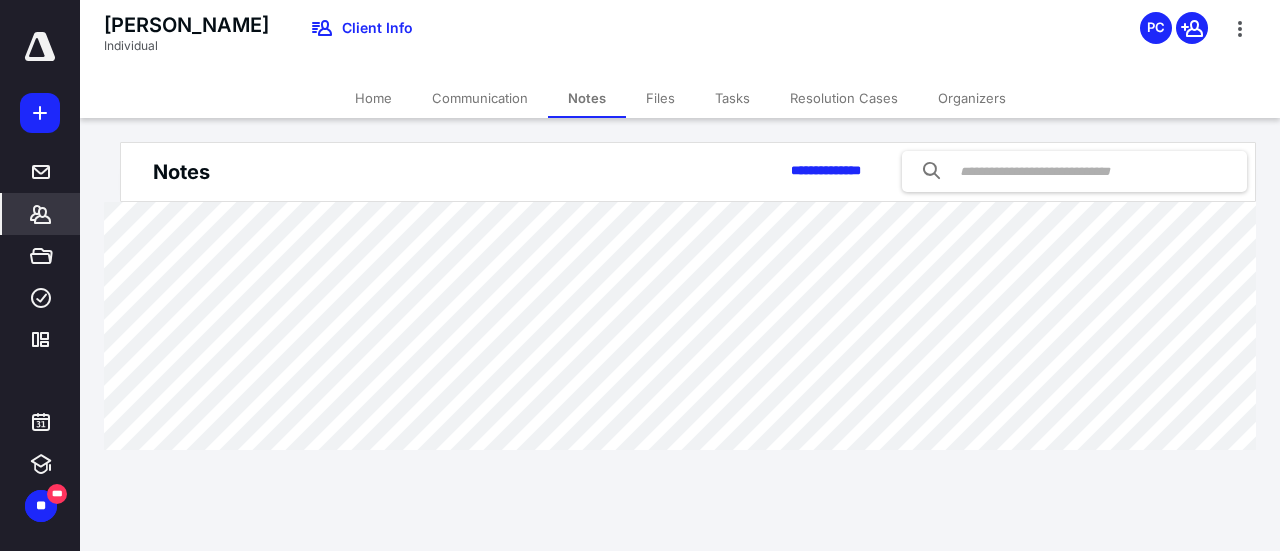 click on "Files" at bounding box center [660, 98] 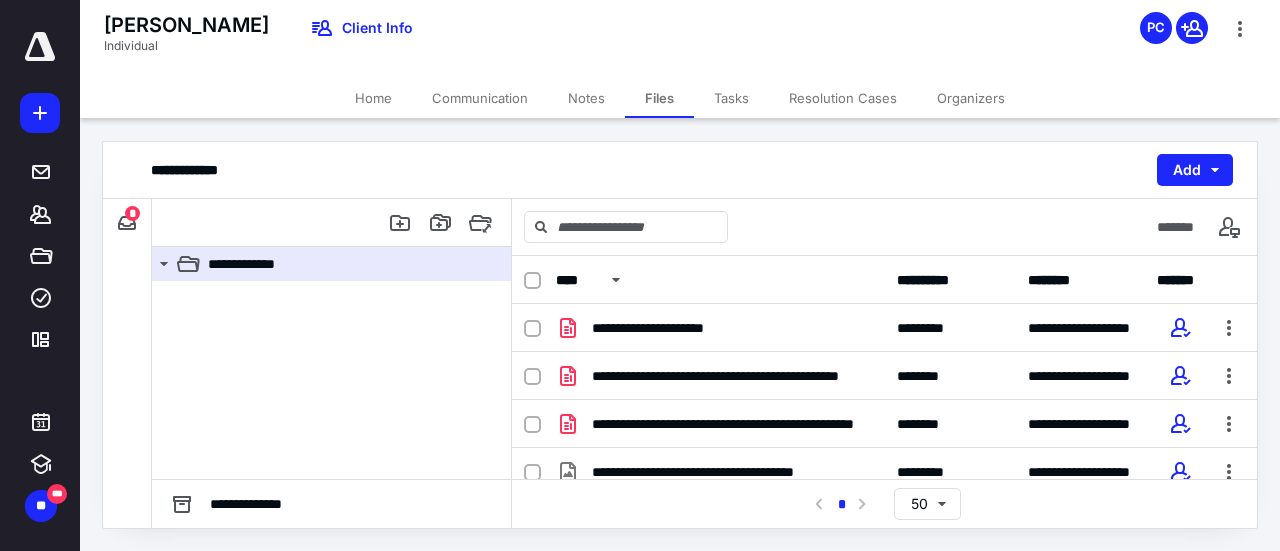 click on "Tasks" at bounding box center [731, 98] 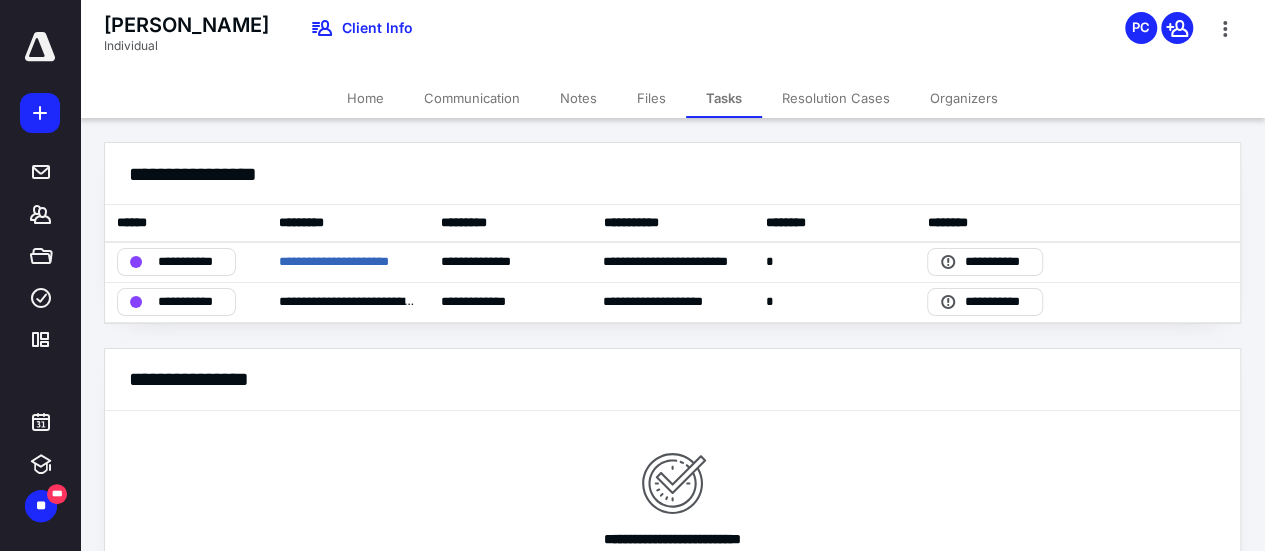 click on "Organizers" at bounding box center (964, 98) 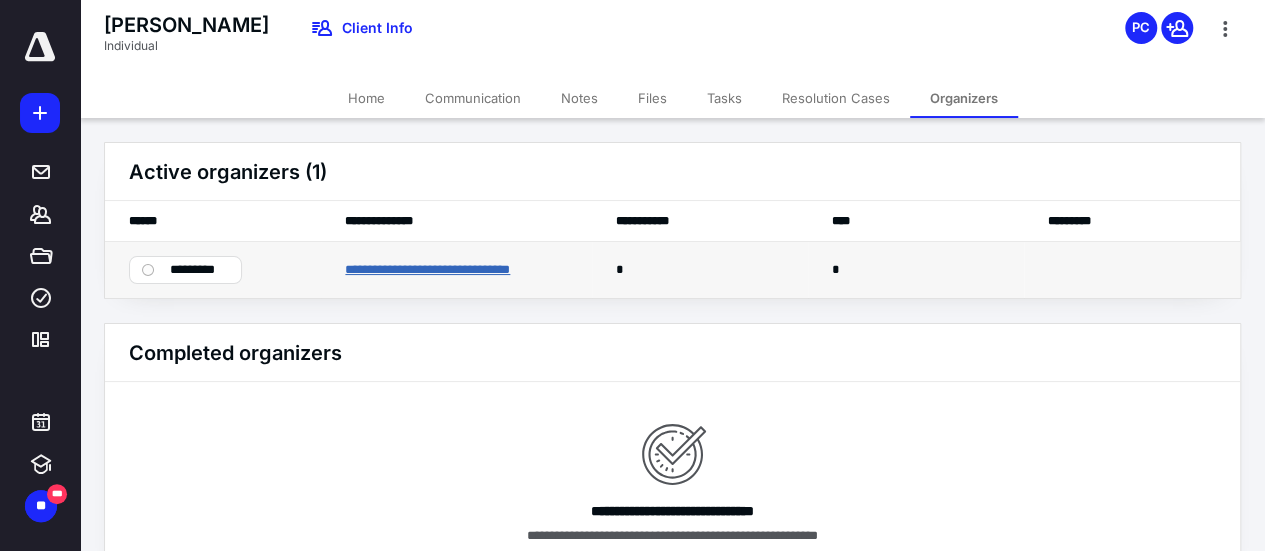 click on "**********" at bounding box center (454, 270) 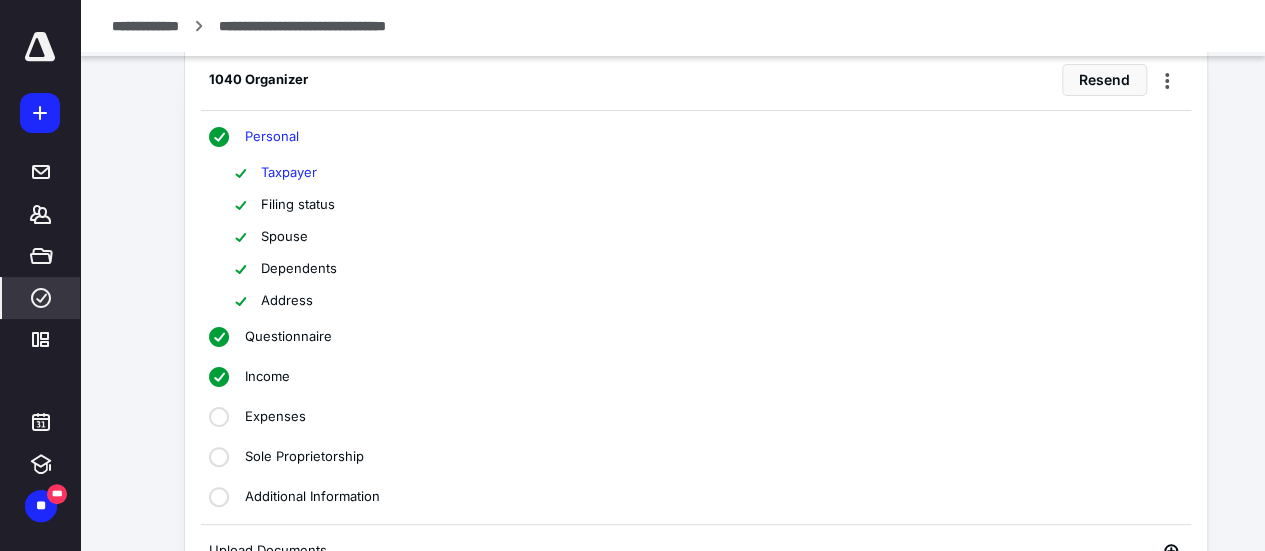 scroll, scrollTop: 0, scrollLeft: 0, axis: both 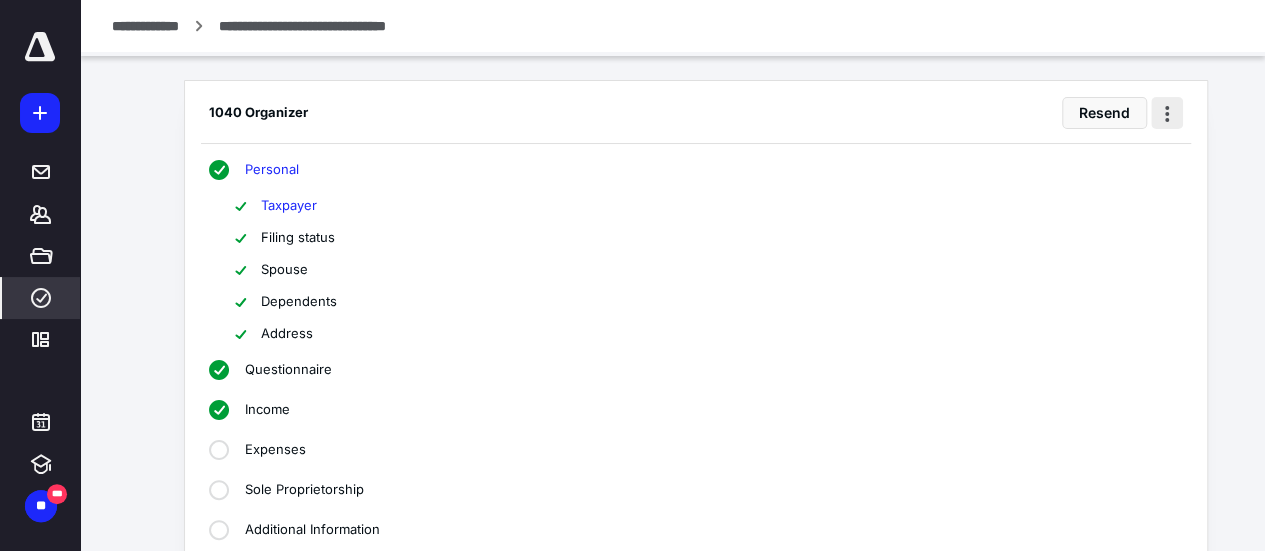 click at bounding box center (1167, 113) 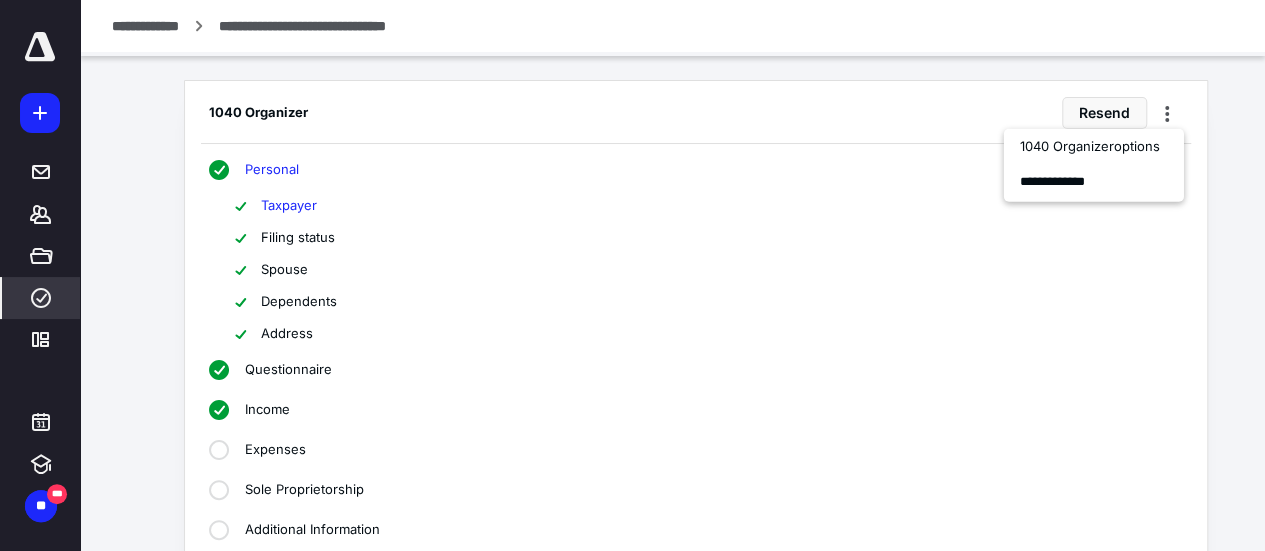 click on "**********" at bounding box center (672, 1425) 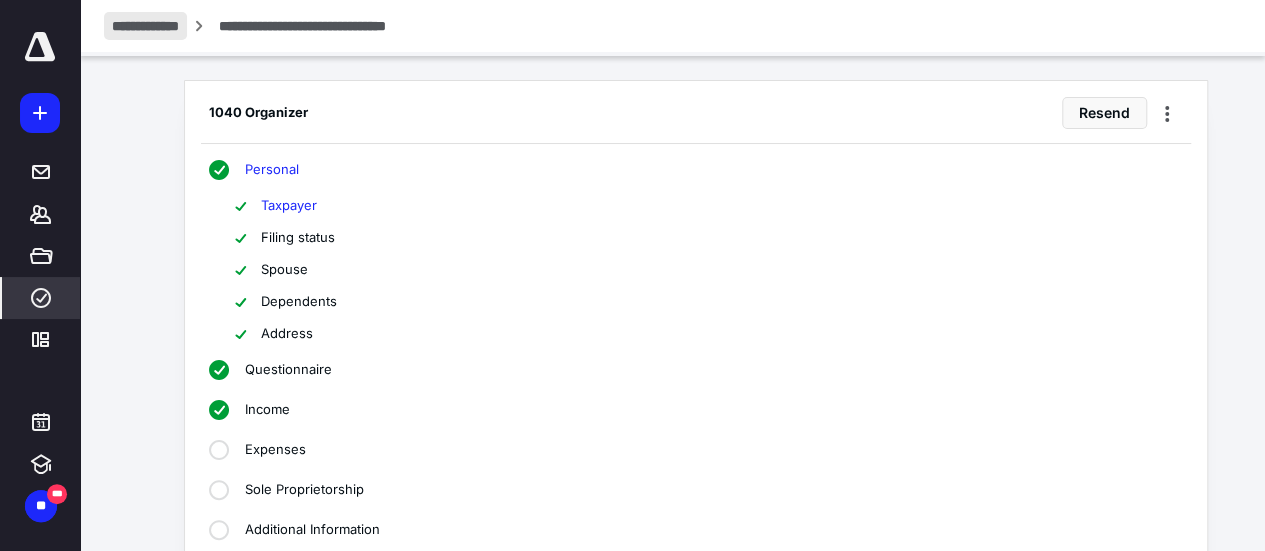 click on "**********" at bounding box center (145, 26) 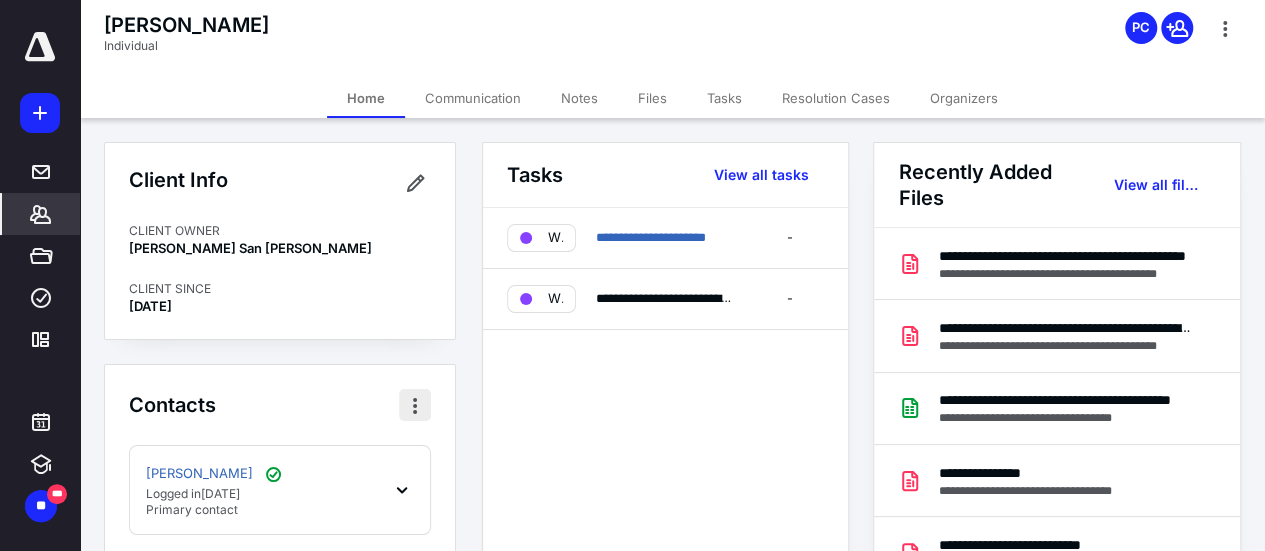 click at bounding box center (415, 405) 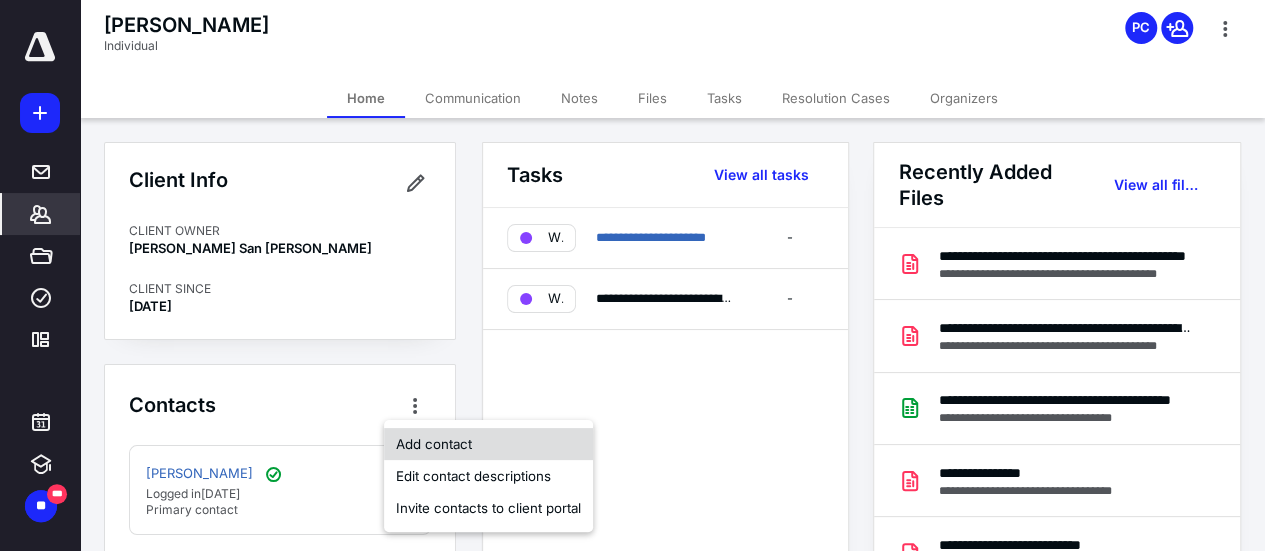 click on "Add contact" at bounding box center [488, 444] 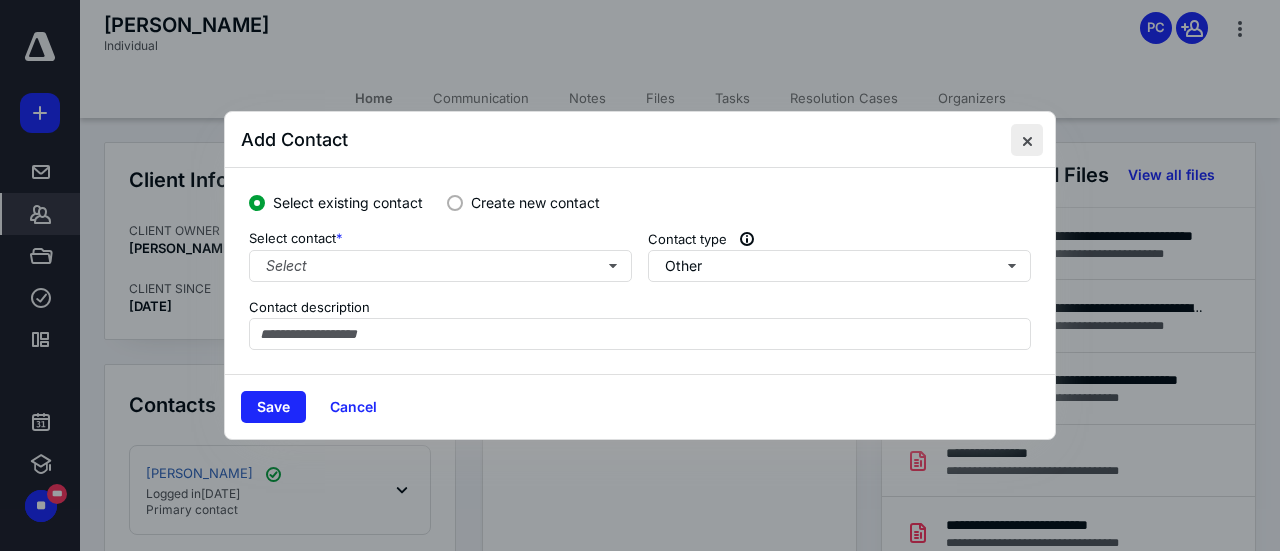 click at bounding box center [1027, 140] 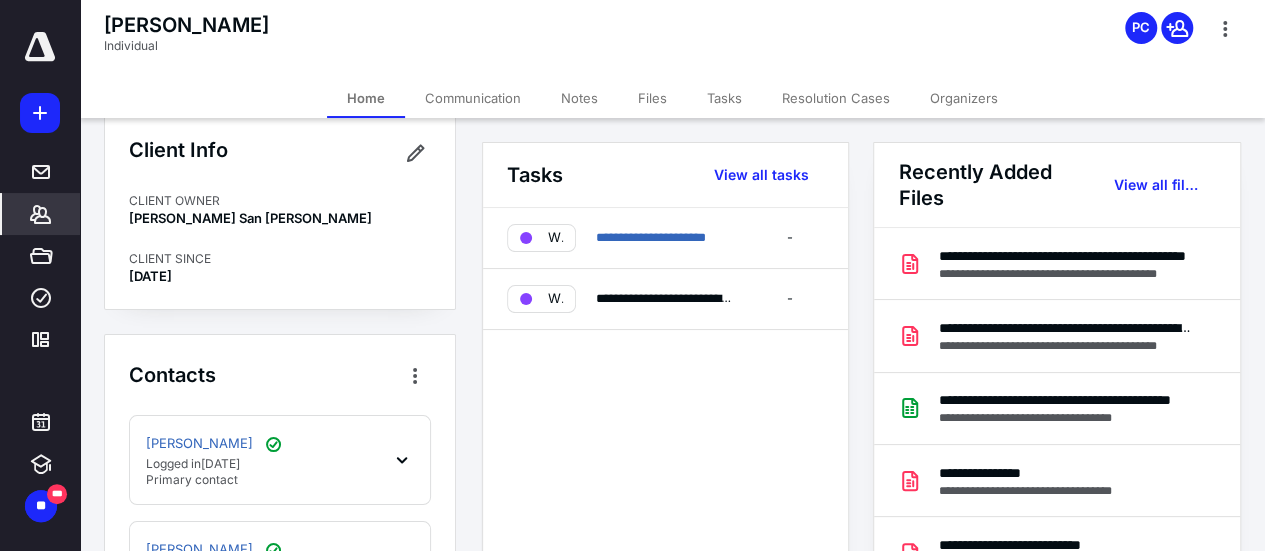 scroll, scrollTop: 0, scrollLeft: 0, axis: both 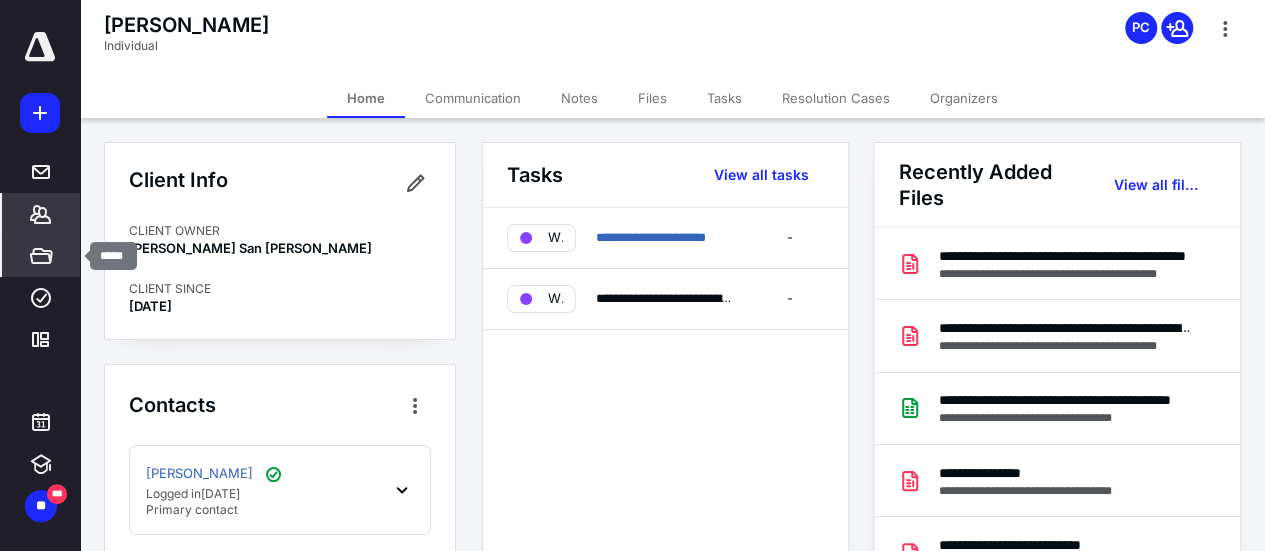 click on "*****" at bounding box center [41, 256] 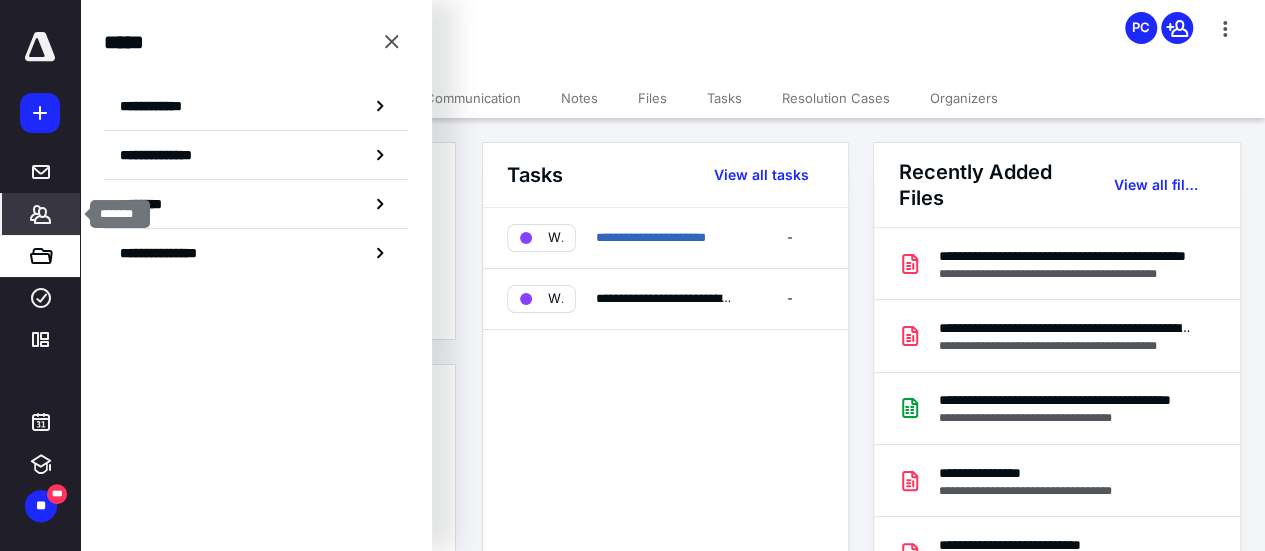 click 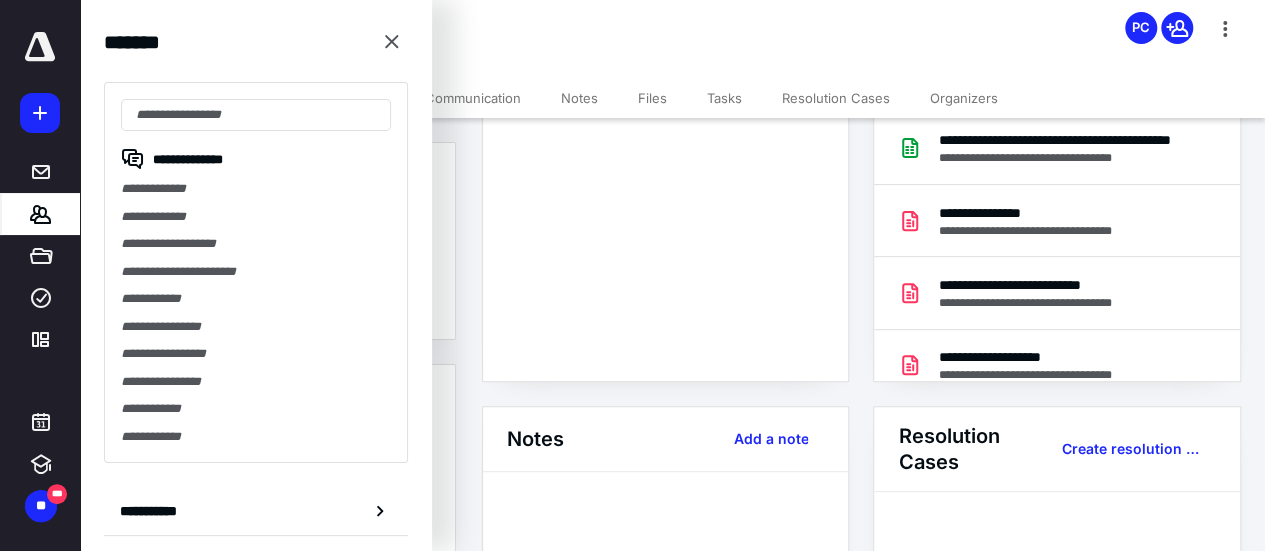 scroll, scrollTop: 268, scrollLeft: 0, axis: vertical 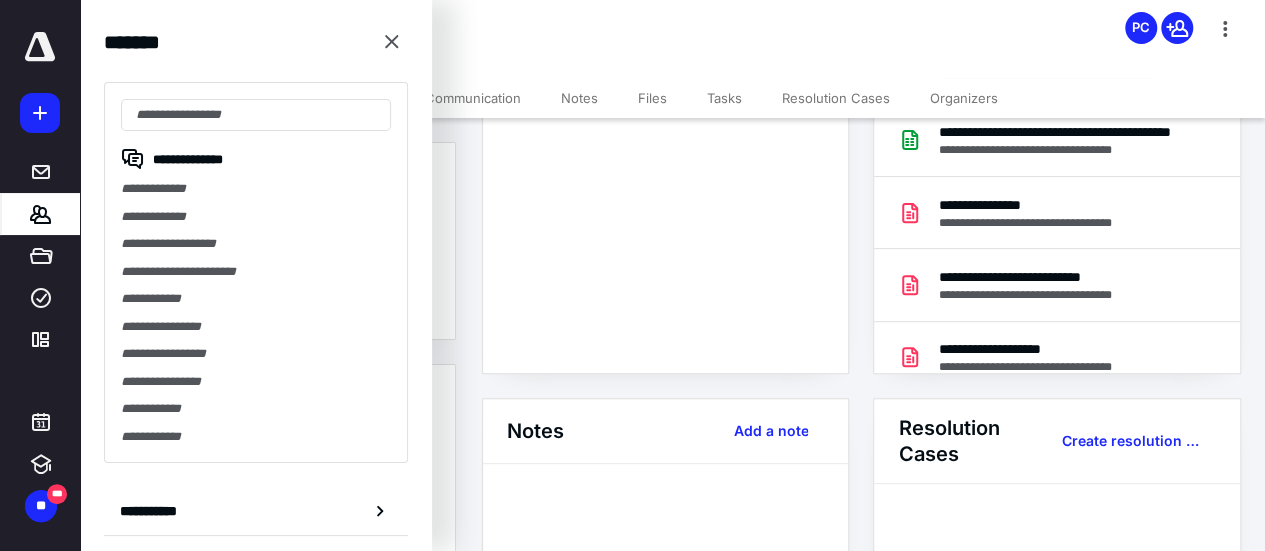 click on "**********" at bounding box center (665, 156) 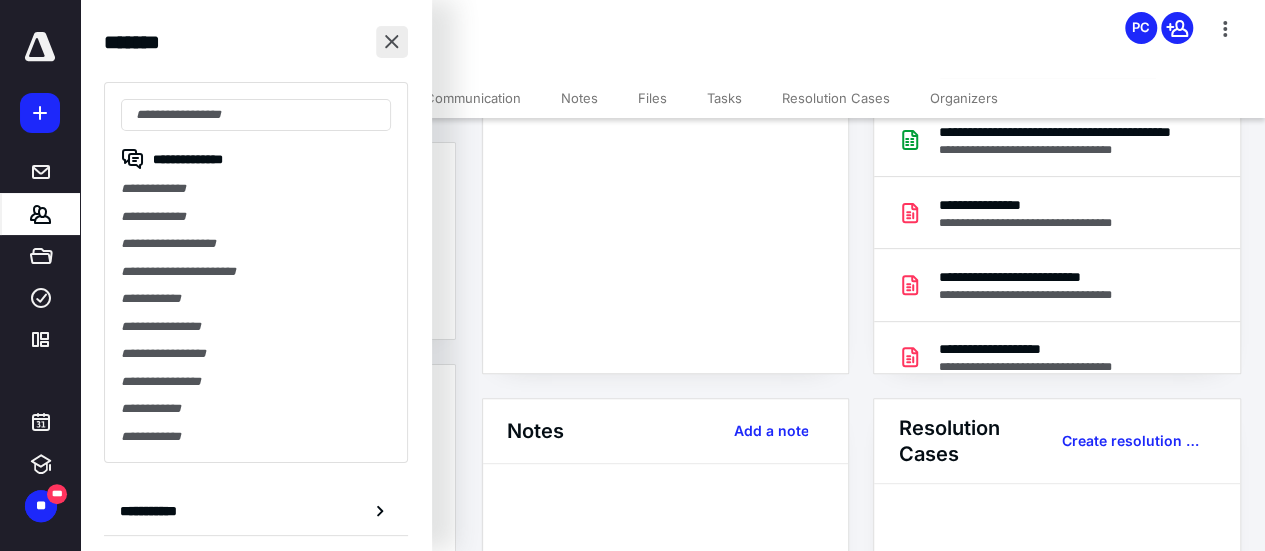 click at bounding box center (392, 42) 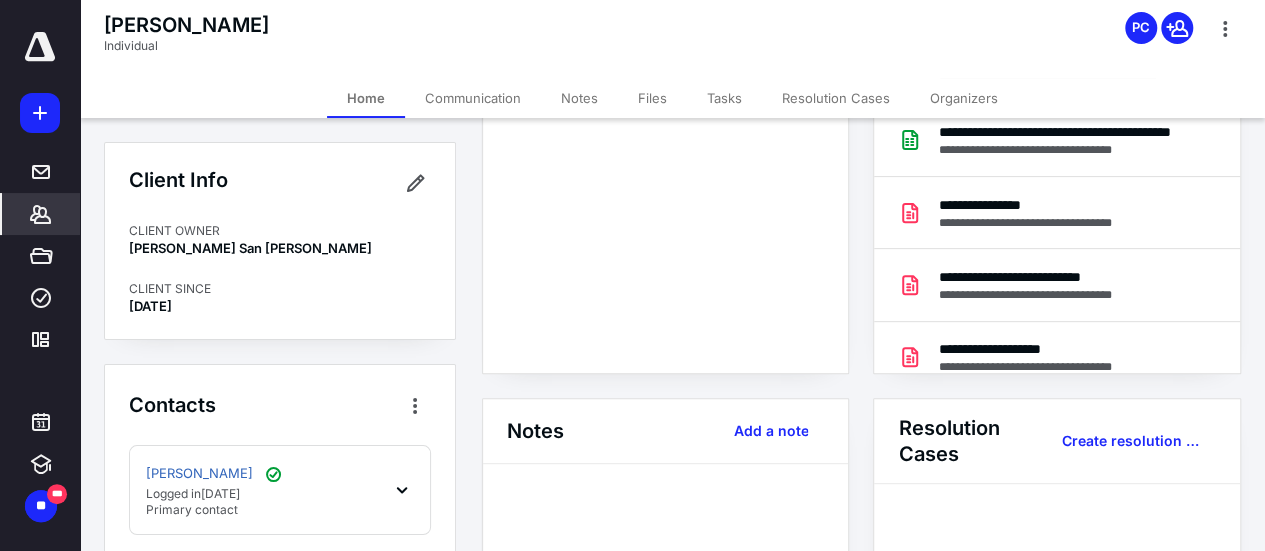 click on "Organizers" at bounding box center [964, 98] 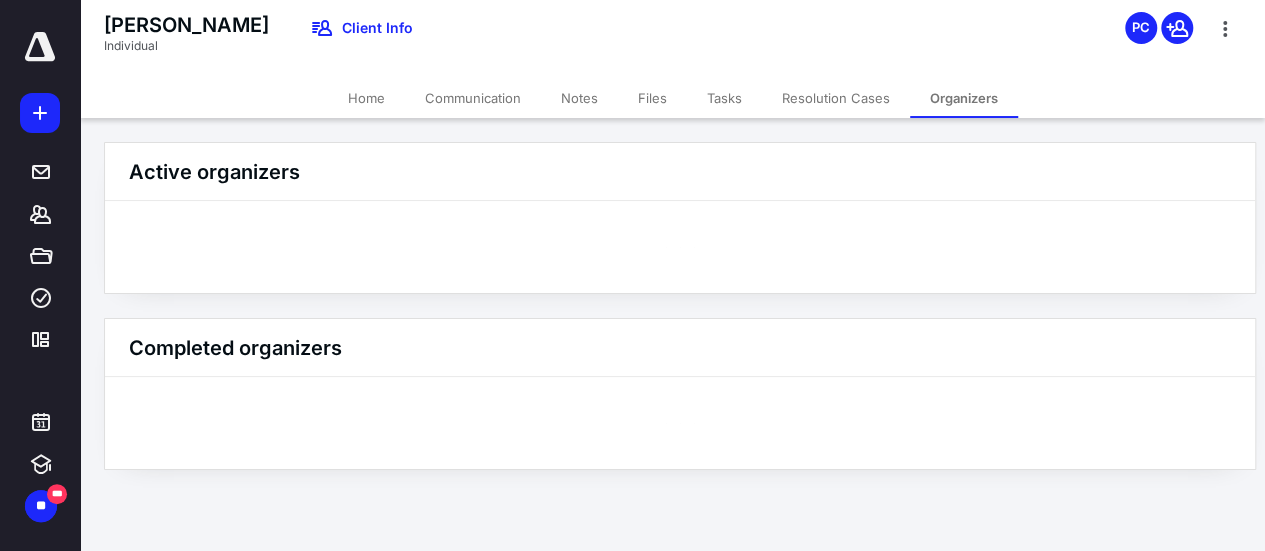 scroll, scrollTop: 0, scrollLeft: 0, axis: both 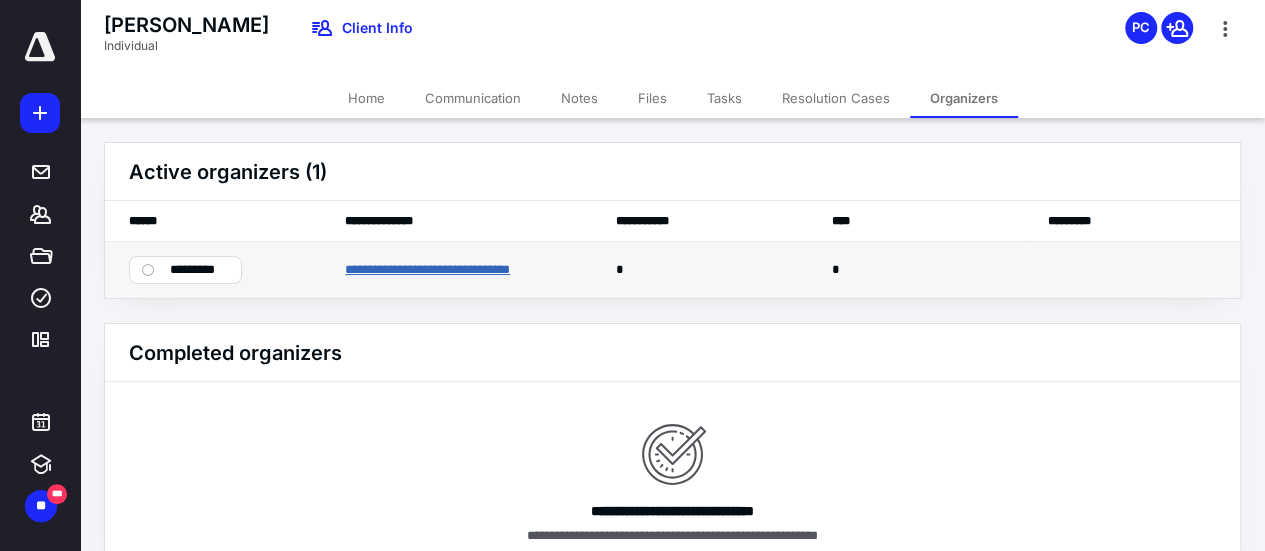 click on "**********" at bounding box center (454, 270) 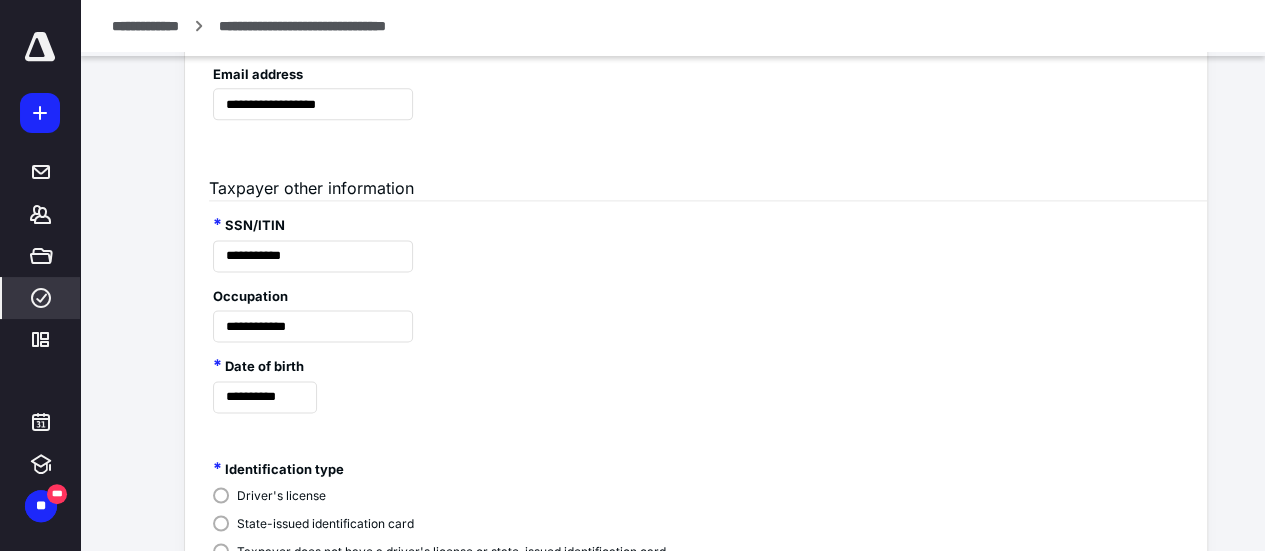 scroll, scrollTop: 1286, scrollLeft: 0, axis: vertical 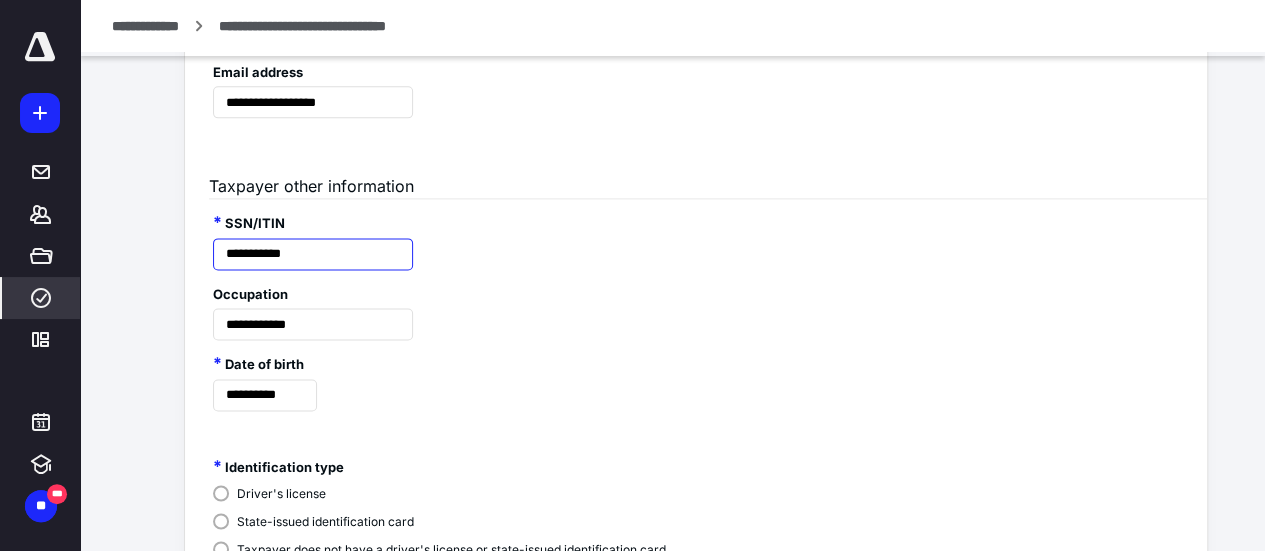 click on "**********" at bounding box center [313, 254] 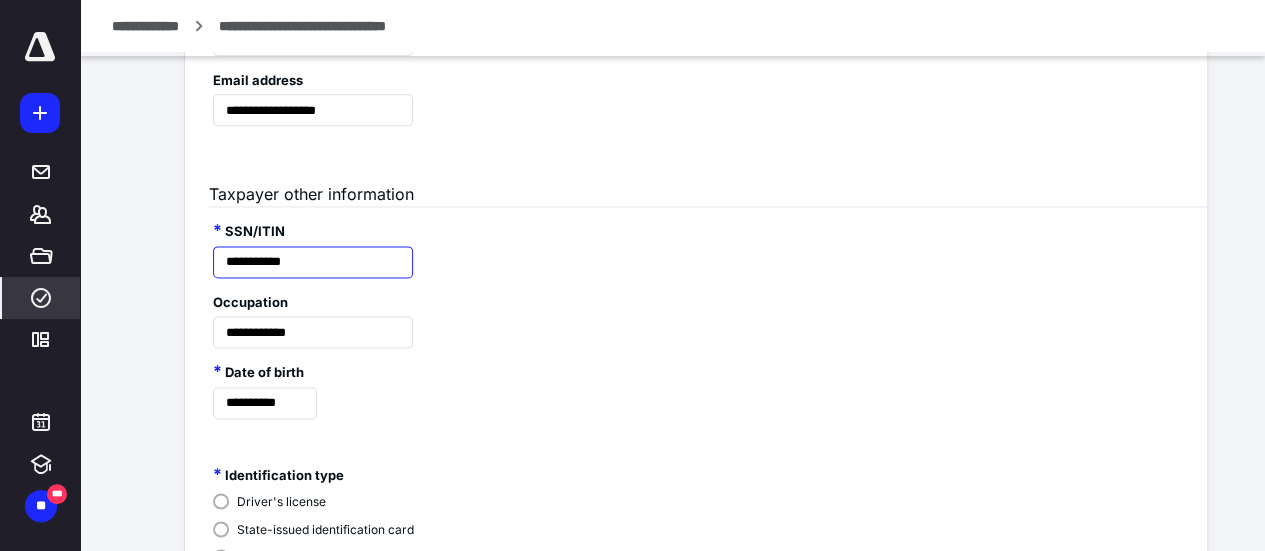 scroll, scrollTop: 1256, scrollLeft: 0, axis: vertical 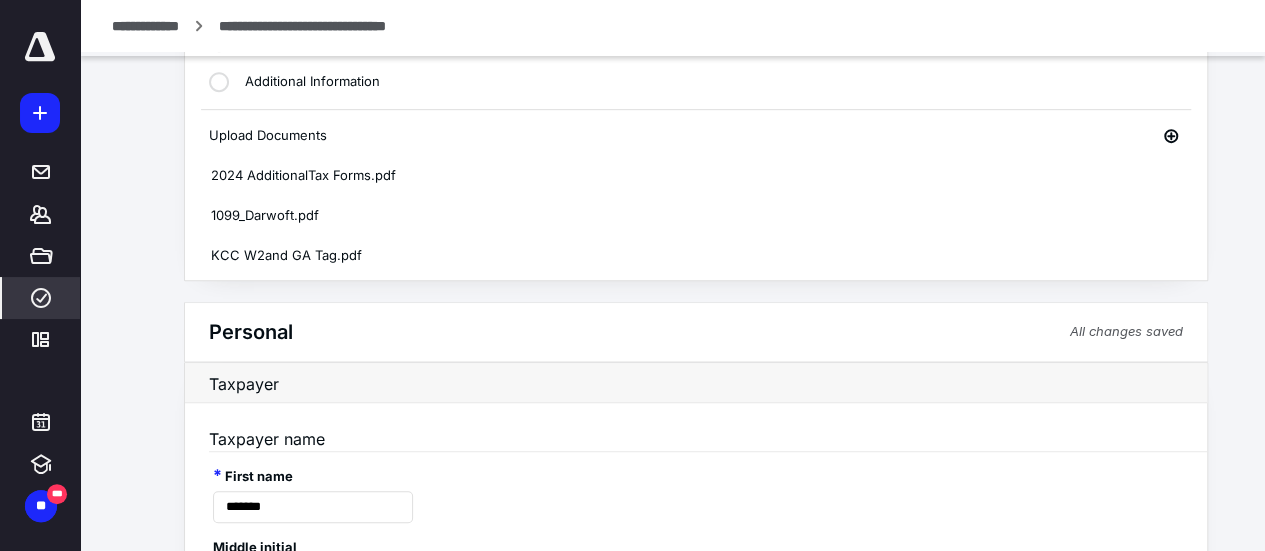 click at bounding box center [40, 113] 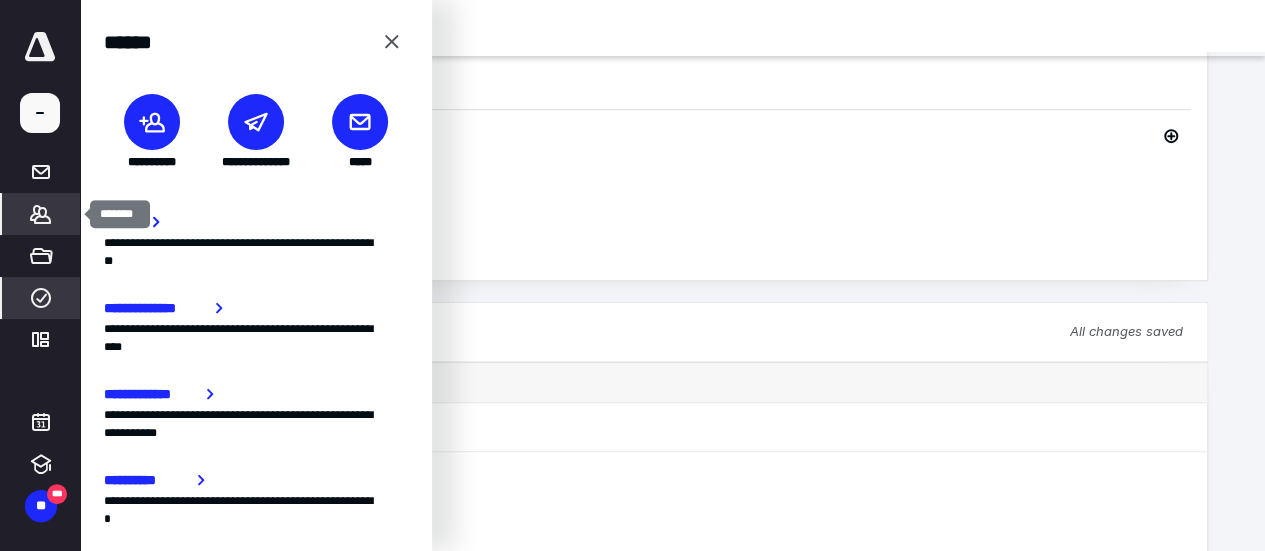 click 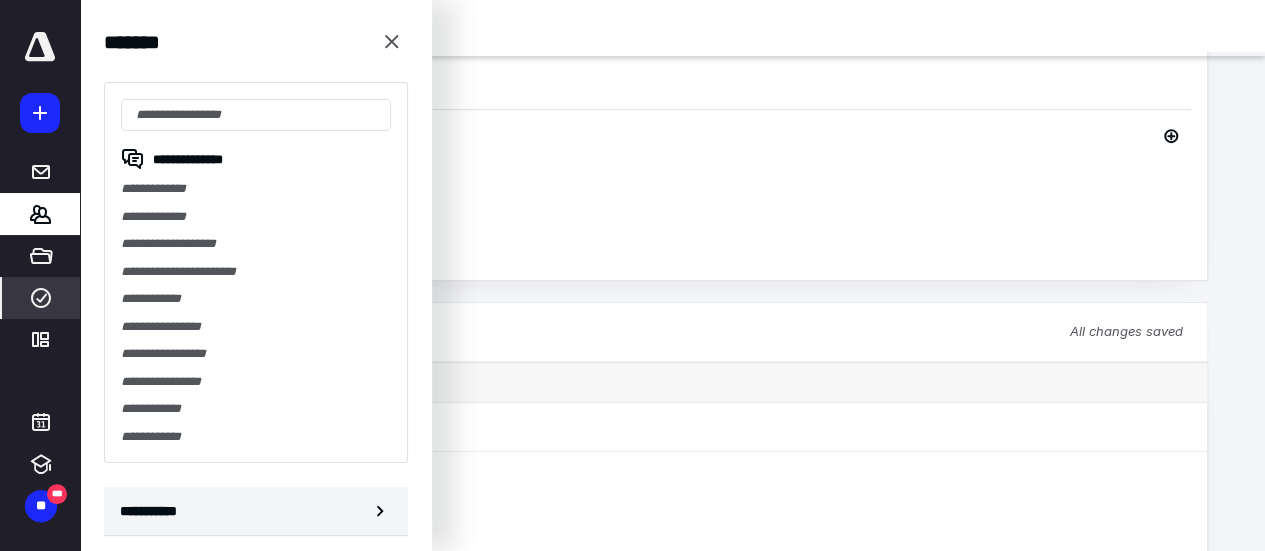 click on "**********" at bounding box center (153, 511) 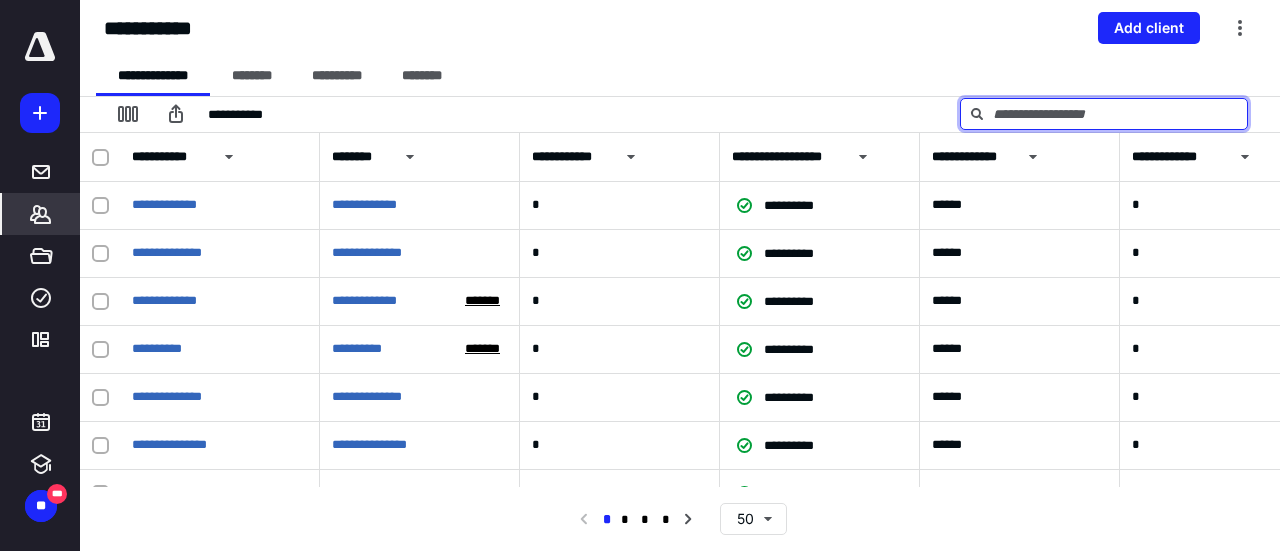 click at bounding box center (1104, 114) 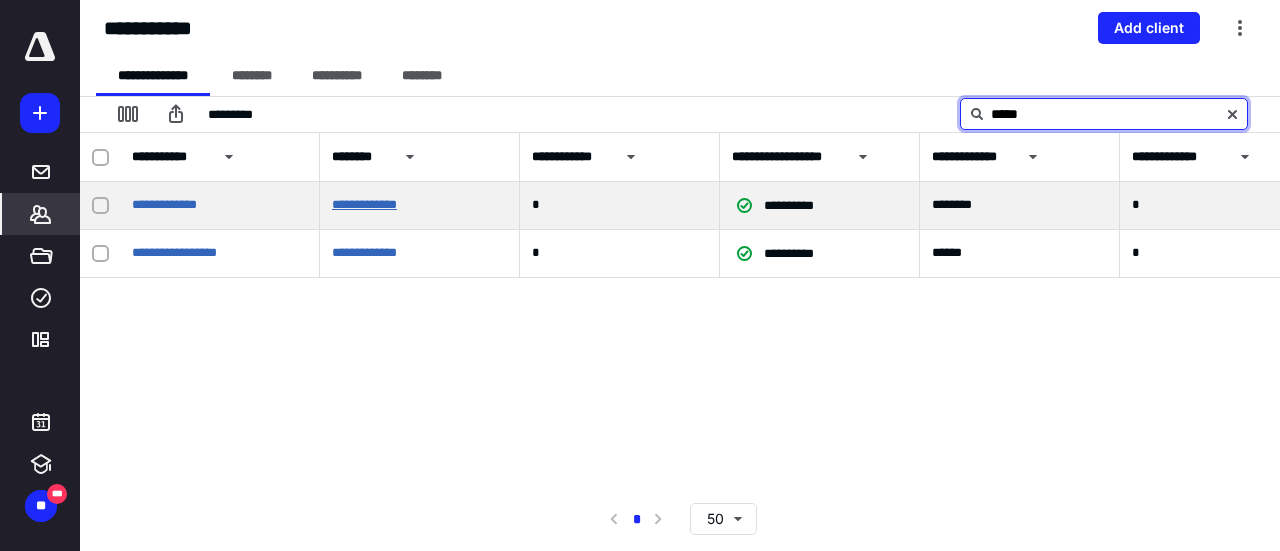 type on "*****" 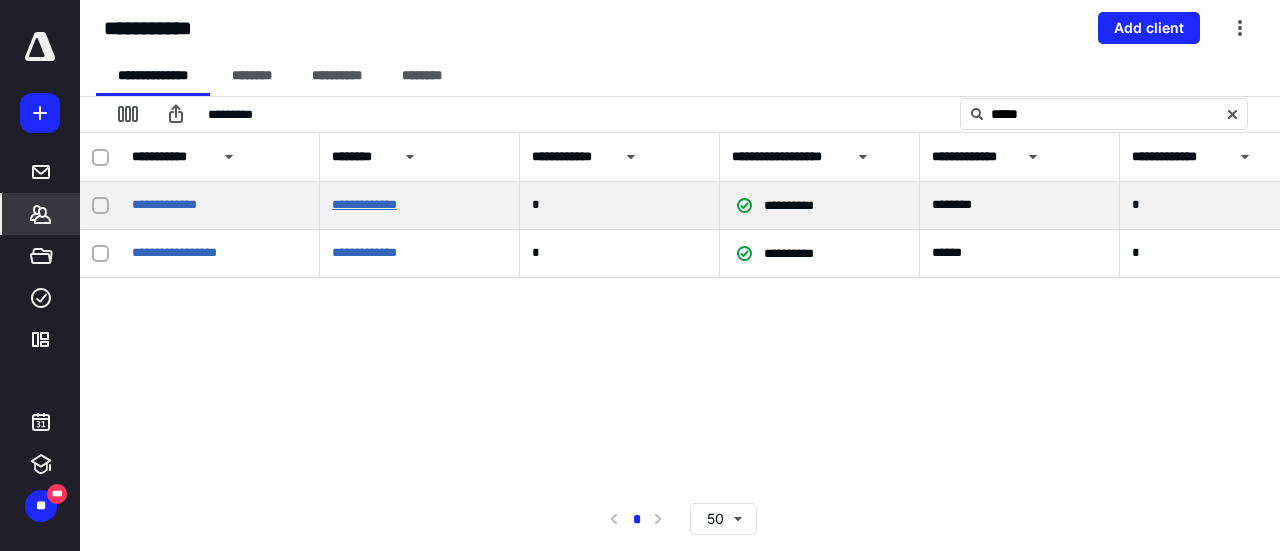 click on "**********" at bounding box center (364, 204) 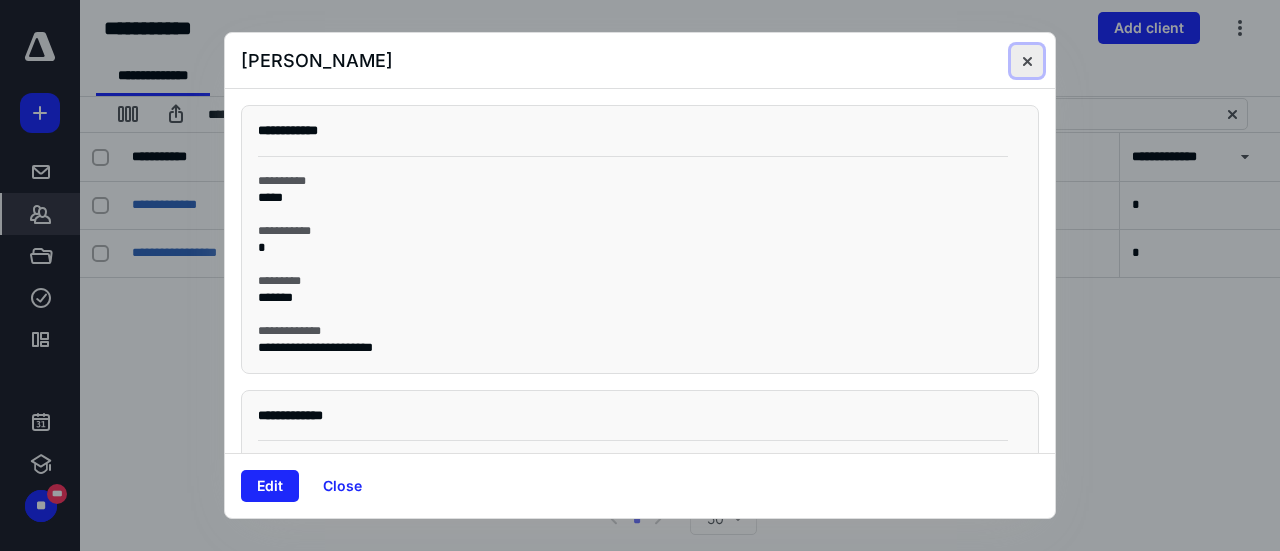 click at bounding box center (1027, 61) 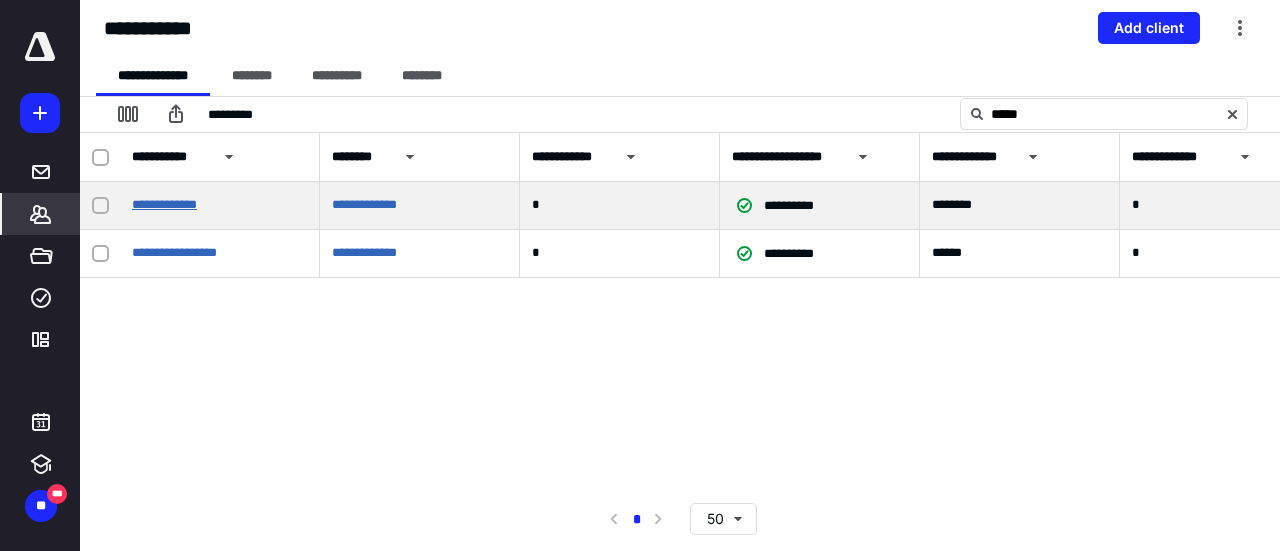 click on "**********" at bounding box center [164, 204] 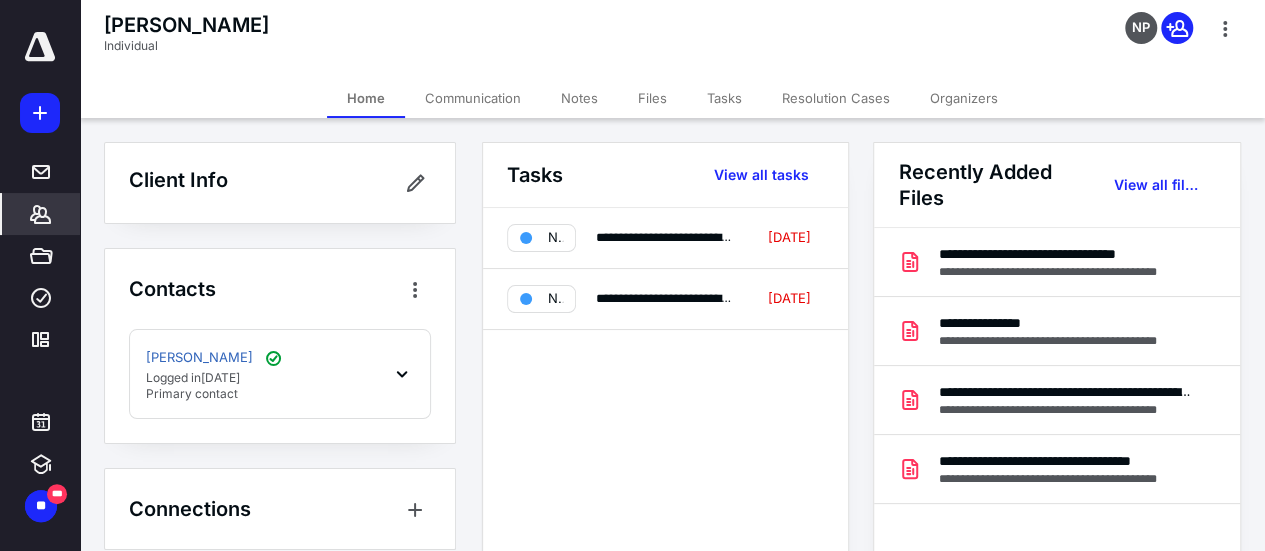click on "Organizers" at bounding box center [964, 98] 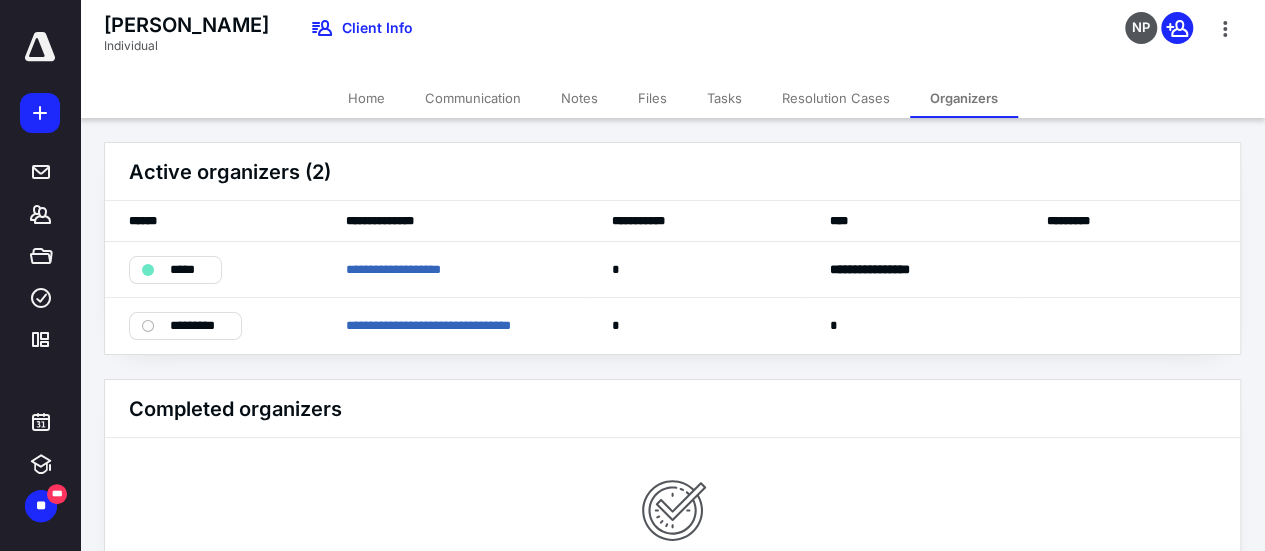 click 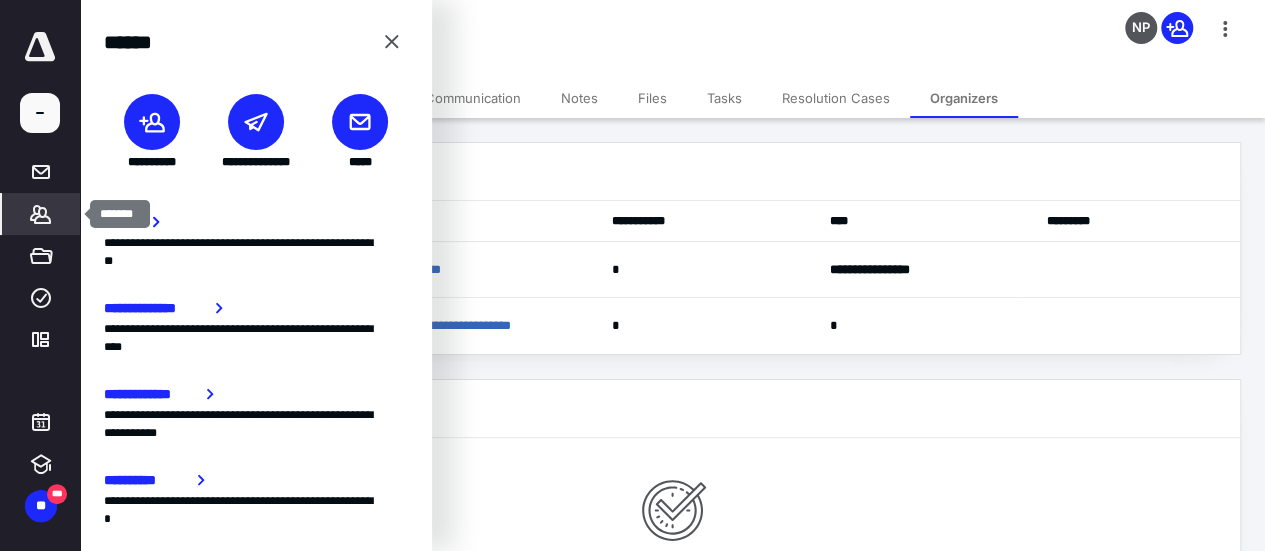 click on "*******" at bounding box center [41, 214] 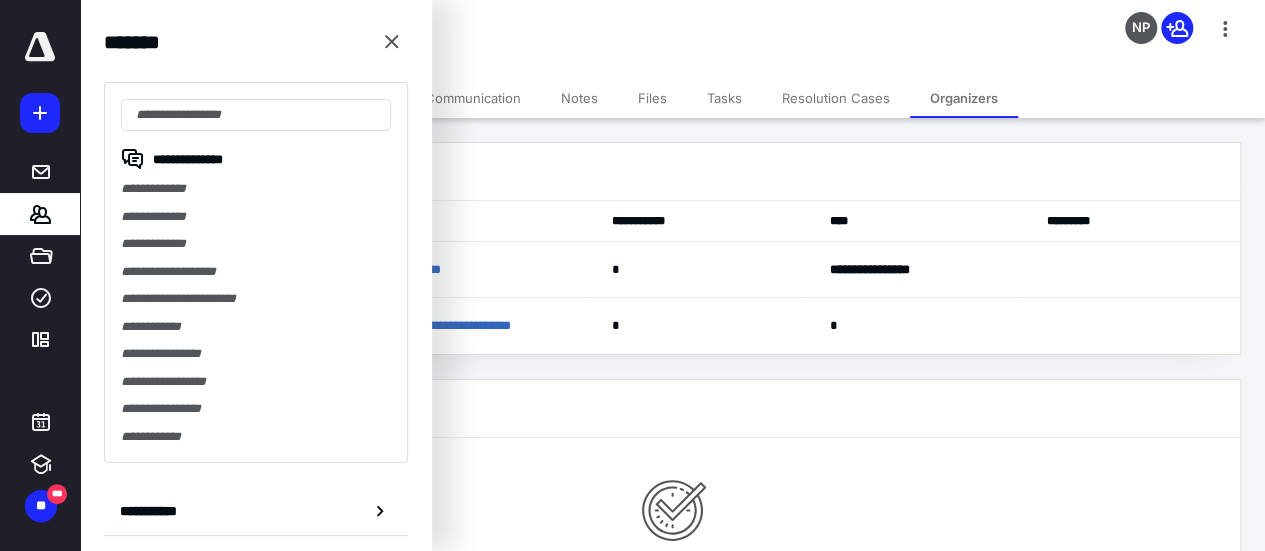 click 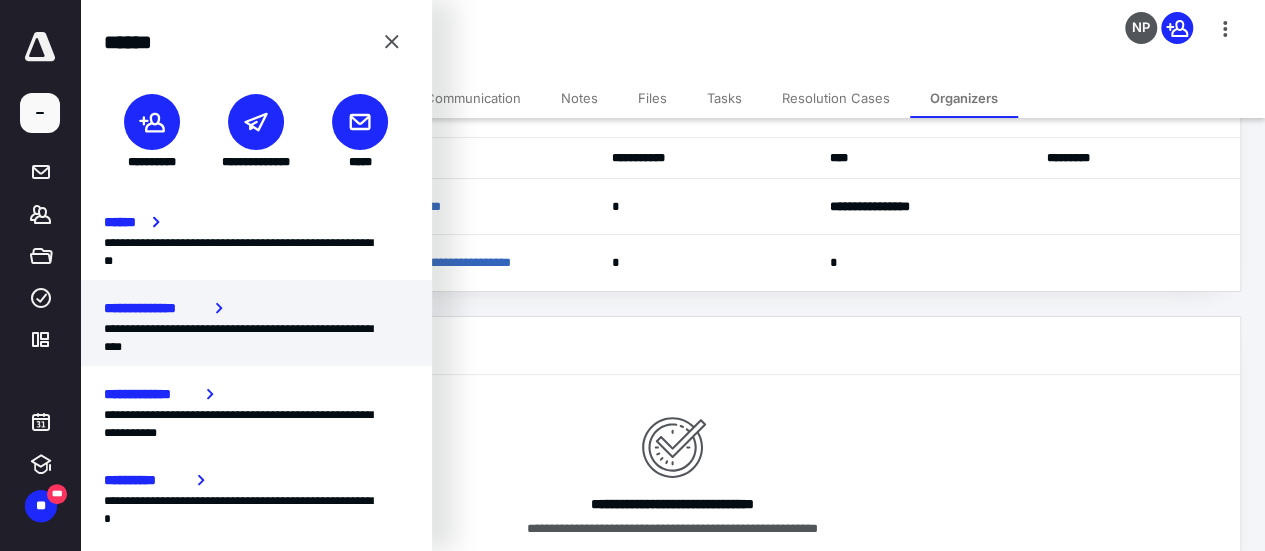 scroll, scrollTop: 66, scrollLeft: 0, axis: vertical 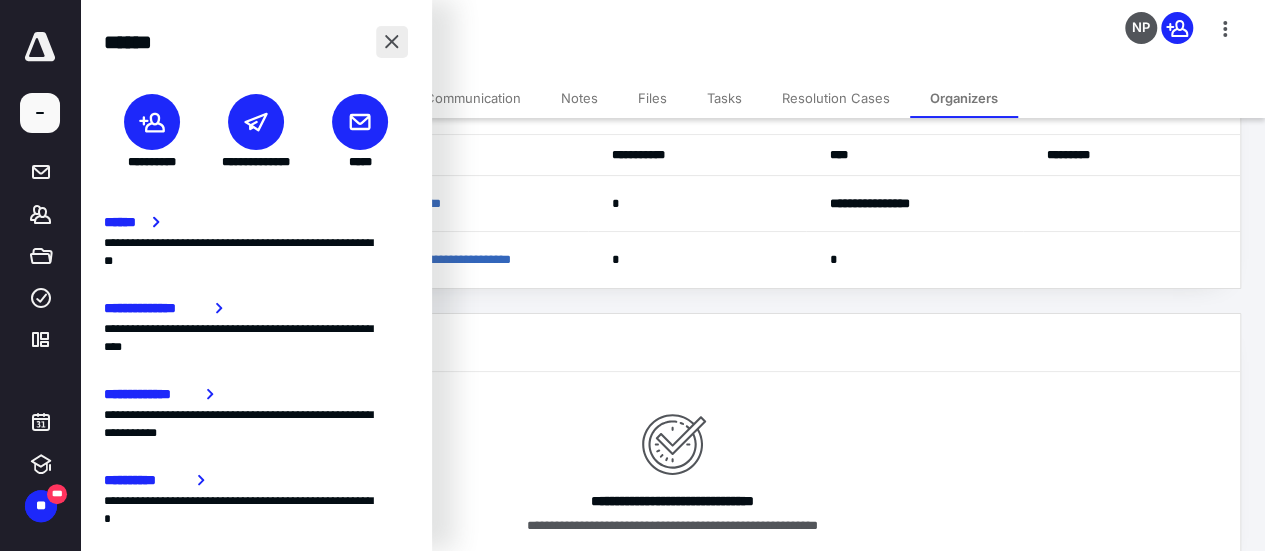 click at bounding box center (392, 42) 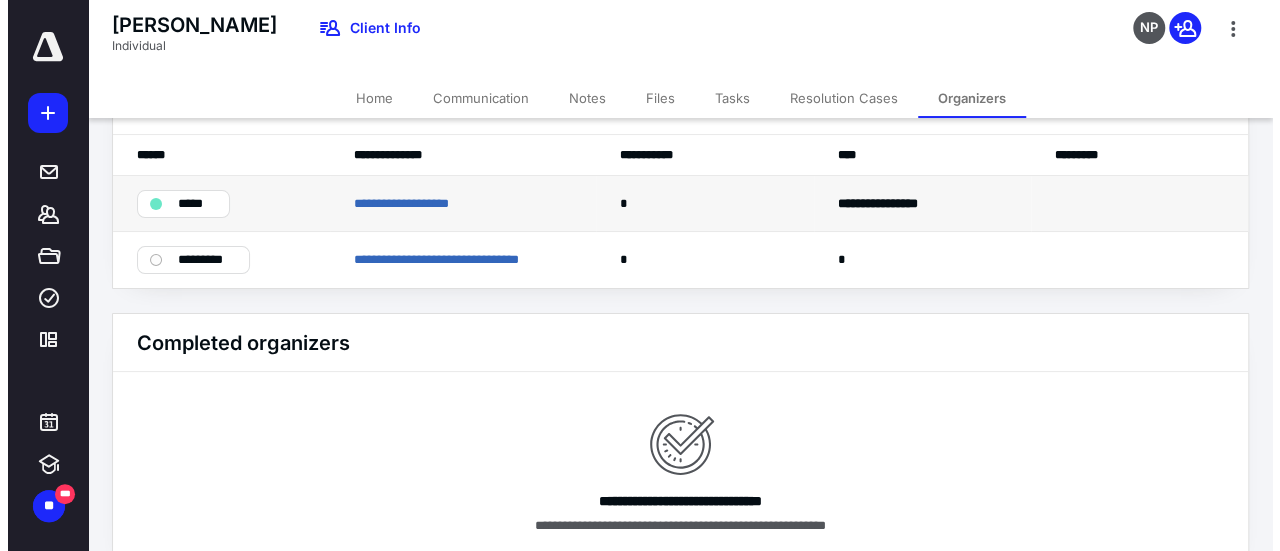 scroll, scrollTop: 0, scrollLeft: 0, axis: both 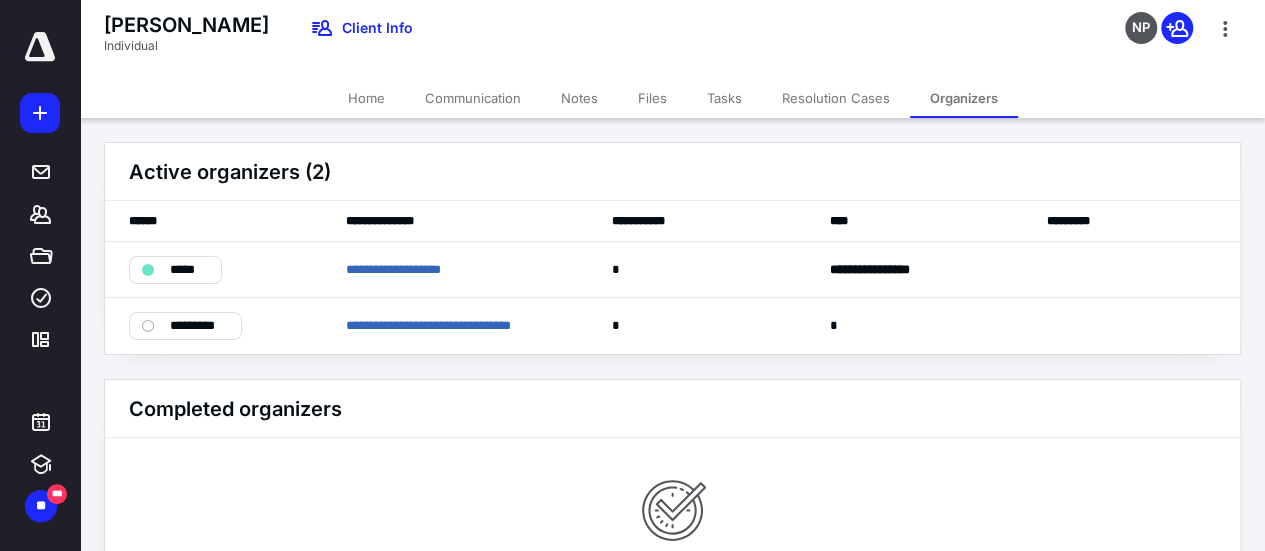 click 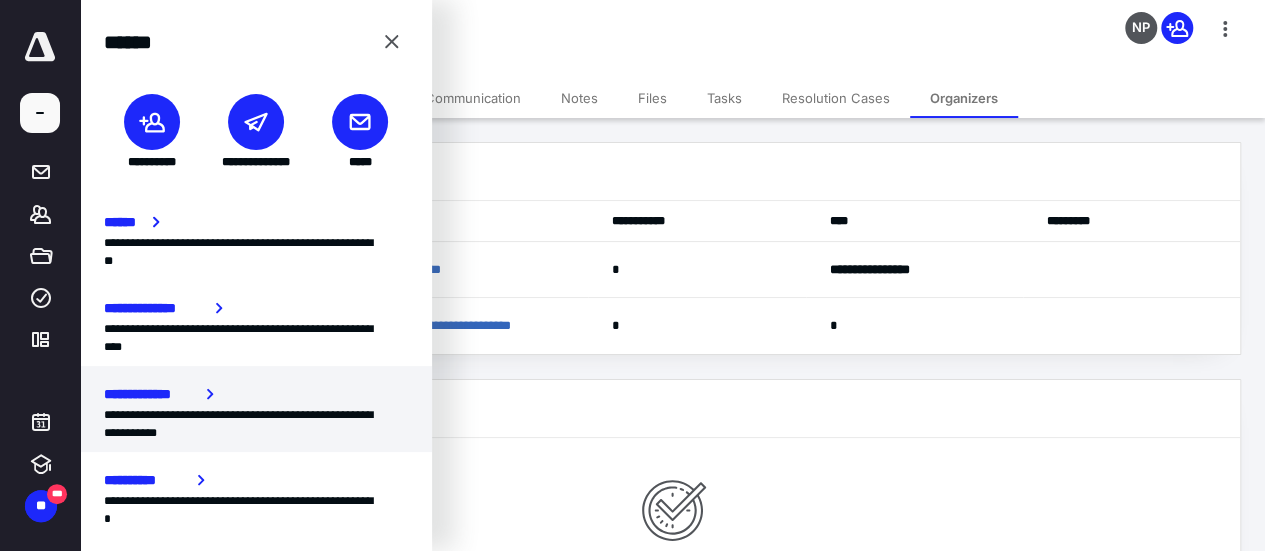 click 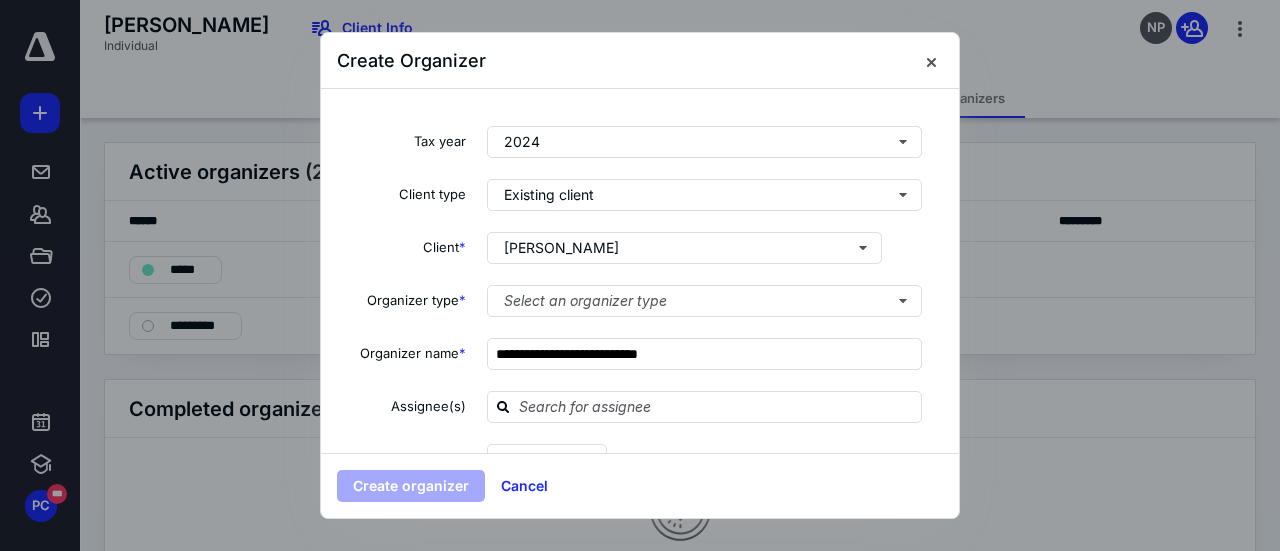 type on "**********" 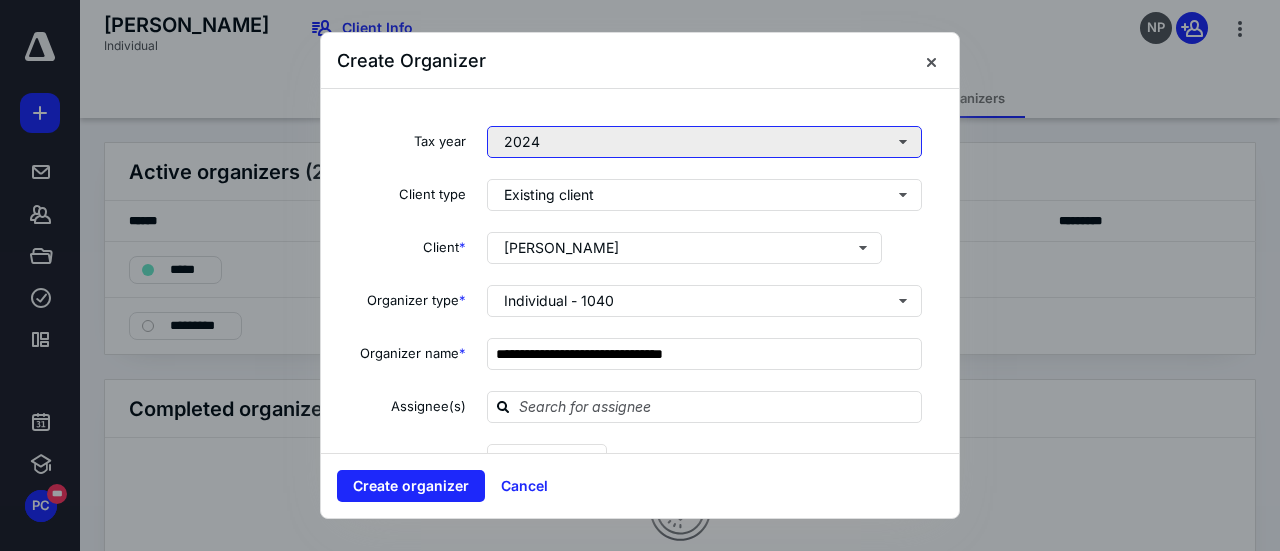 click on "2024" at bounding box center (704, 142) 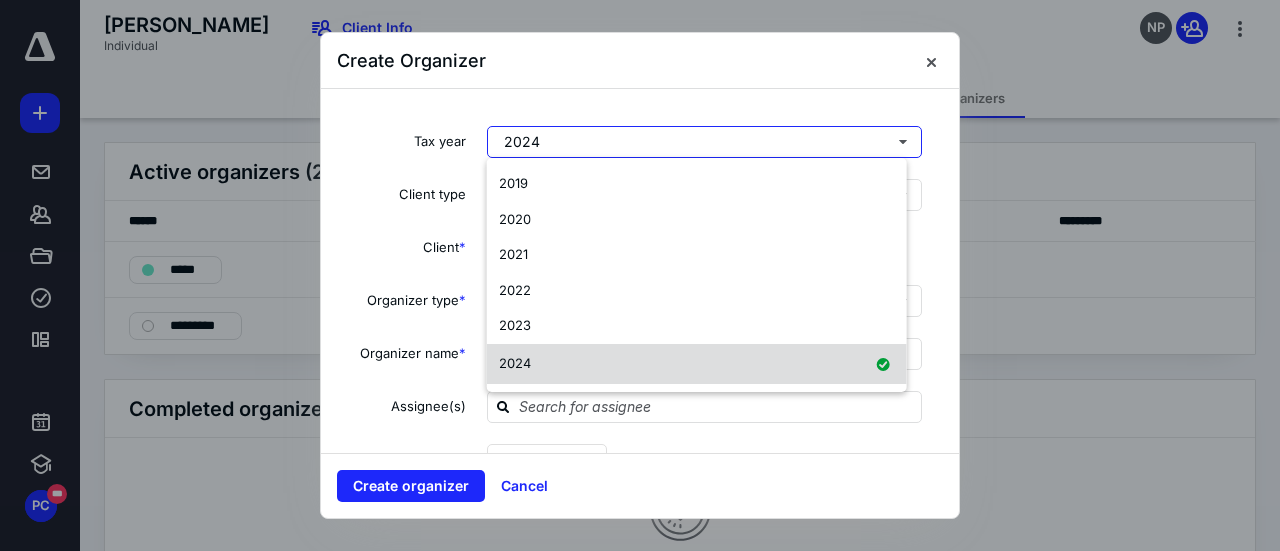 click on "2024" at bounding box center [697, 364] 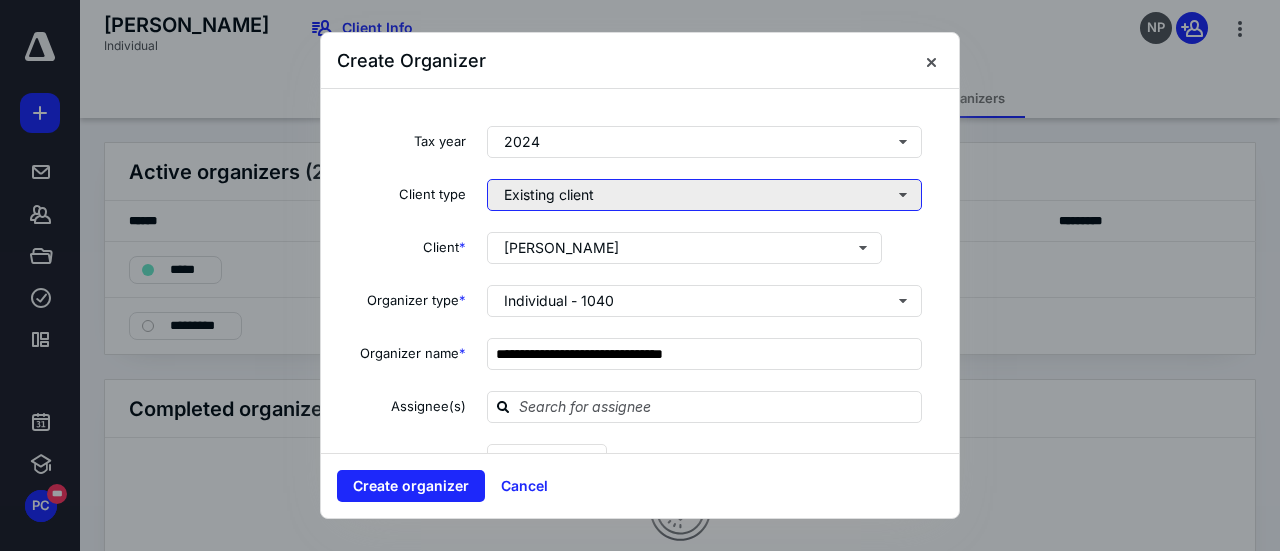 click on "Existing client" at bounding box center [704, 195] 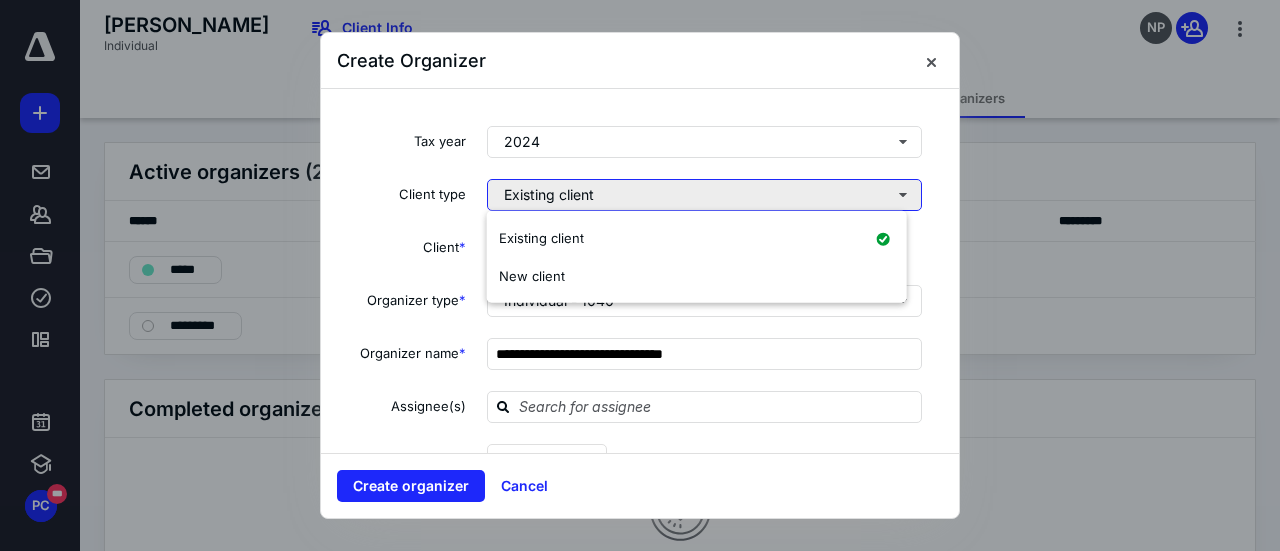 click on "Existing client" at bounding box center (704, 195) 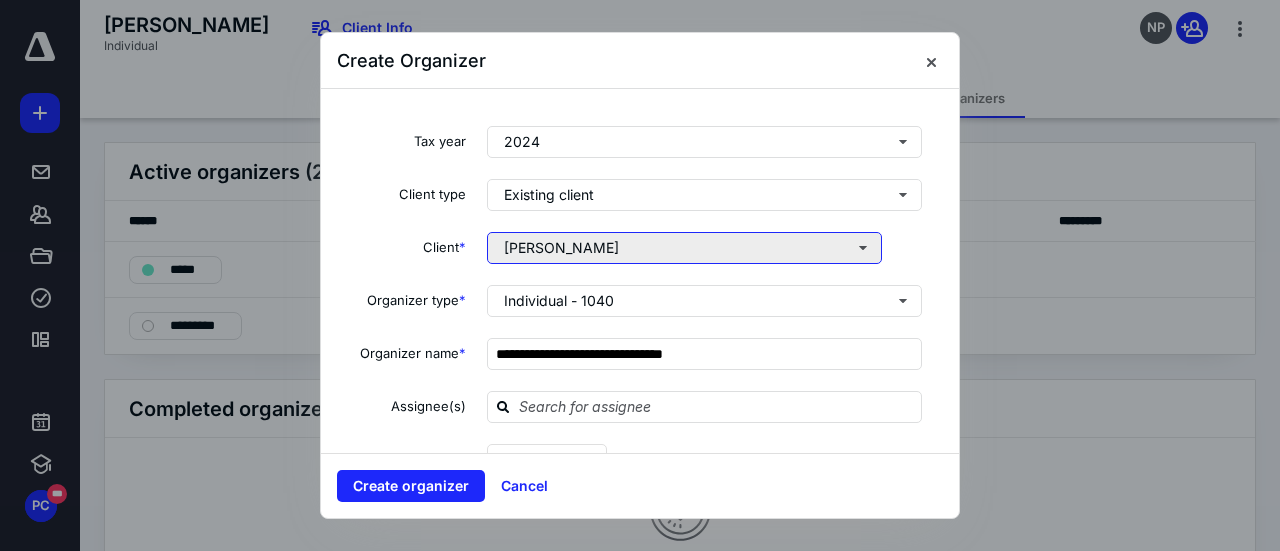 click on "[PERSON_NAME]" at bounding box center [684, 248] 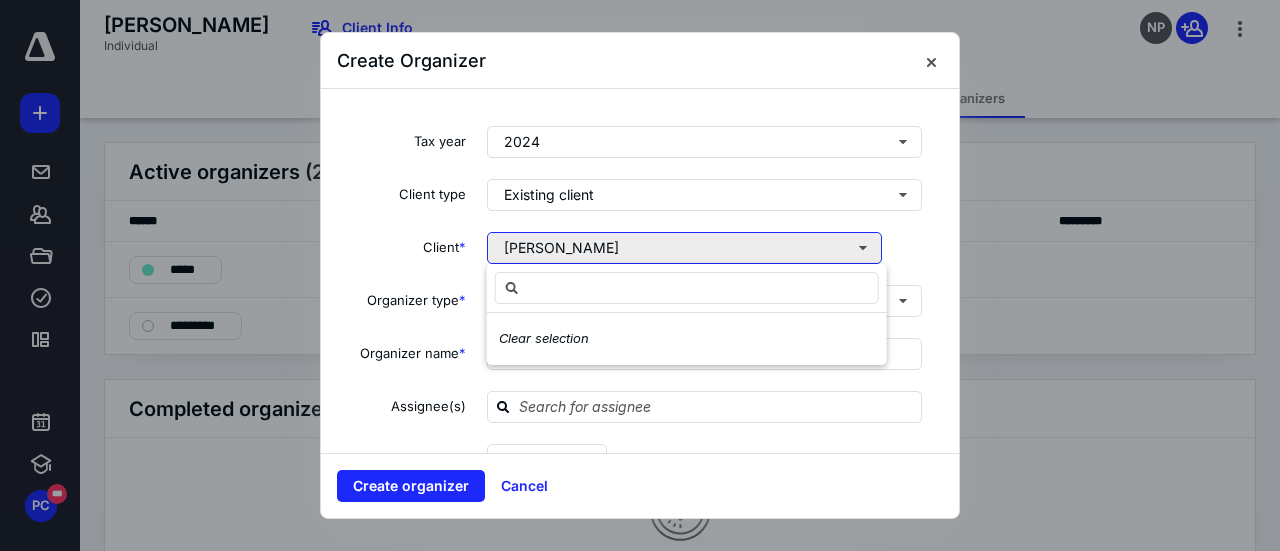 click on "[PERSON_NAME]" at bounding box center (684, 248) 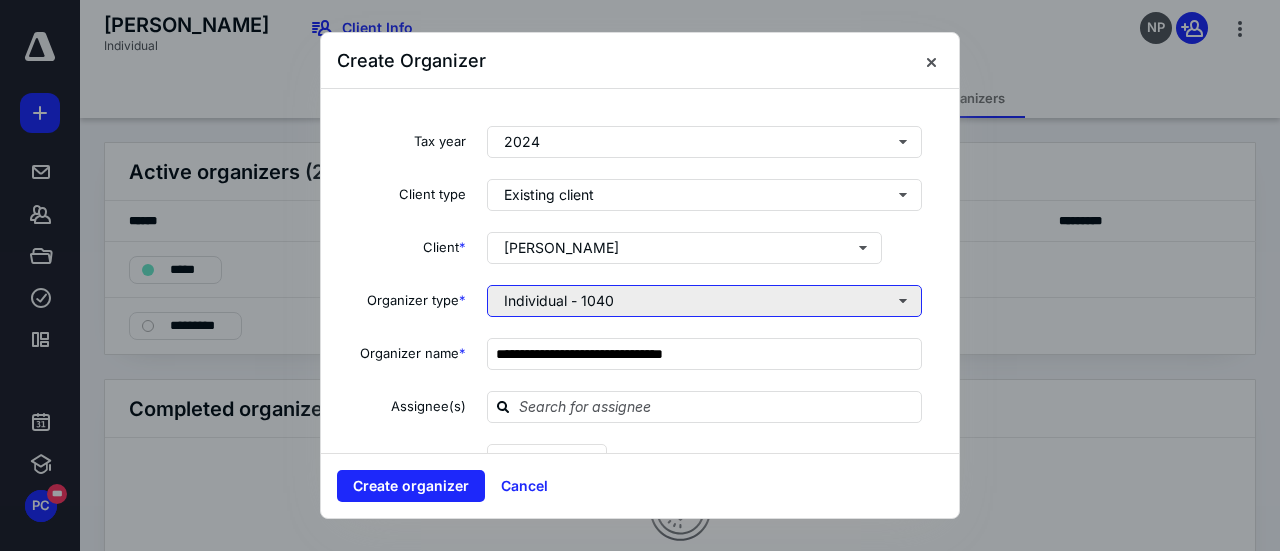 click on "Individual - 1040" at bounding box center [704, 301] 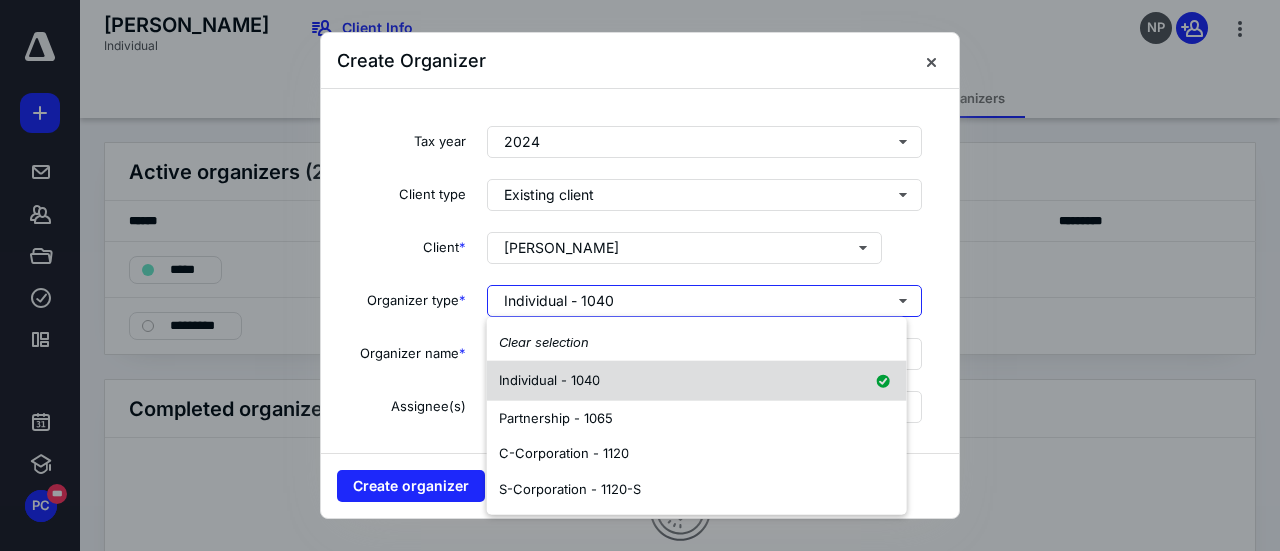 click on "Individual - 1040" at bounding box center (697, 380) 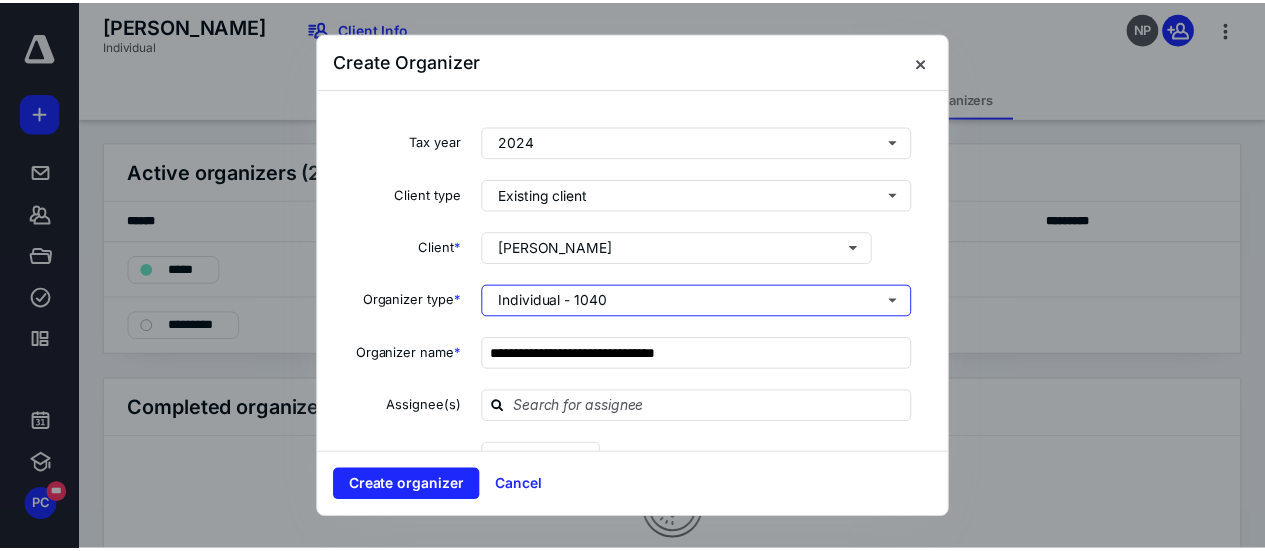 scroll, scrollTop: 58, scrollLeft: 0, axis: vertical 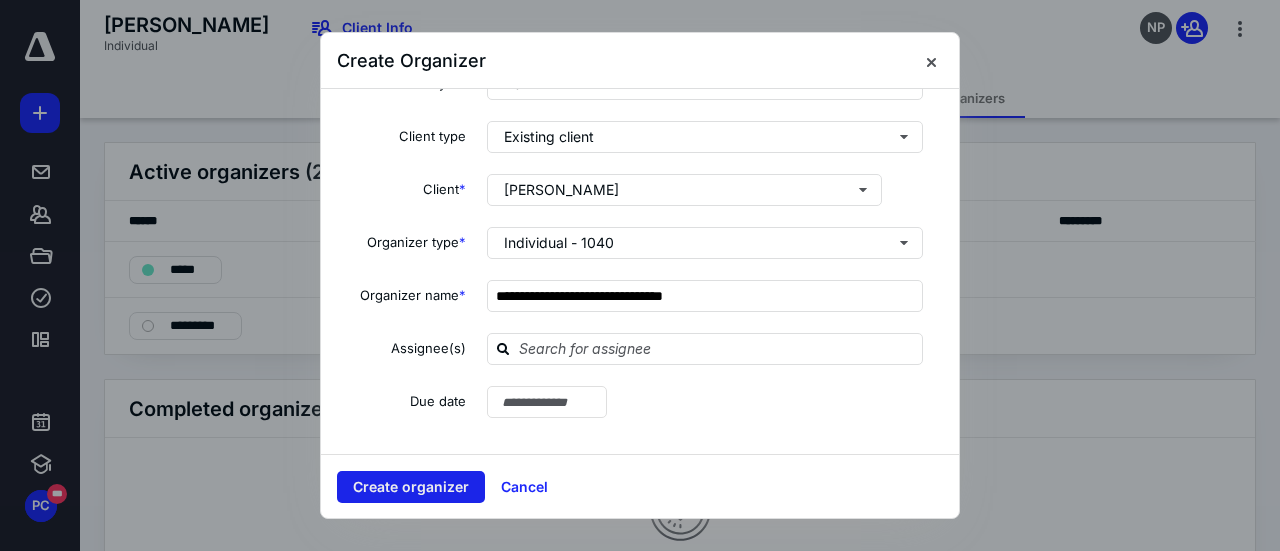 click on "Create organizer" at bounding box center (411, 487) 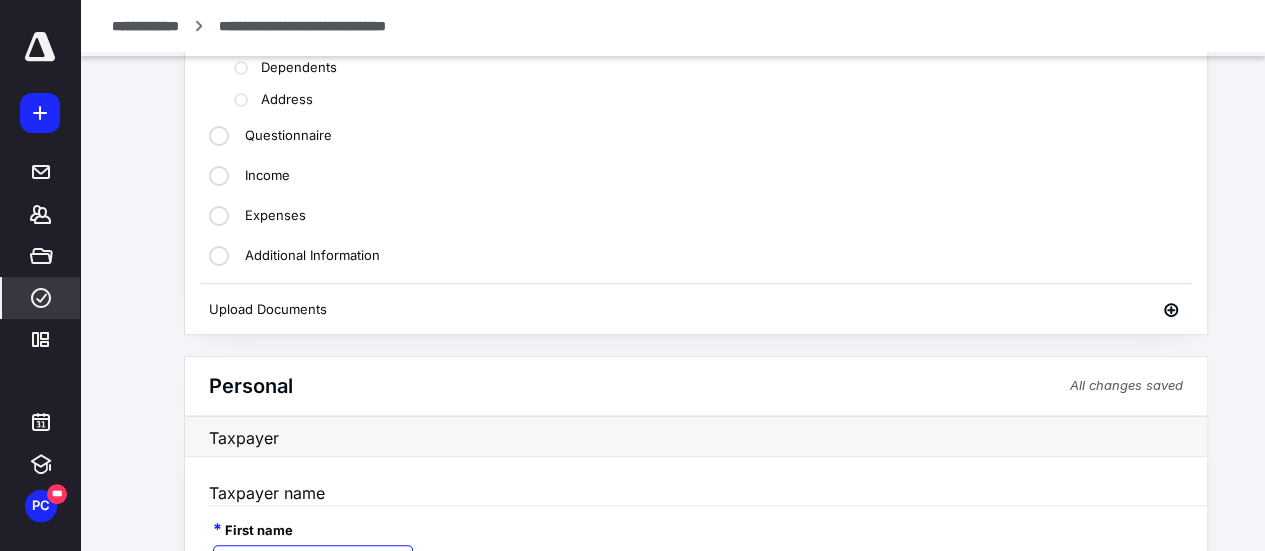 scroll, scrollTop: 0, scrollLeft: 0, axis: both 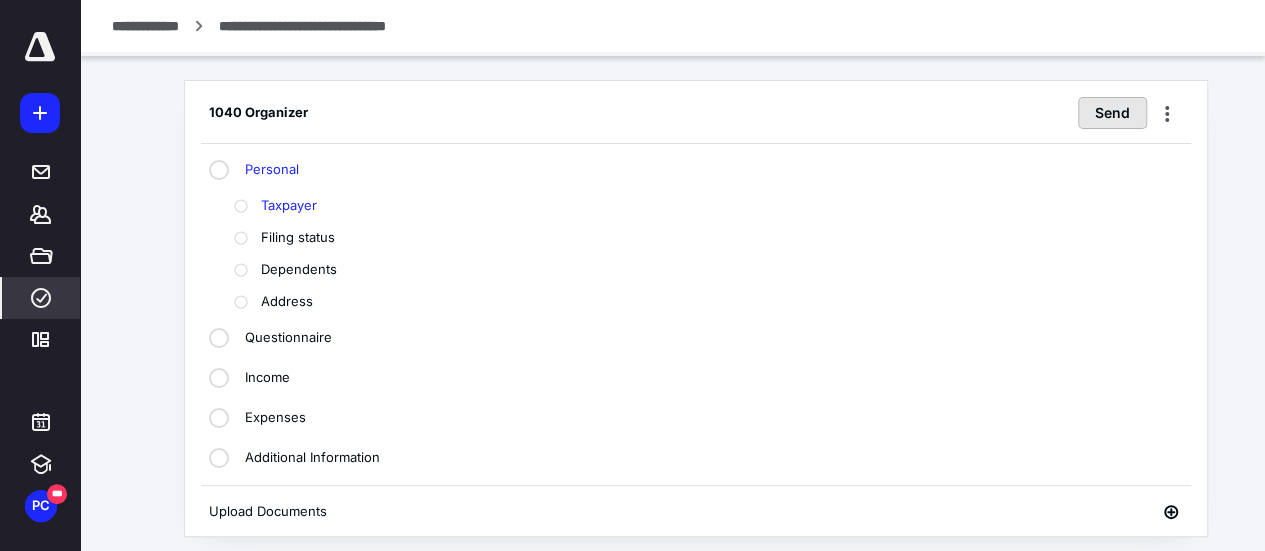 click on "Send" at bounding box center (1112, 113) 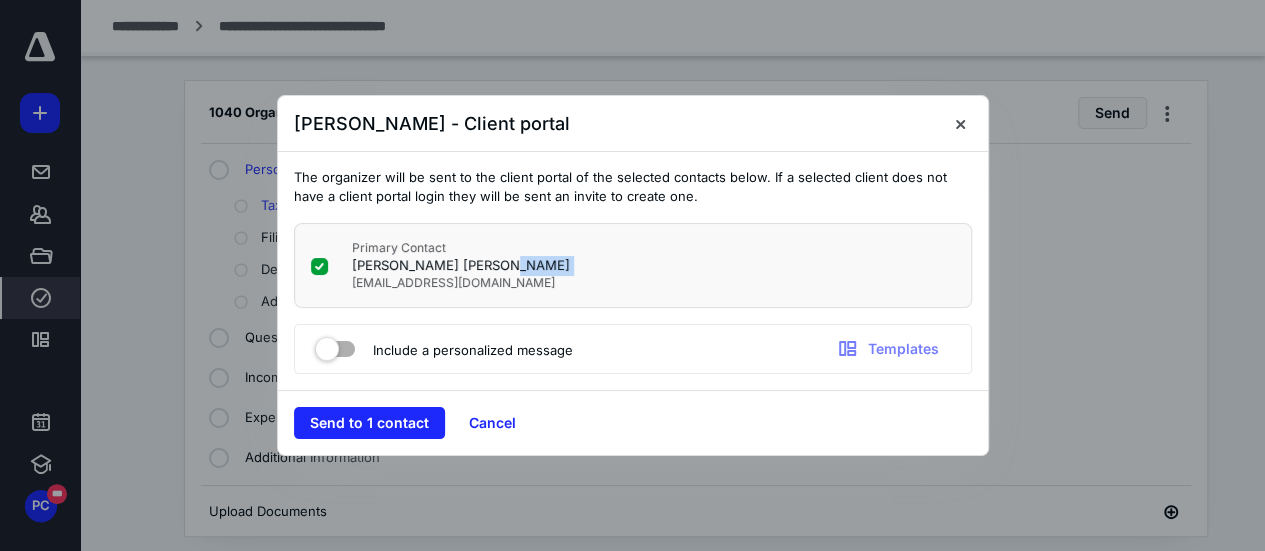 drag, startPoint x: 350, startPoint y: 288, endPoint x: 511, endPoint y: 272, distance: 161.79308 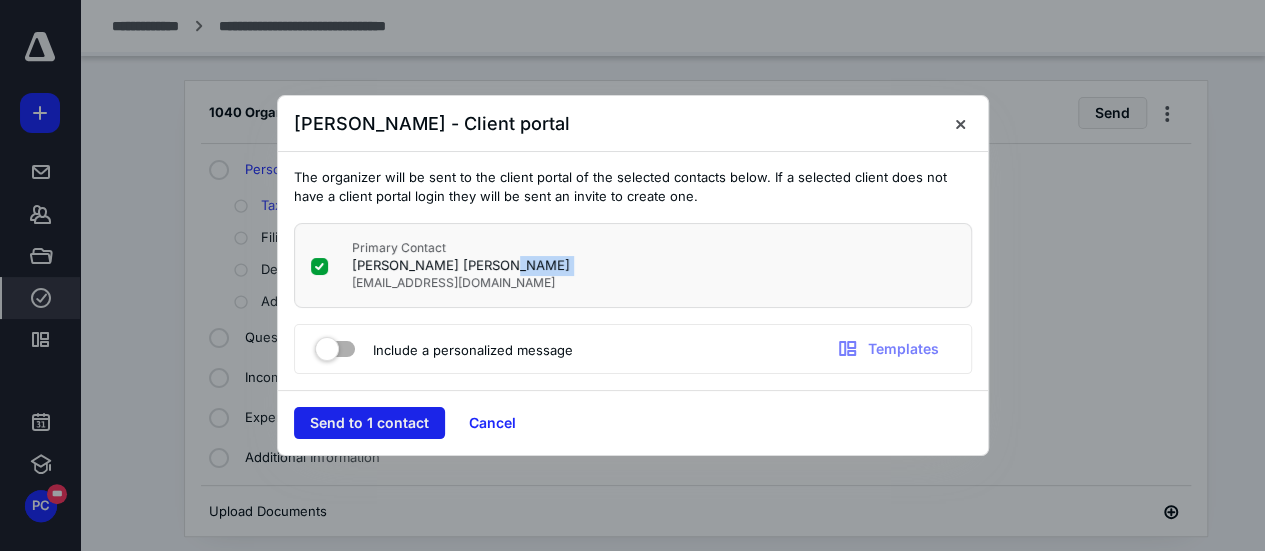 click on "Send to 1 contact" at bounding box center (369, 423) 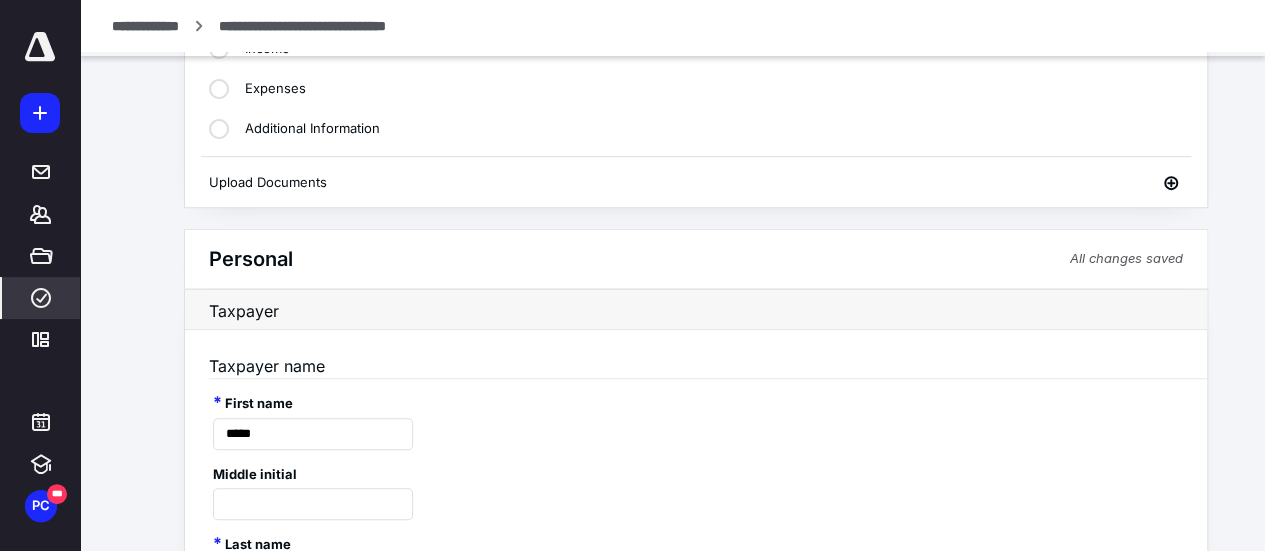 scroll, scrollTop: 330, scrollLeft: 0, axis: vertical 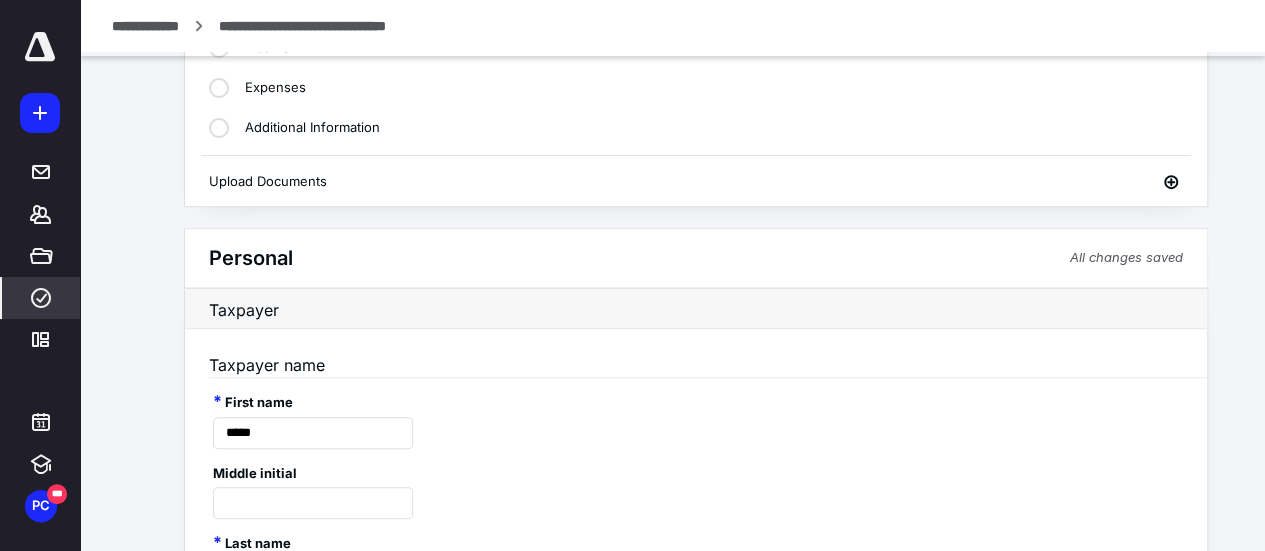 click 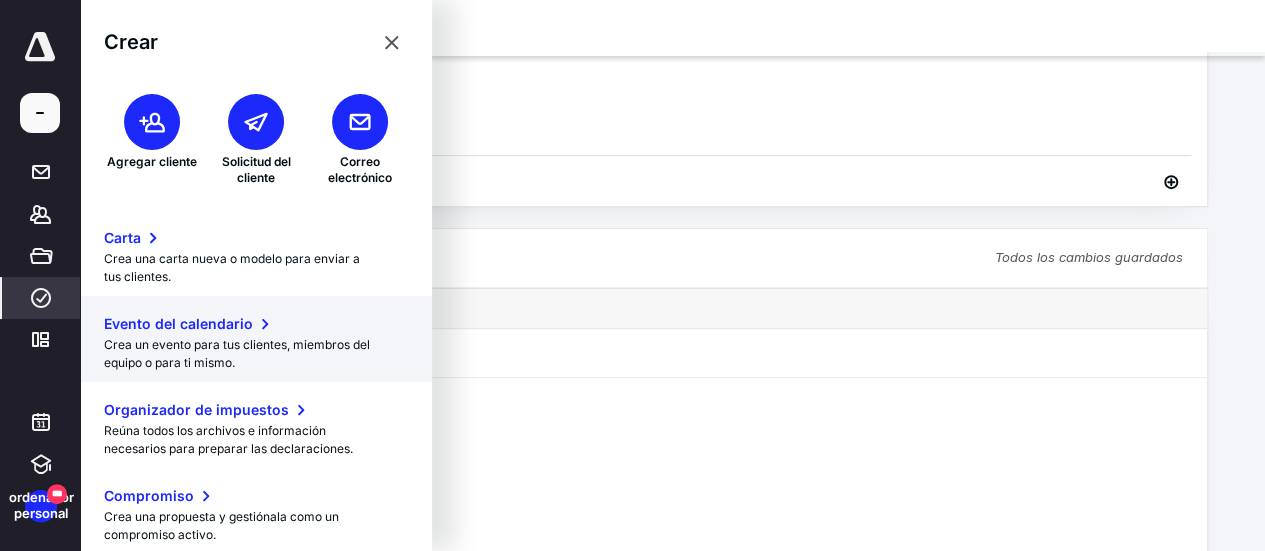 scroll, scrollTop: 2, scrollLeft: 0, axis: vertical 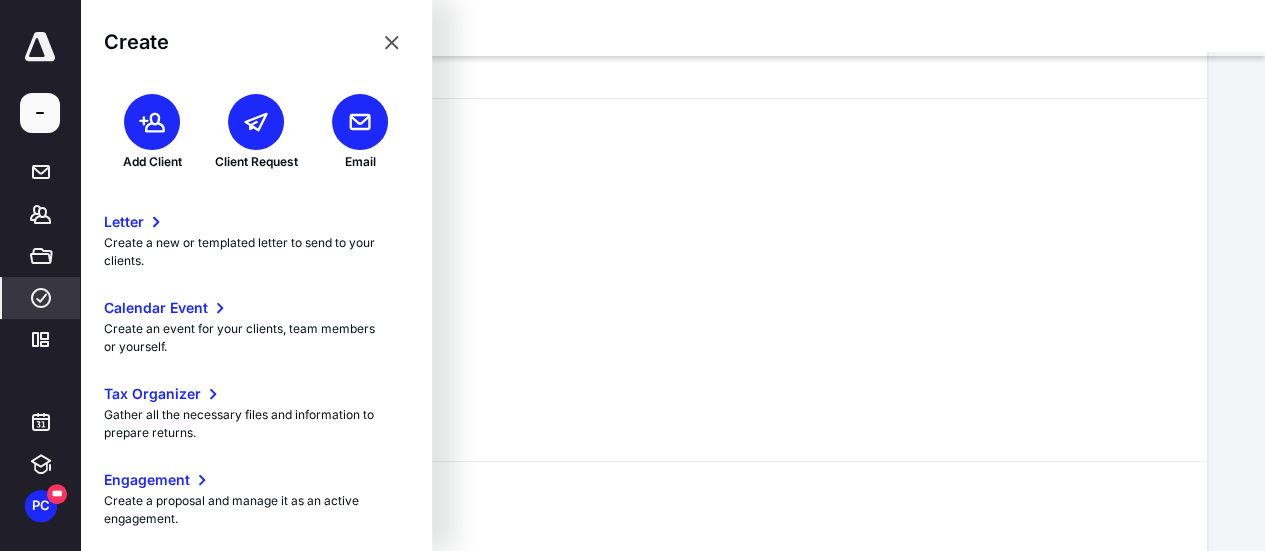 click on "Middle initial" at bounding box center [696, 205] 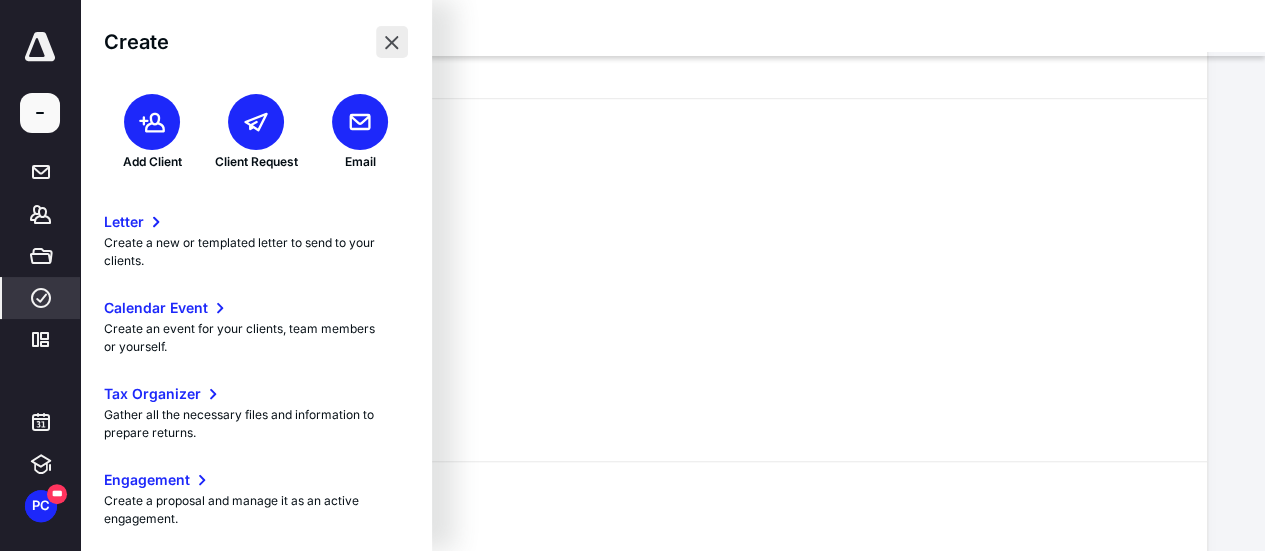 click at bounding box center [392, 42] 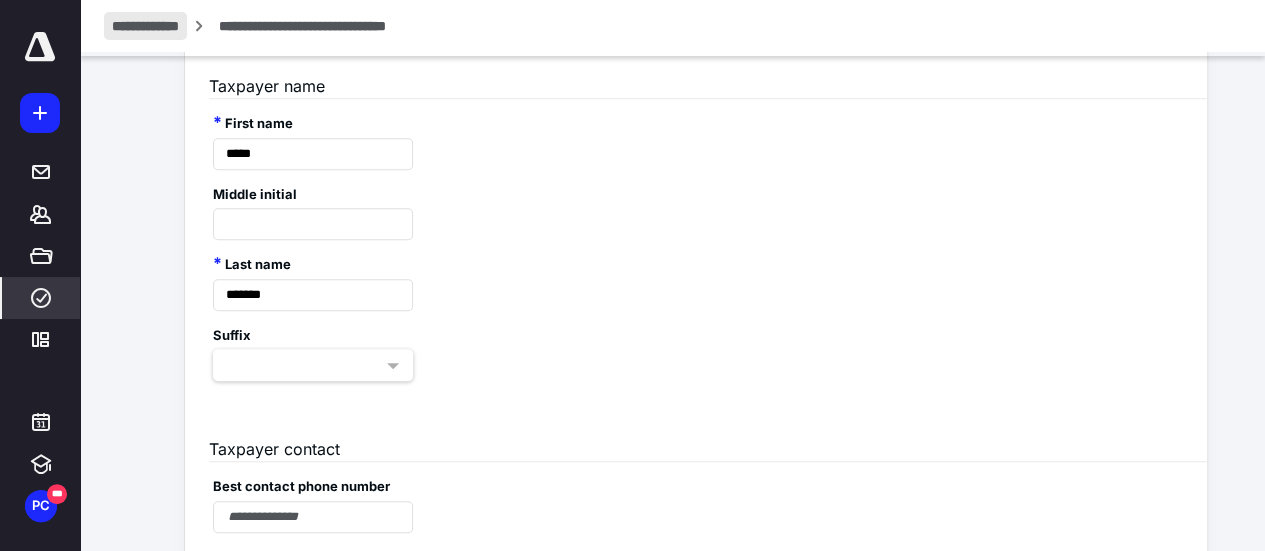 click on "**********" at bounding box center (145, 26) 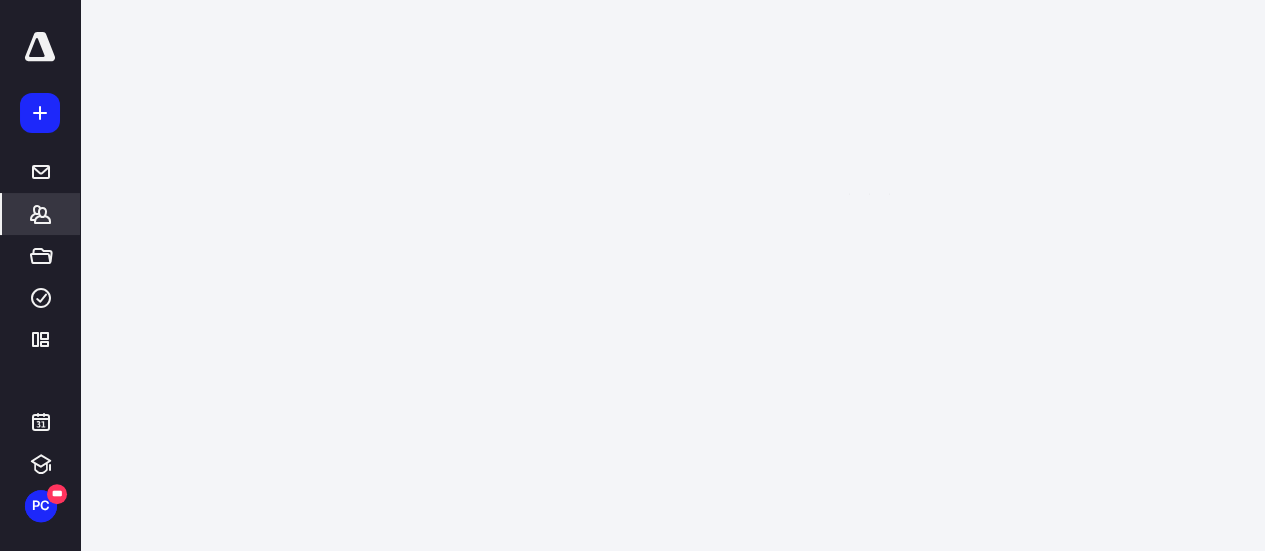 scroll, scrollTop: 0, scrollLeft: 0, axis: both 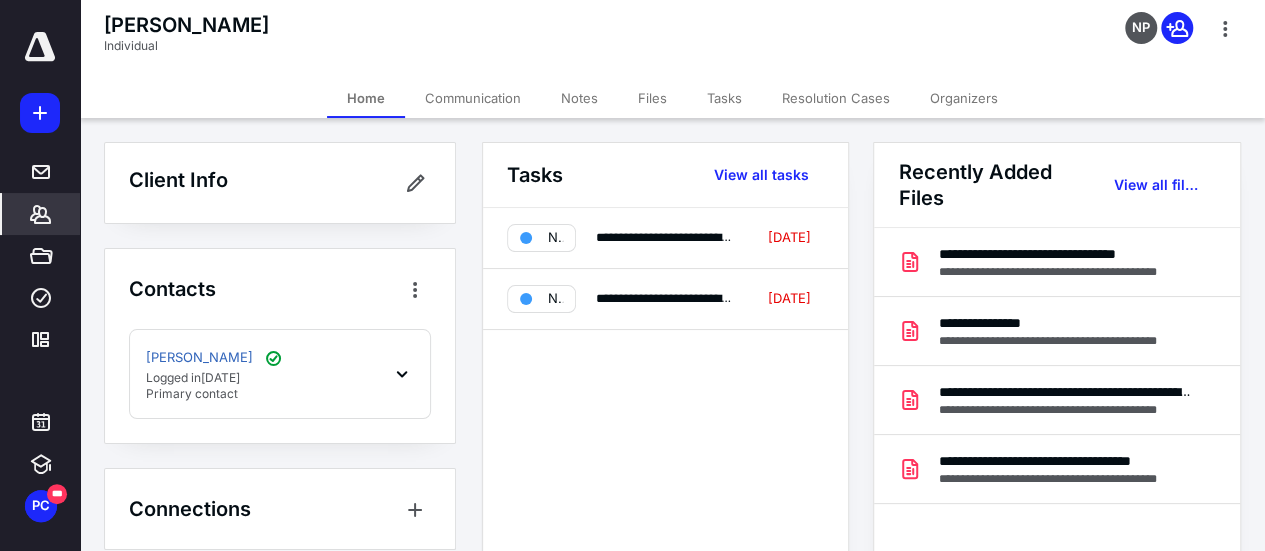 click on "Files" at bounding box center [652, 98] 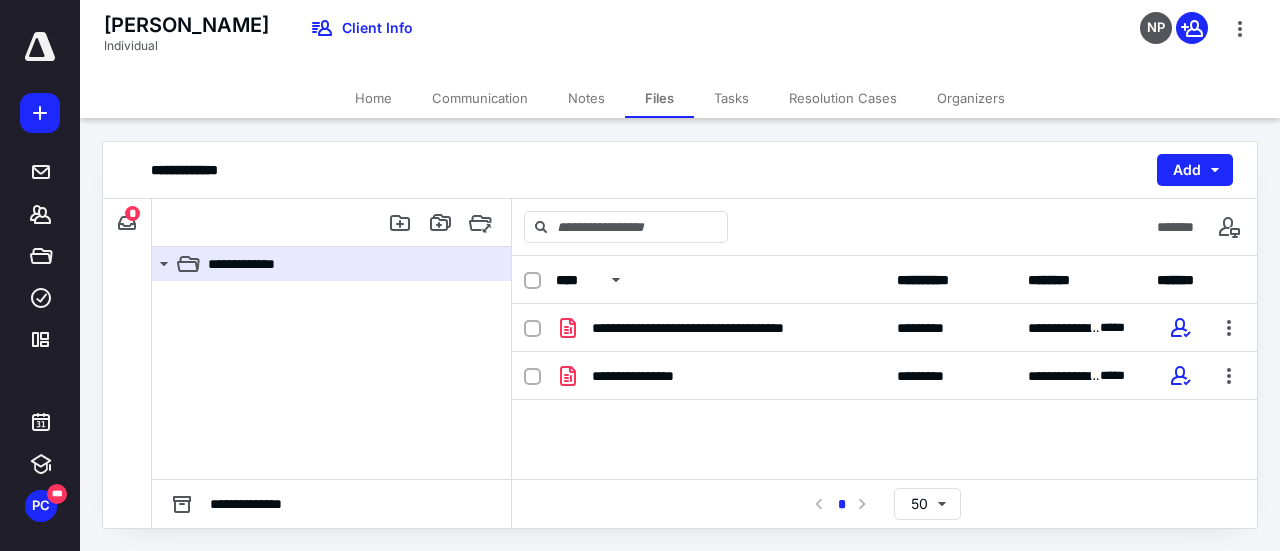 click on "Notes" at bounding box center [586, 98] 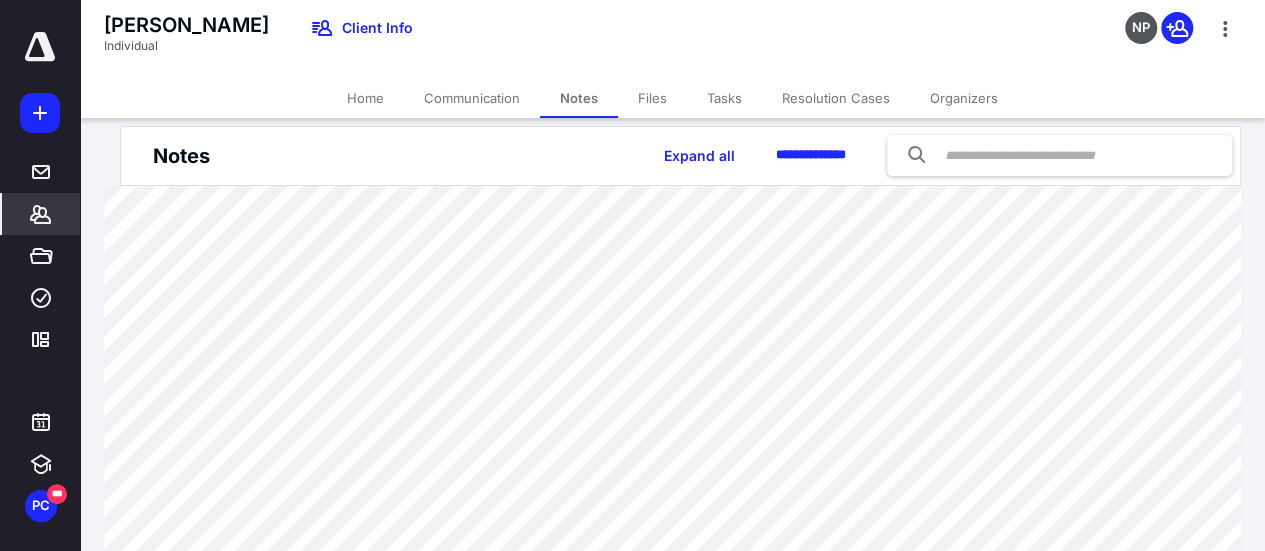 scroll, scrollTop: 14, scrollLeft: 0, axis: vertical 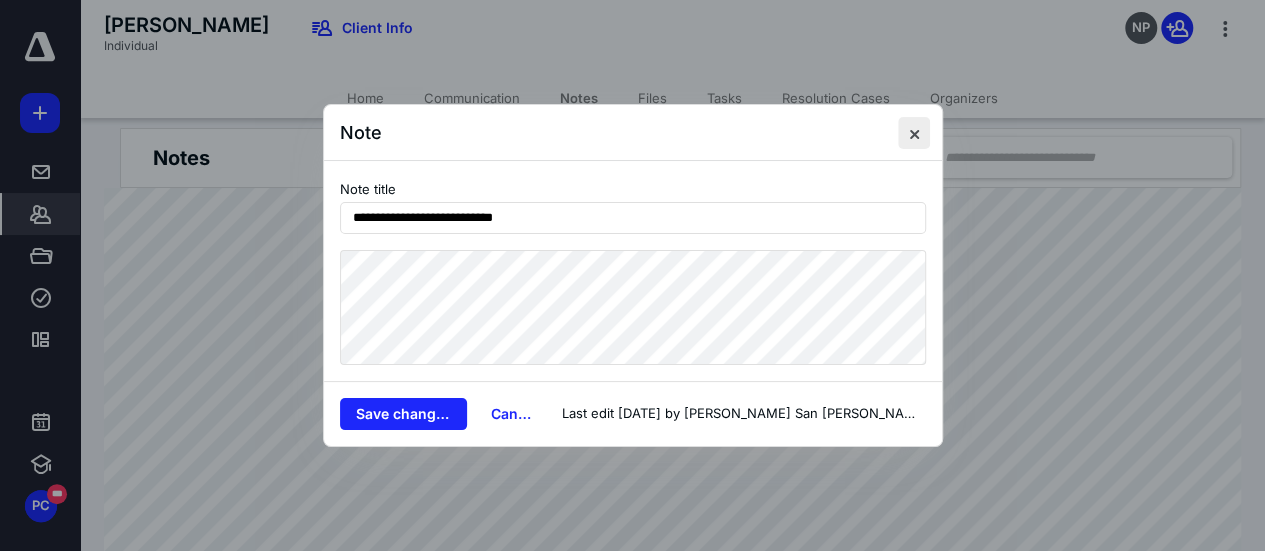 click at bounding box center (914, 133) 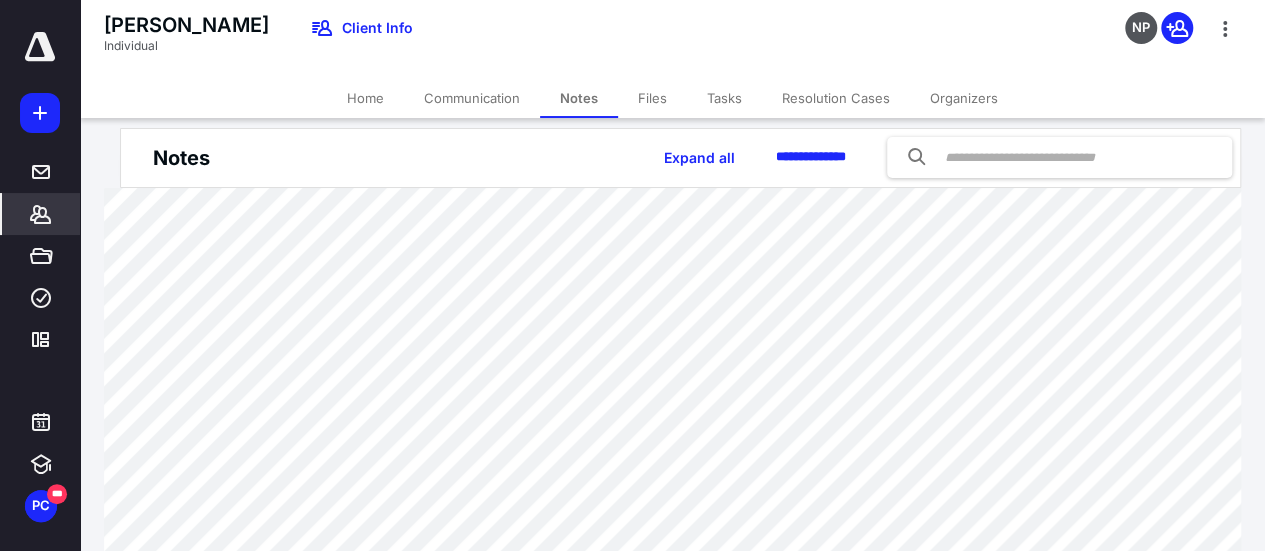 scroll, scrollTop: 0, scrollLeft: 0, axis: both 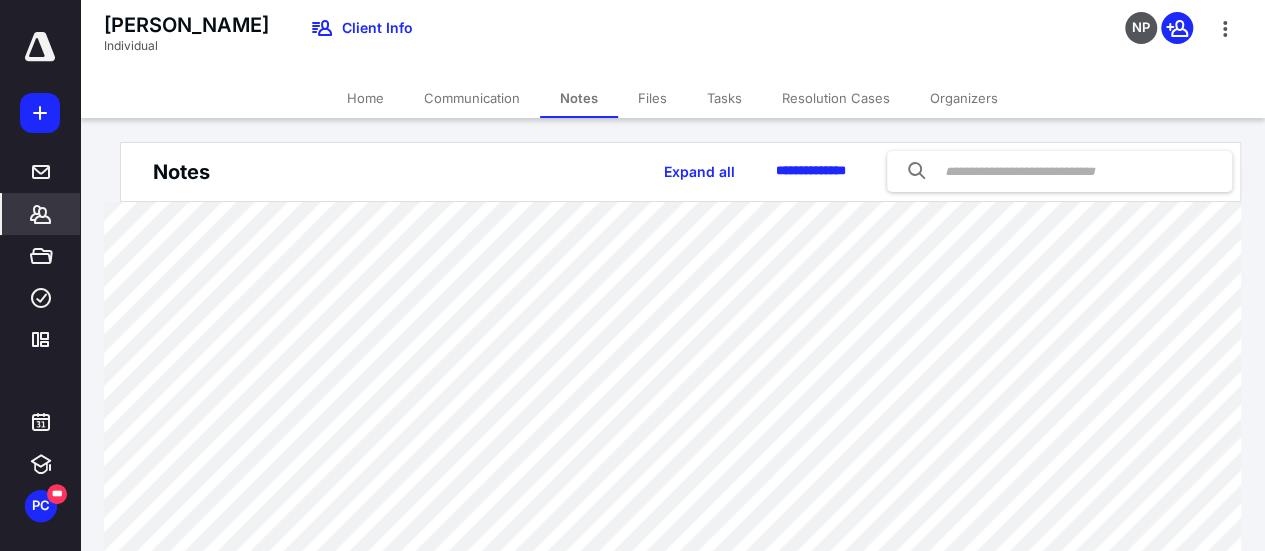 click at bounding box center (1059, 171) 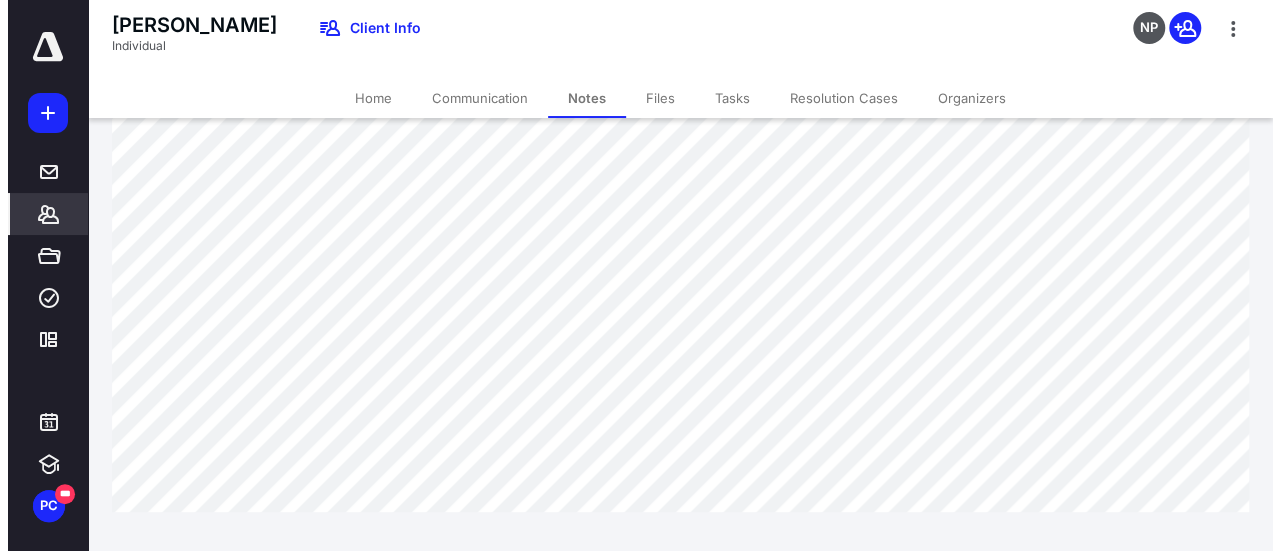 scroll, scrollTop: 0, scrollLeft: 0, axis: both 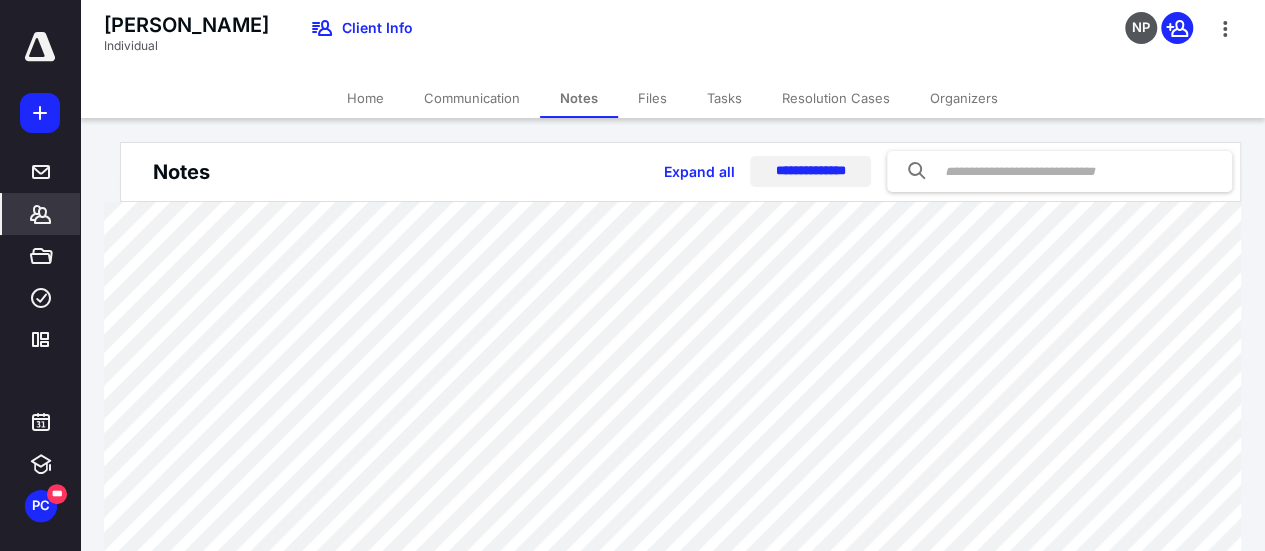 drag, startPoint x: 967, startPoint y: 157, endPoint x: 785, endPoint y: 171, distance: 182.53767 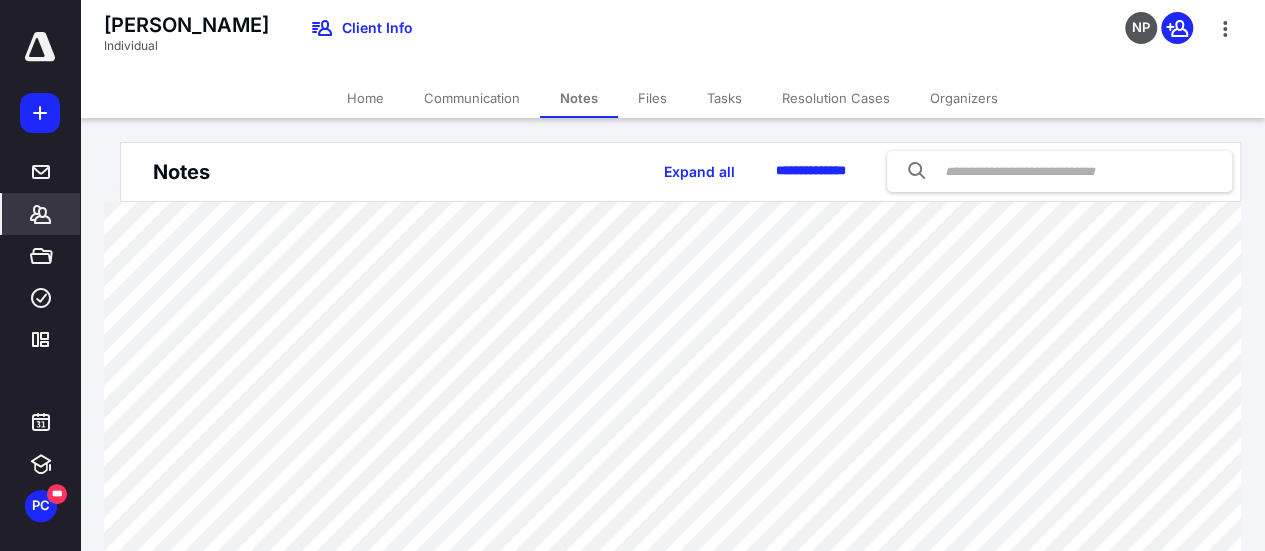 click on "**********" at bounding box center [672, 477] 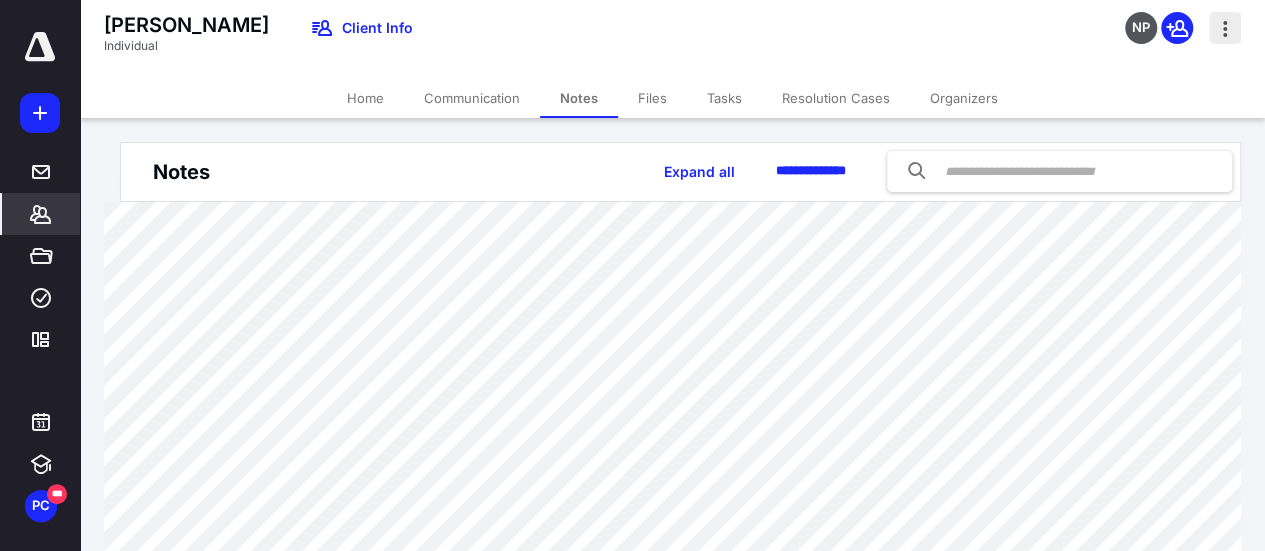 click at bounding box center [1225, 28] 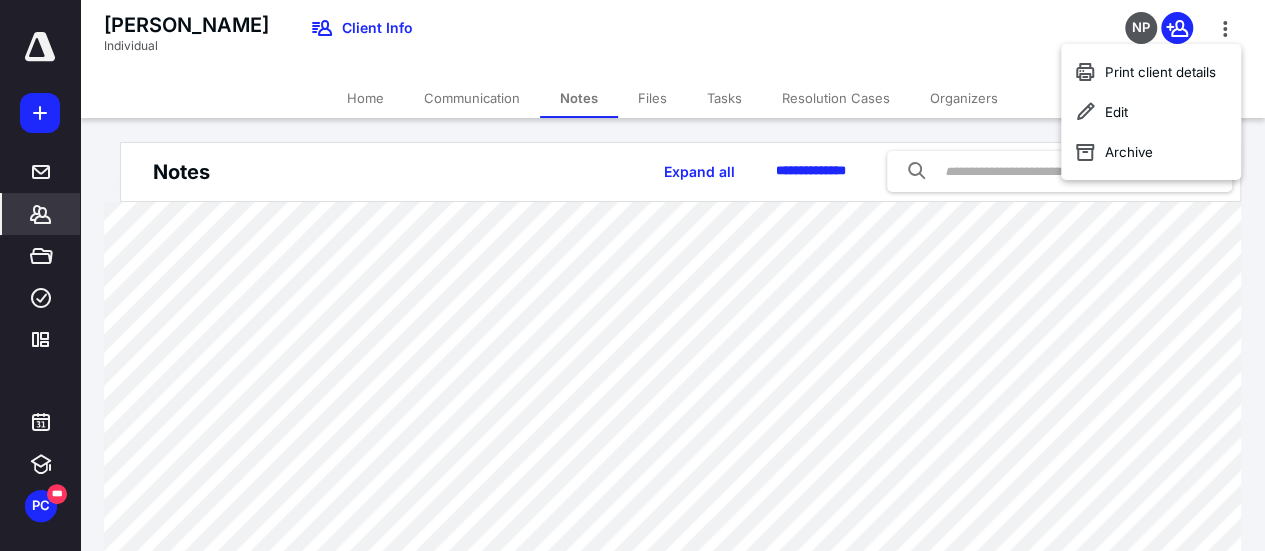 click on "**********" at bounding box center [672, 477] 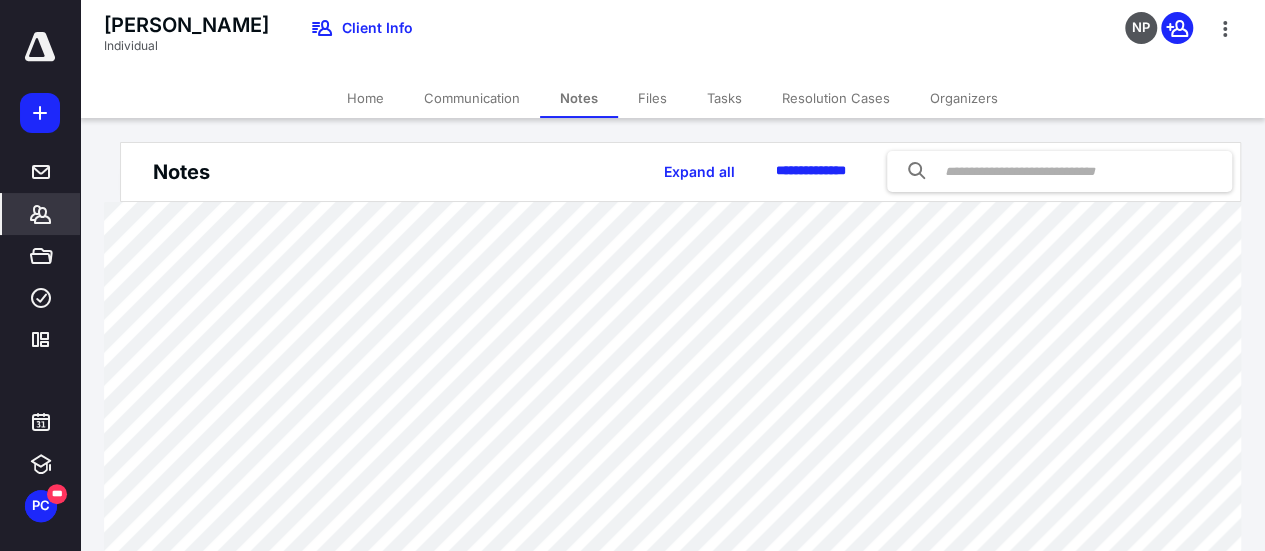click on "Files" at bounding box center (652, 98) 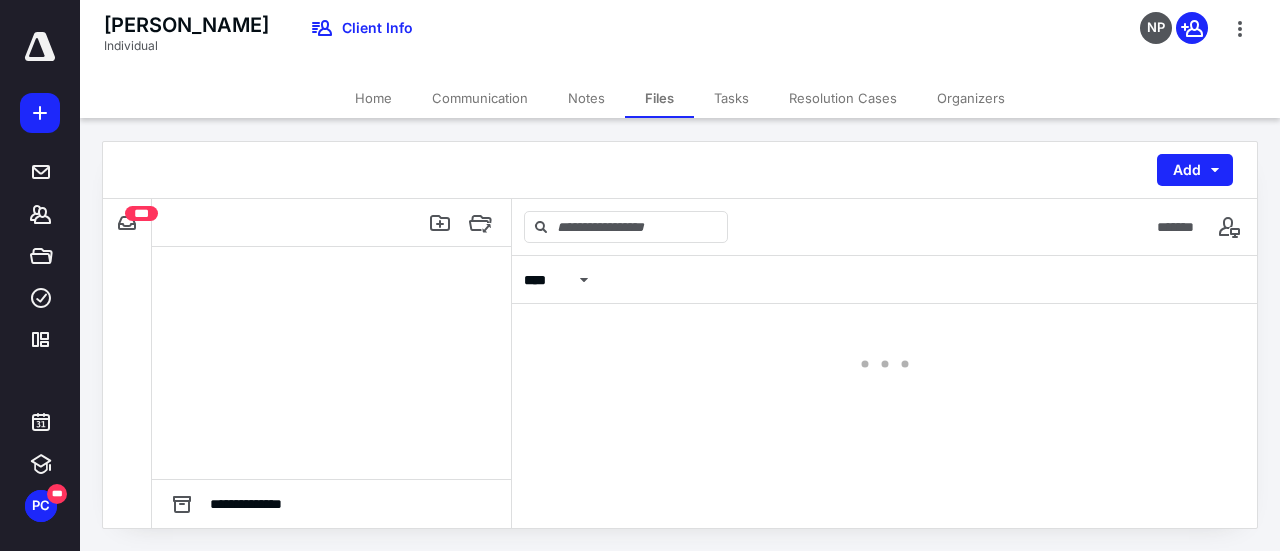 click on "Notes" at bounding box center (586, 98) 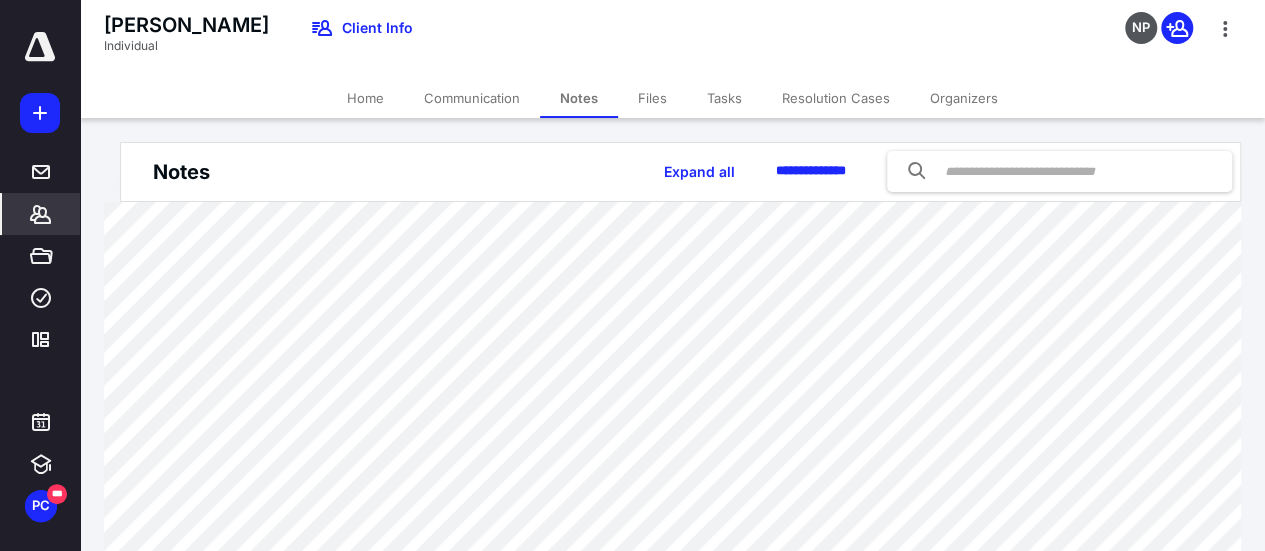 click on "Home" at bounding box center (365, 98) 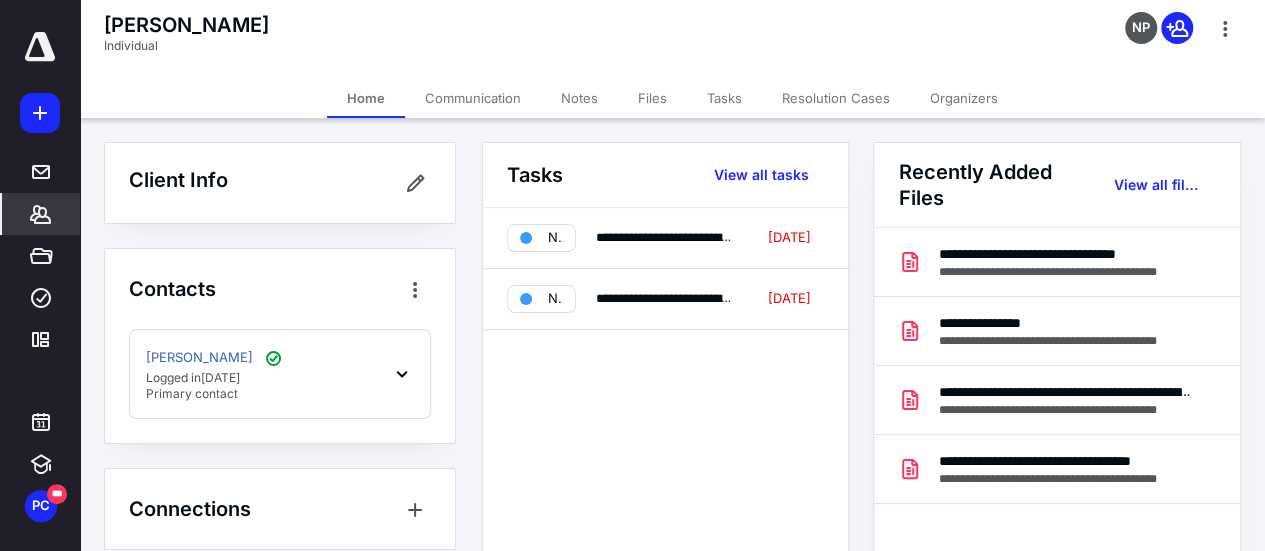 click on "Communication" at bounding box center [473, 98] 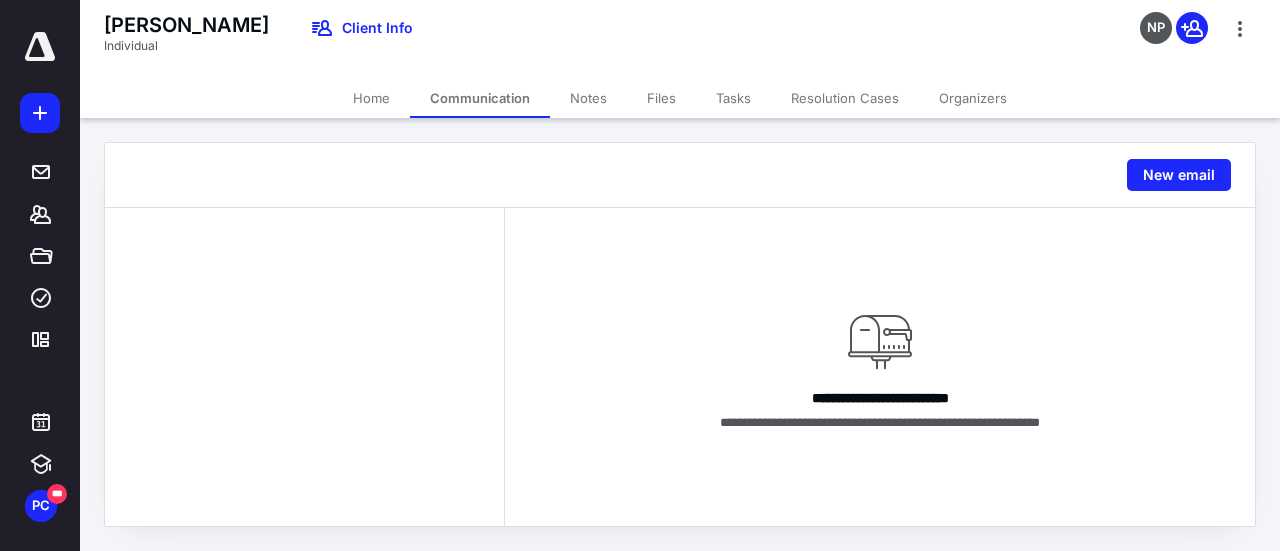 click on "Notes" at bounding box center [588, 98] 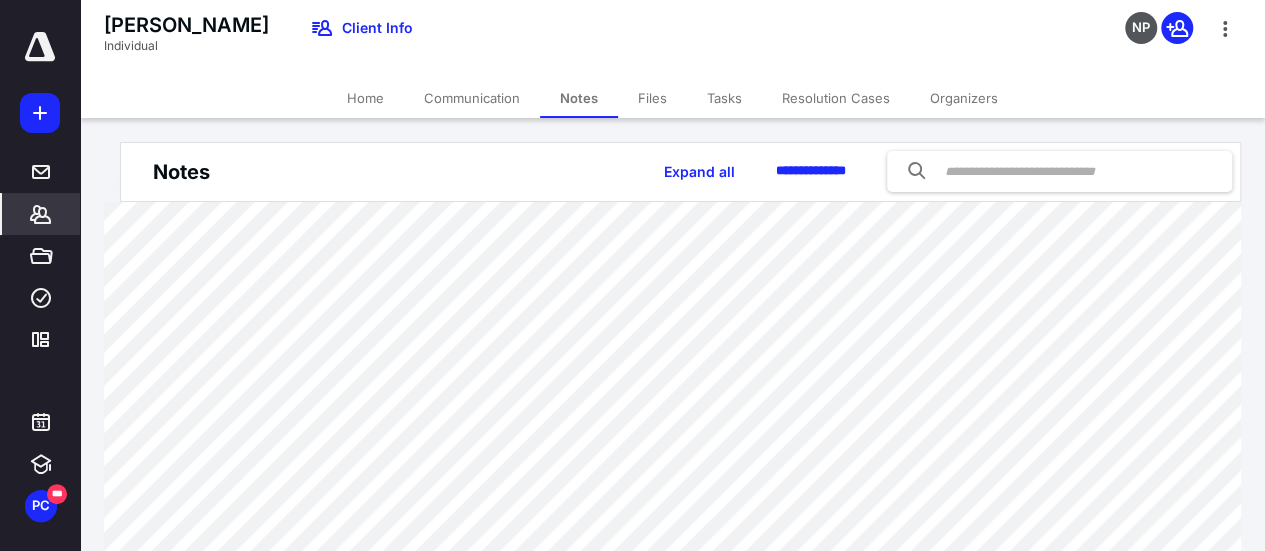 click on "Communication" at bounding box center (472, 98) 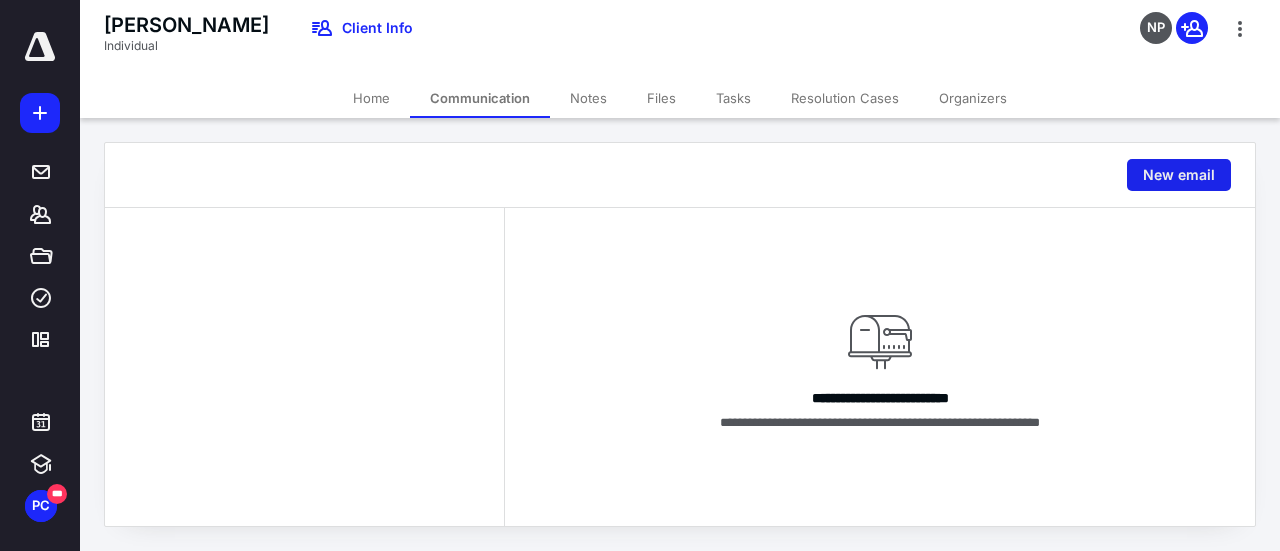 click on "New email" at bounding box center [1179, 175] 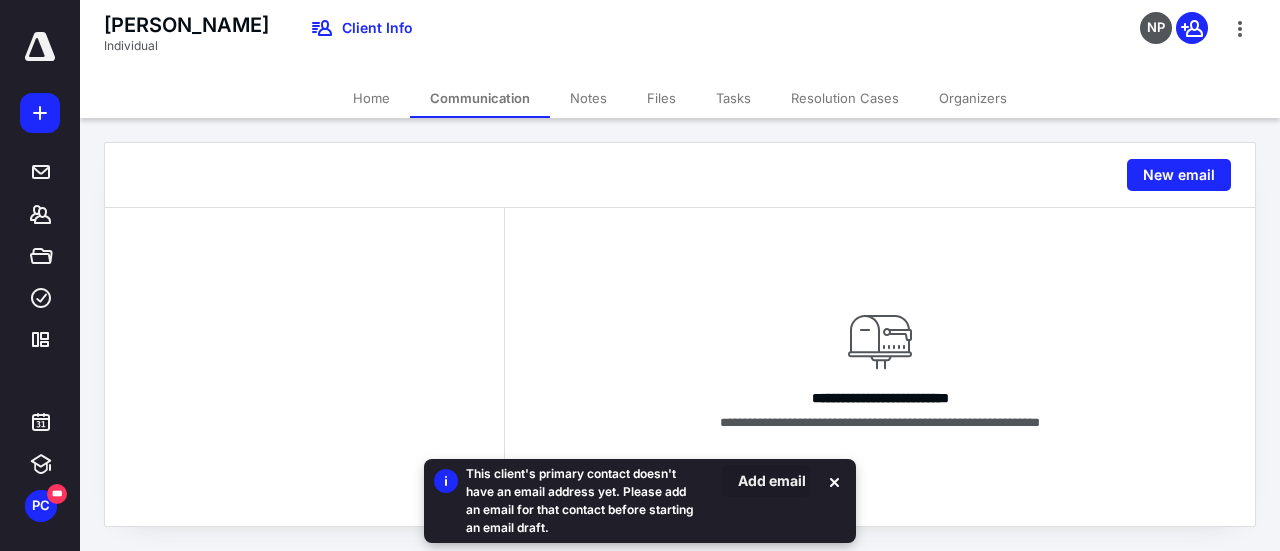 click on "Add email" at bounding box center [766, 481] 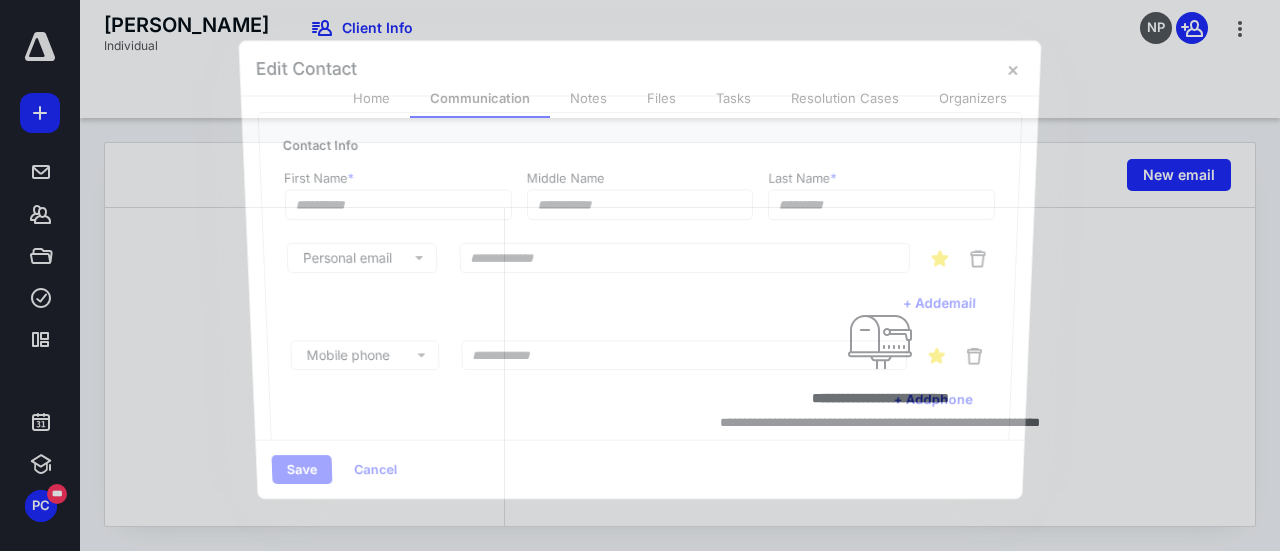 type on "*****" 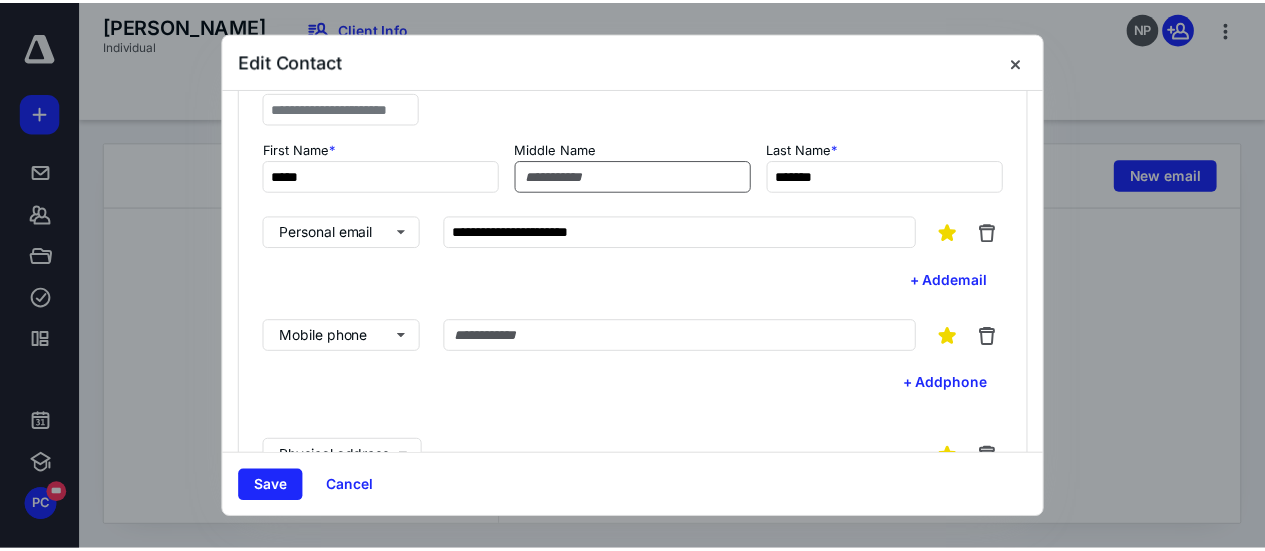 scroll, scrollTop: 0, scrollLeft: 0, axis: both 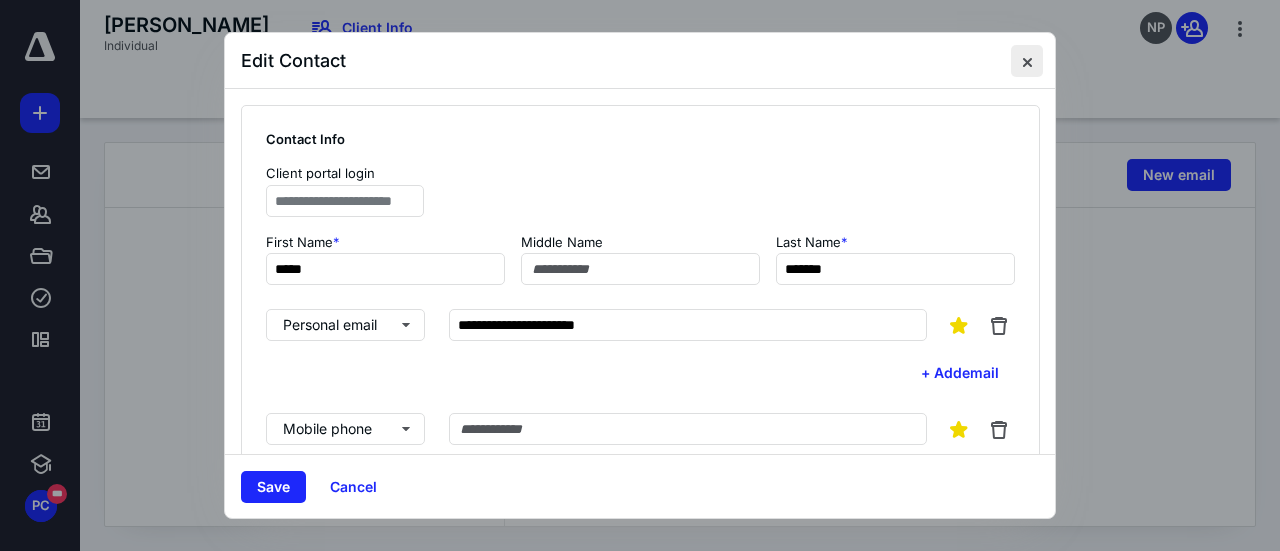 click at bounding box center [1027, 61] 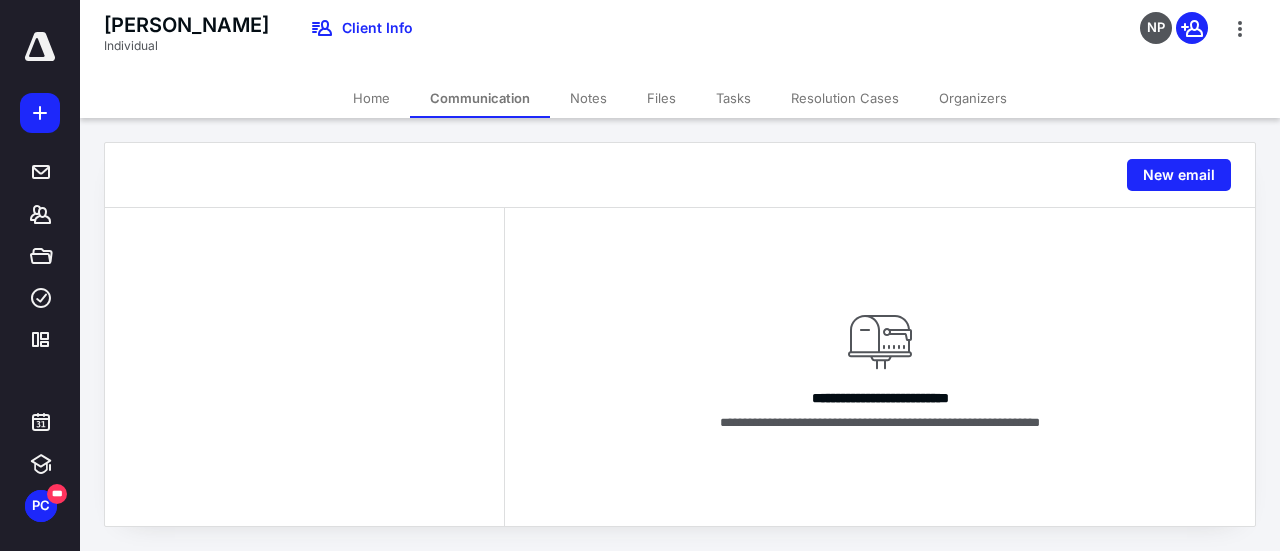 click on "Notes" at bounding box center (588, 98) 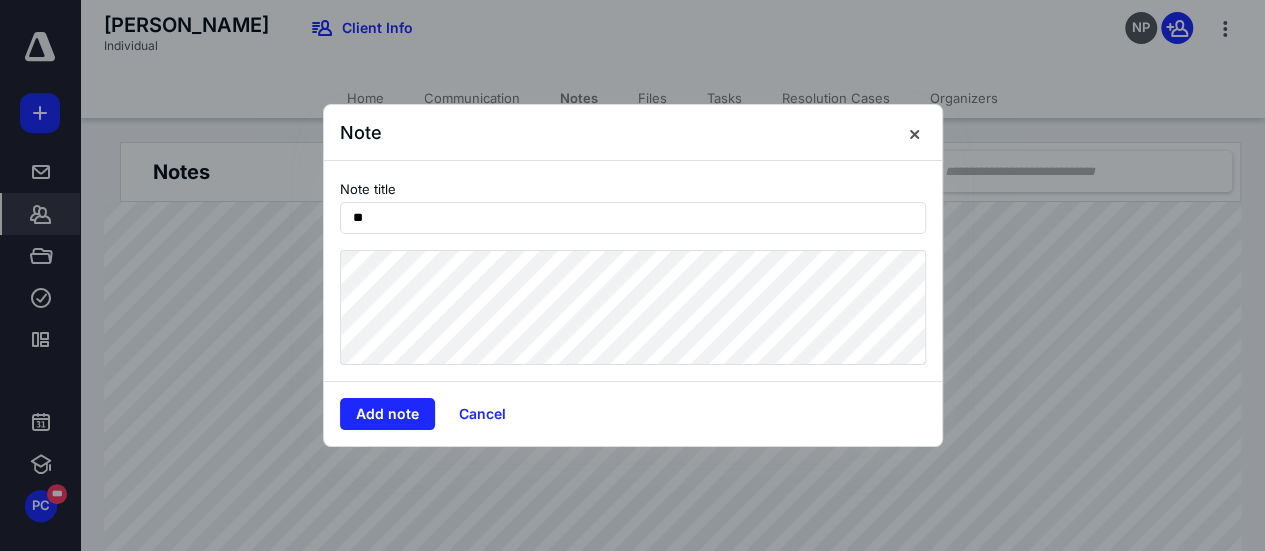 type on "*" 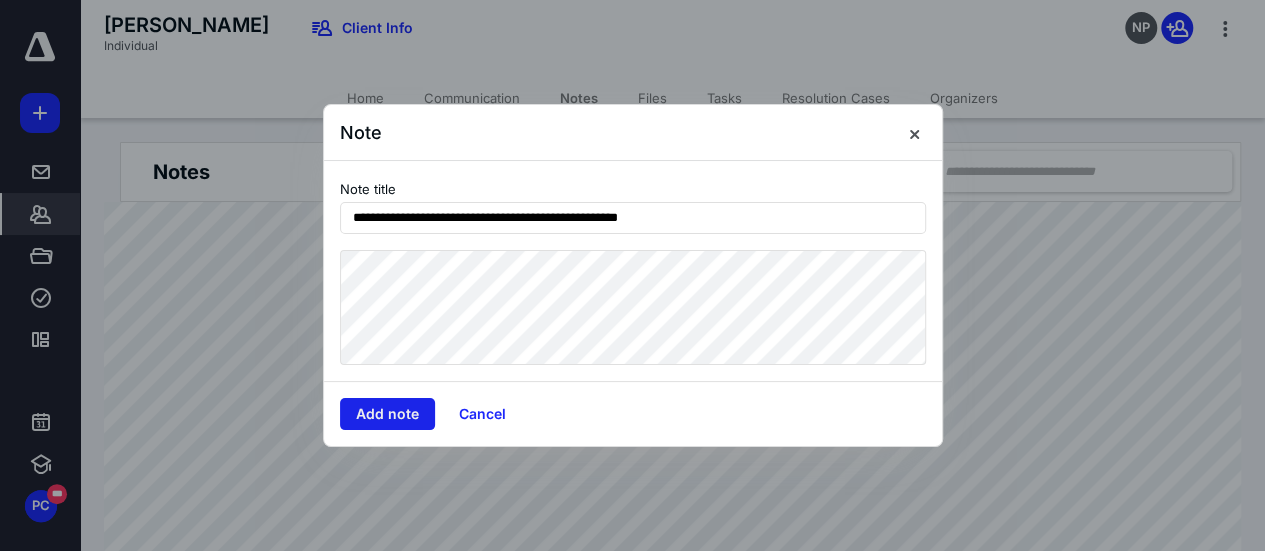 type on "**********" 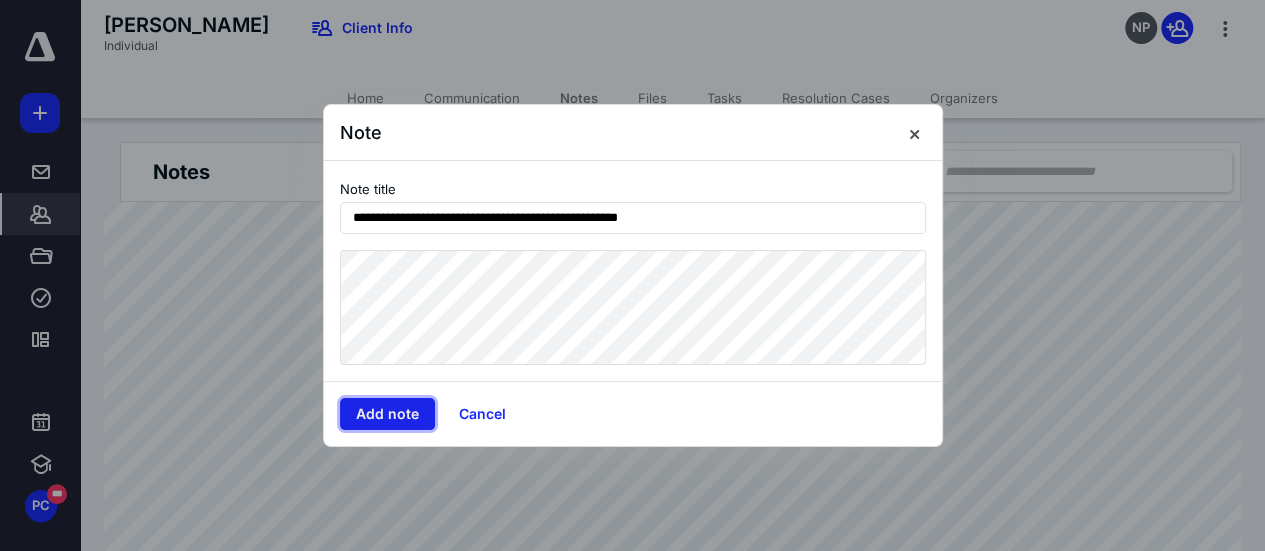 click on "Add note" at bounding box center [387, 414] 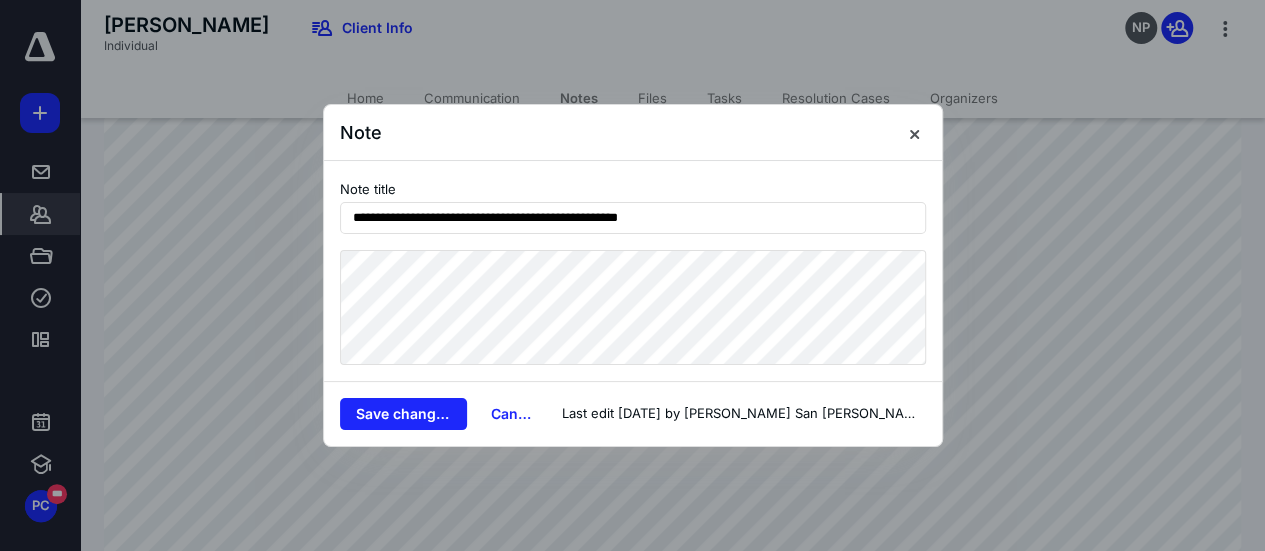 scroll, scrollTop: 96, scrollLeft: 0, axis: vertical 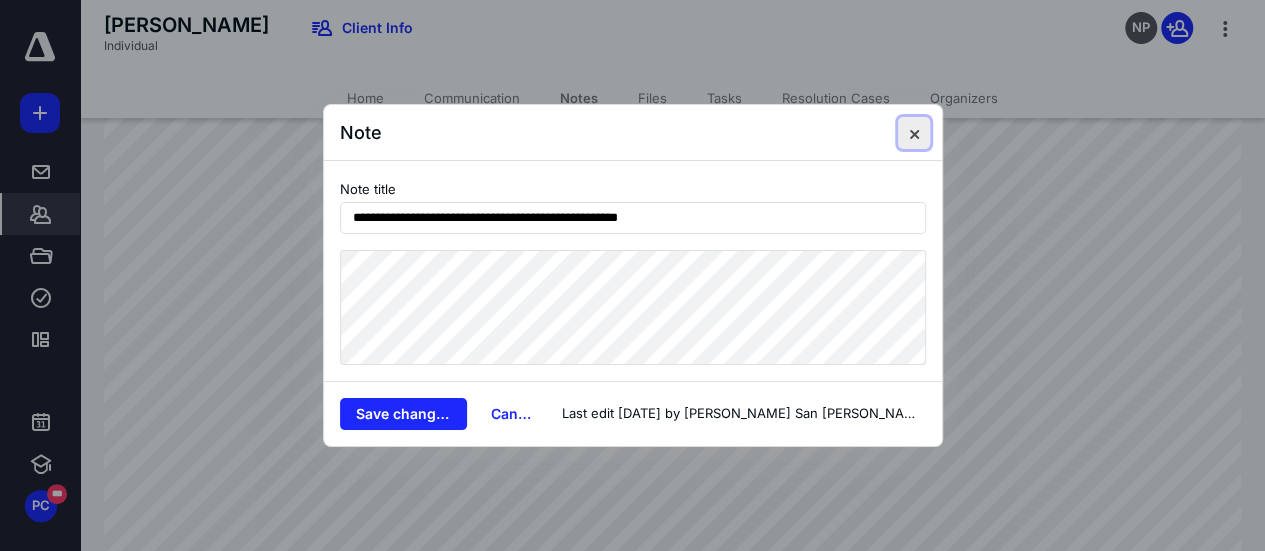 click at bounding box center [914, 133] 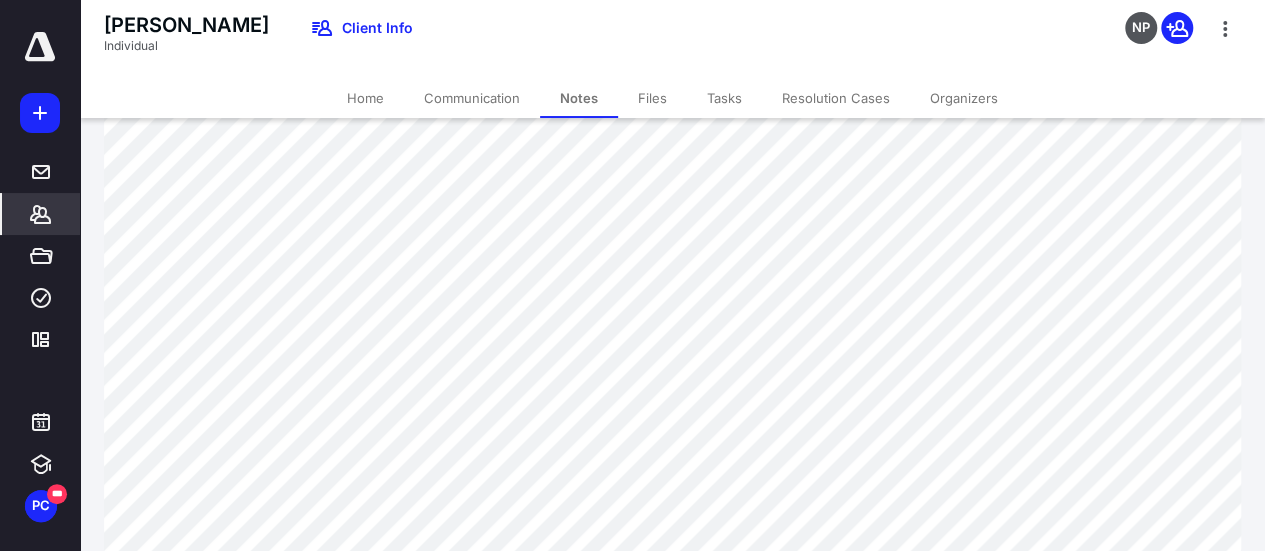 scroll, scrollTop: 0, scrollLeft: 0, axis: both 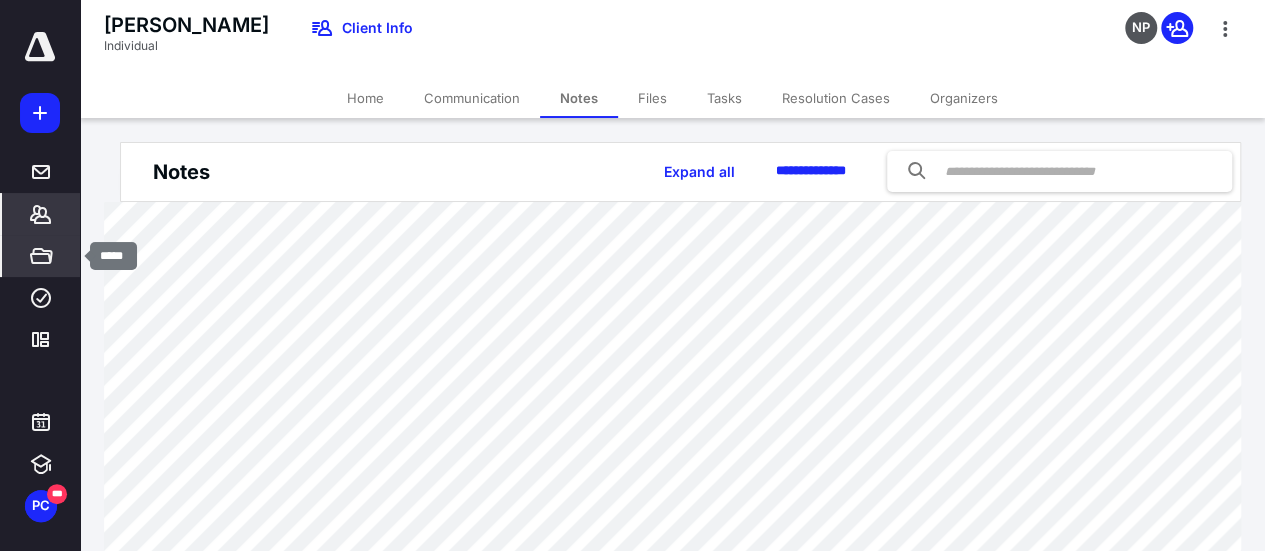 click 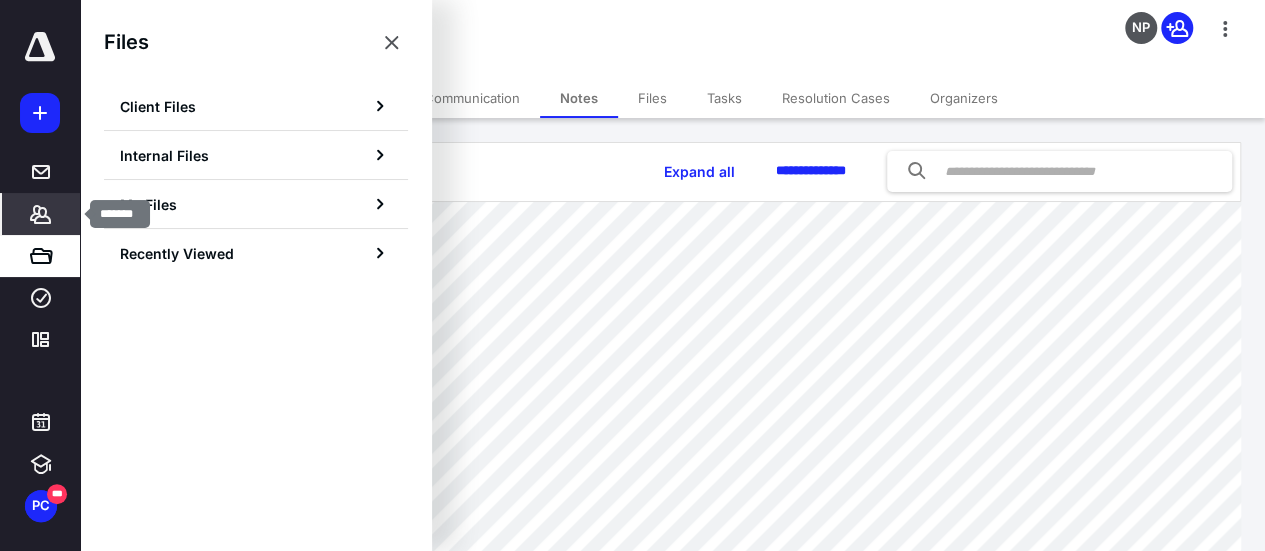 click on "*******" at bounding box center (41, 214) 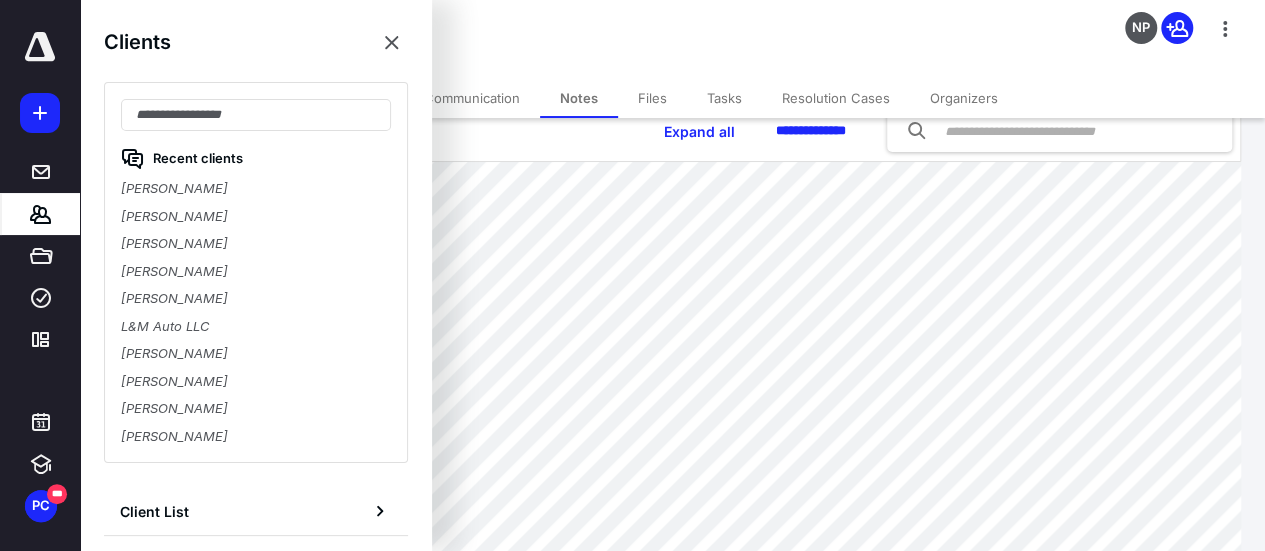 scroll, scrollTop: 24, scrollLeft: 0, axis: vertical 